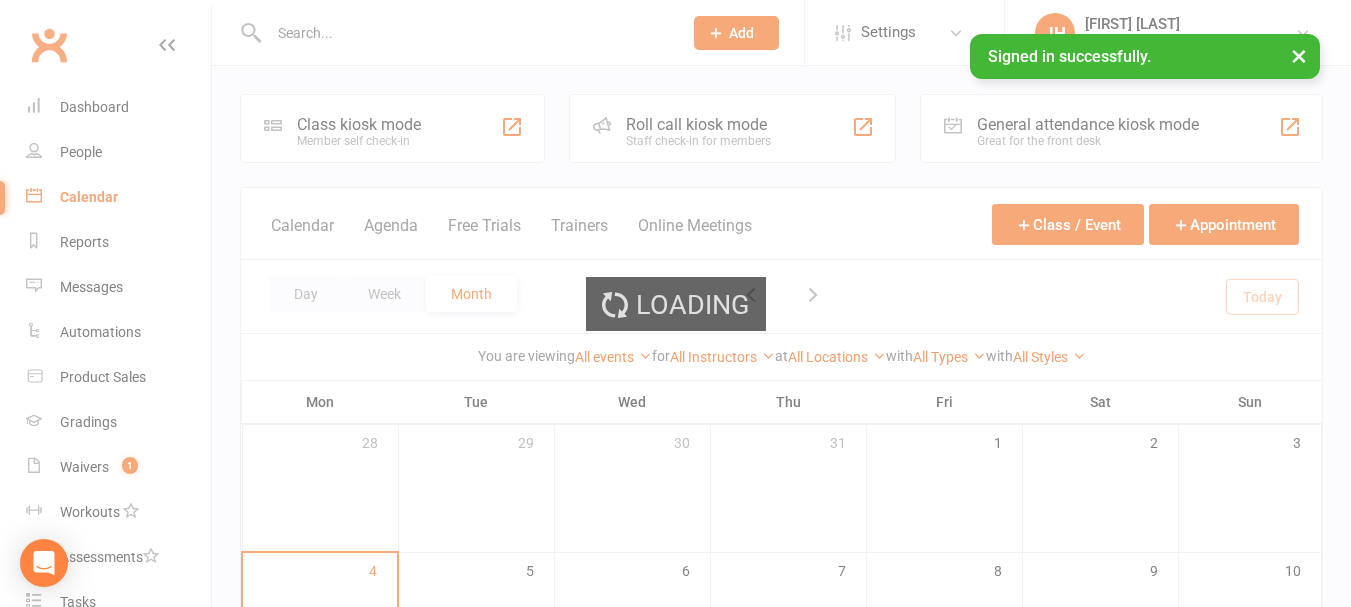 scroll, scrollTop: 0, scrollLeft: 0, axis: both 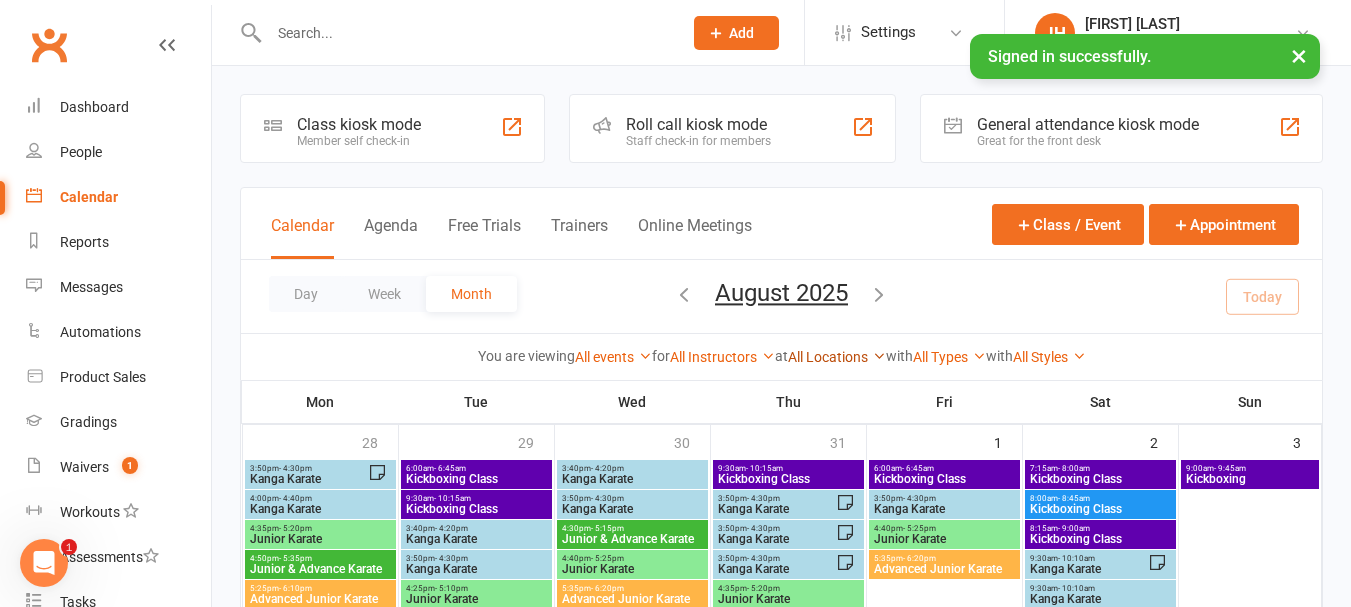click on "All Locations" at bounding box center (837, 357) 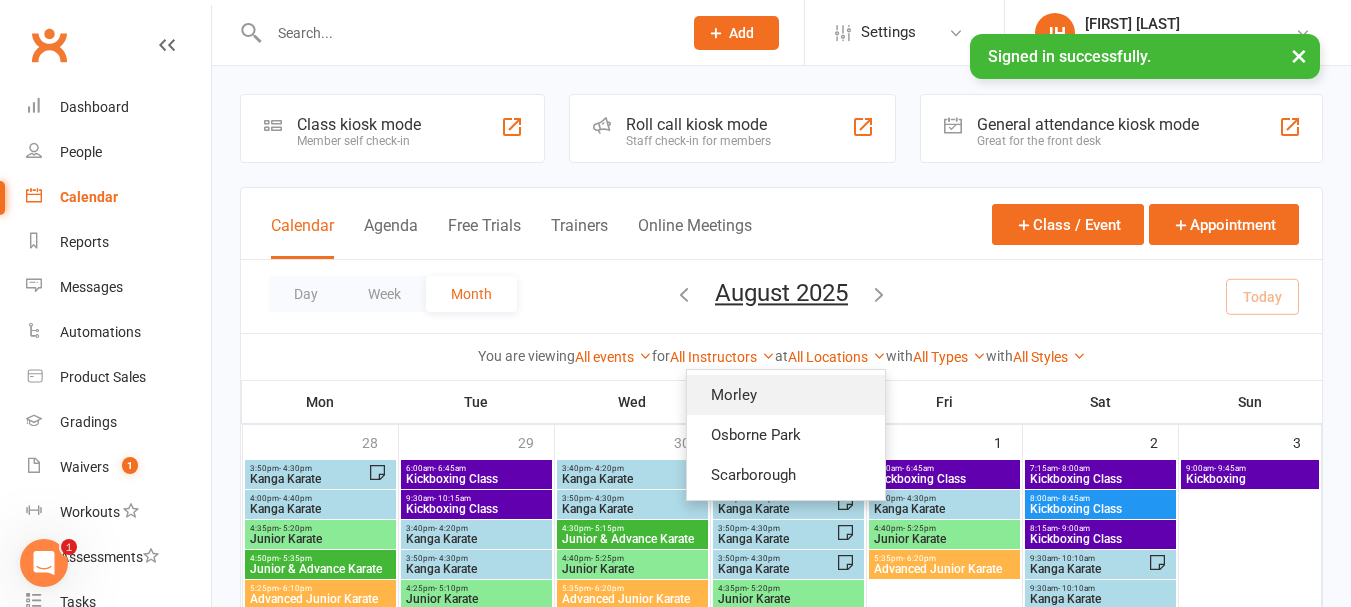 click on "Morley" at bounding box center (786, 395) 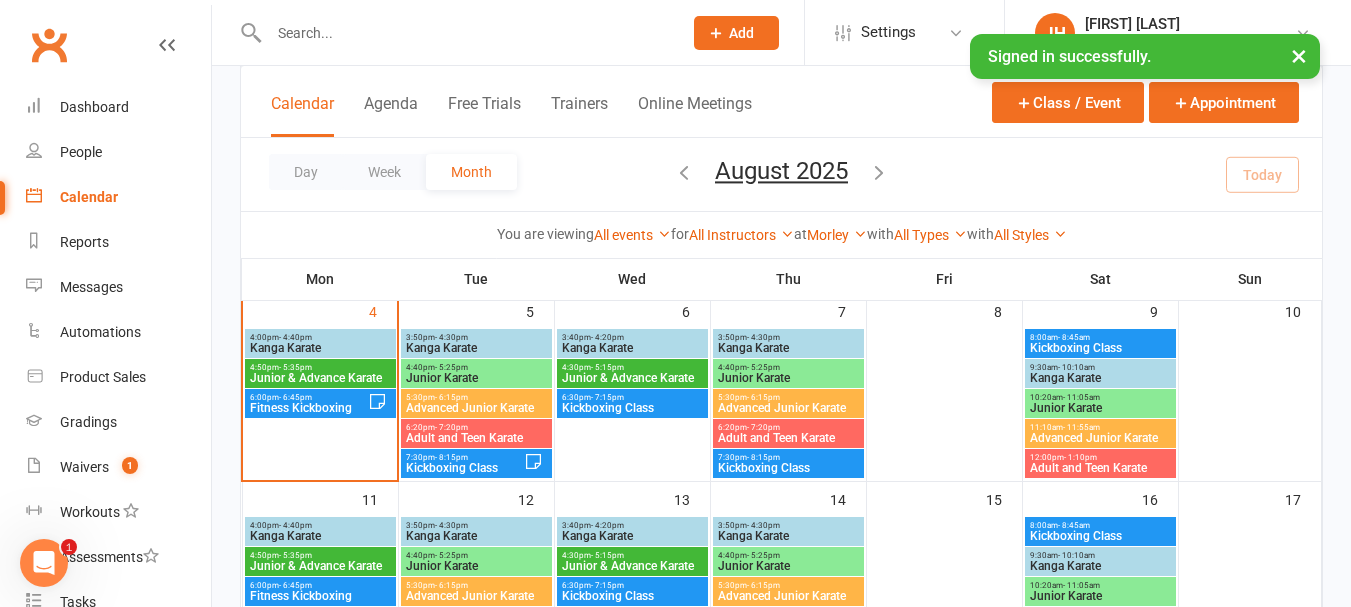 scroll, scrollTop: 200, scrollLeft: 0, axis: vertical 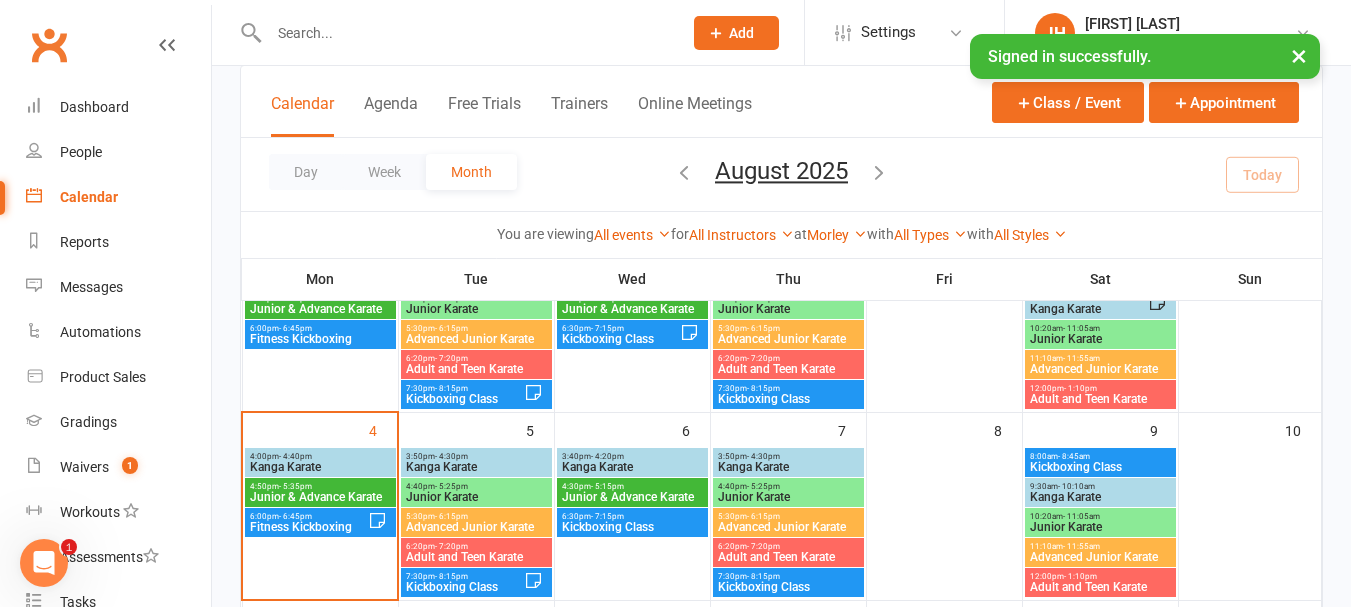 click on "4:00pm  - 4:40pm" at bounding box center (320, 456) 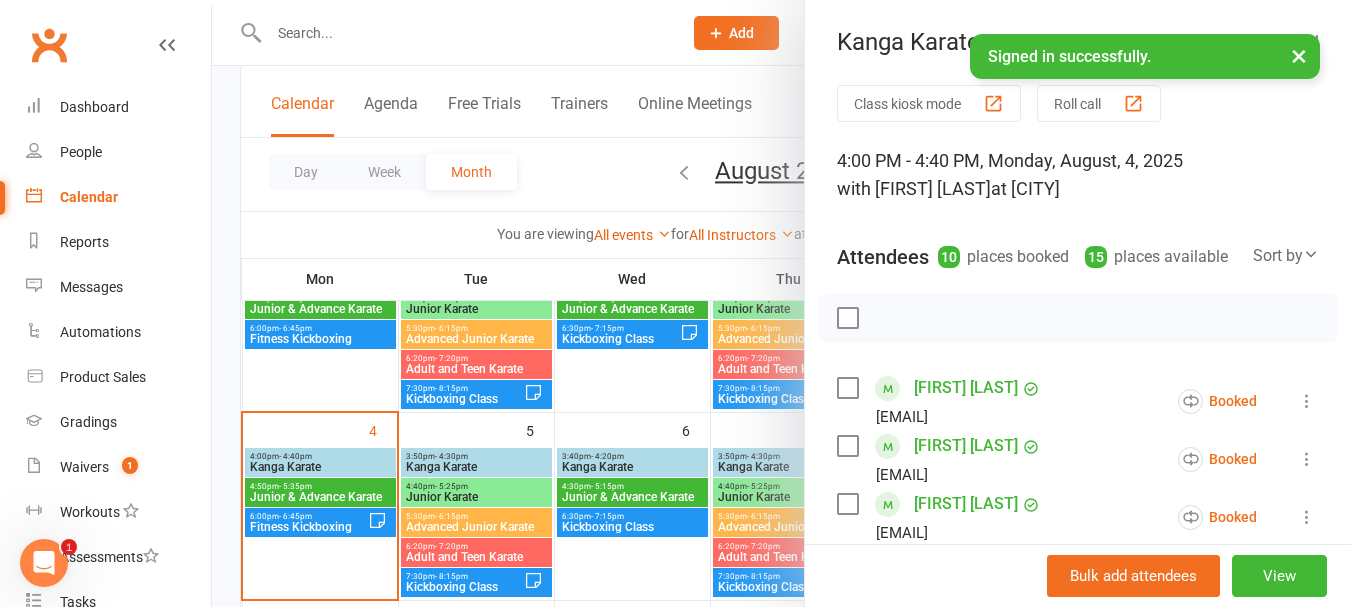 click at bounding box center (847, 318) 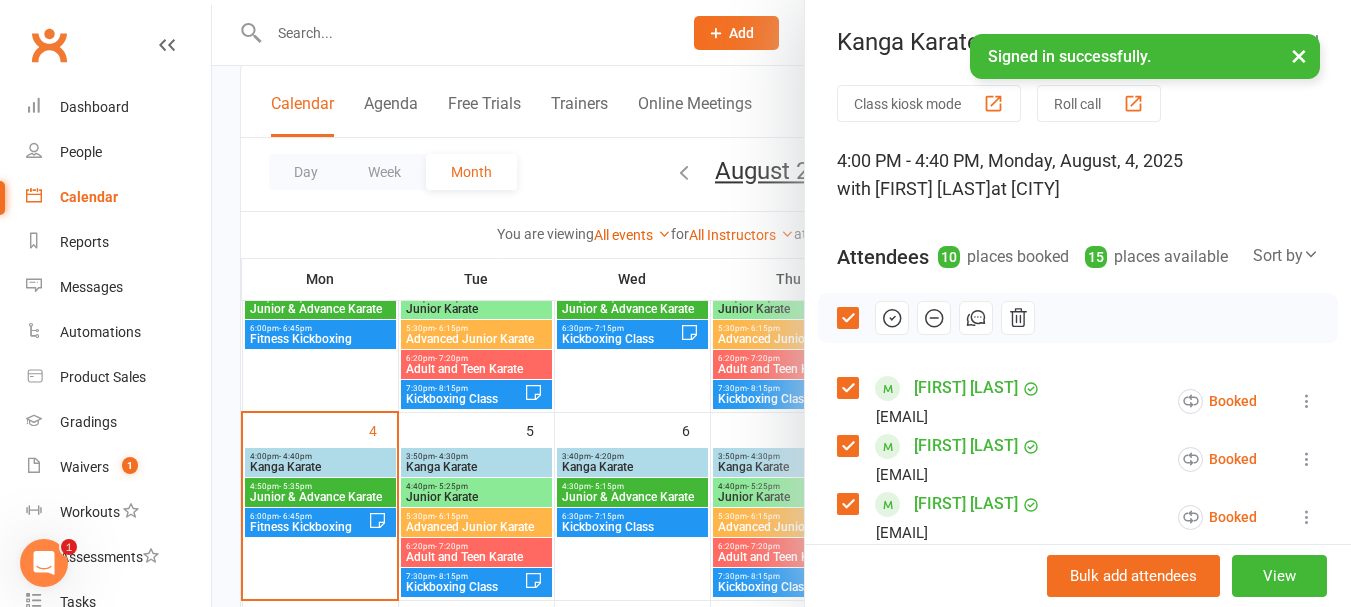 click at bounding box center [847, 318] 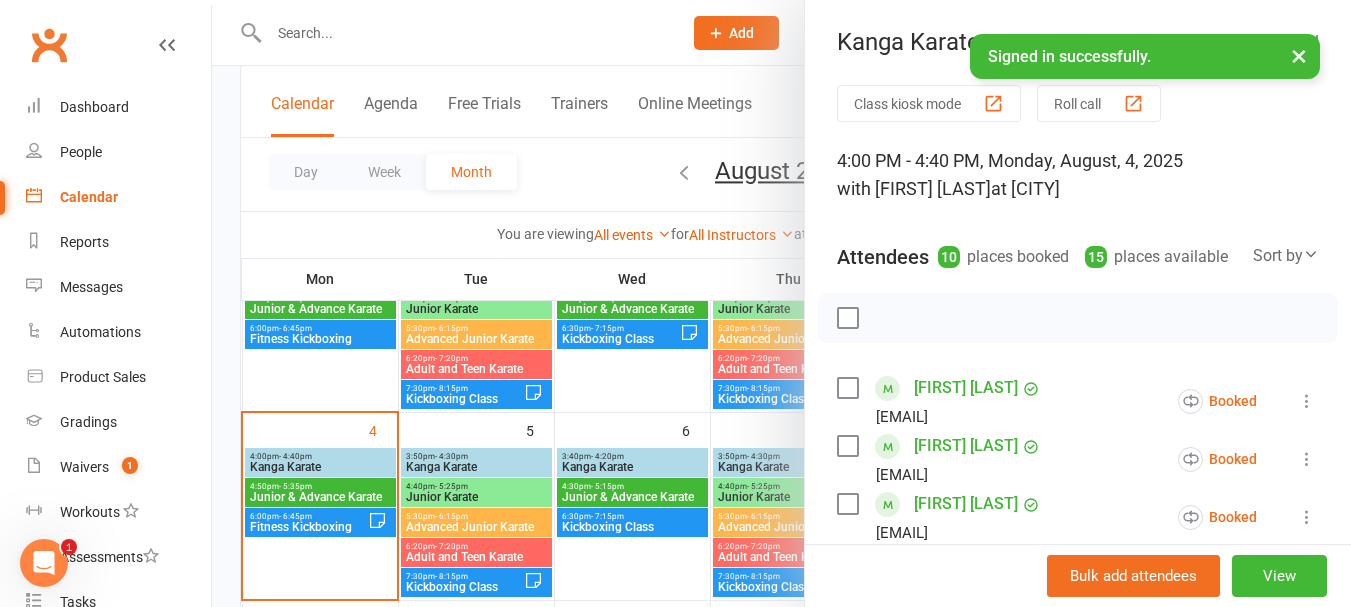click at bounding box center [847, 318] 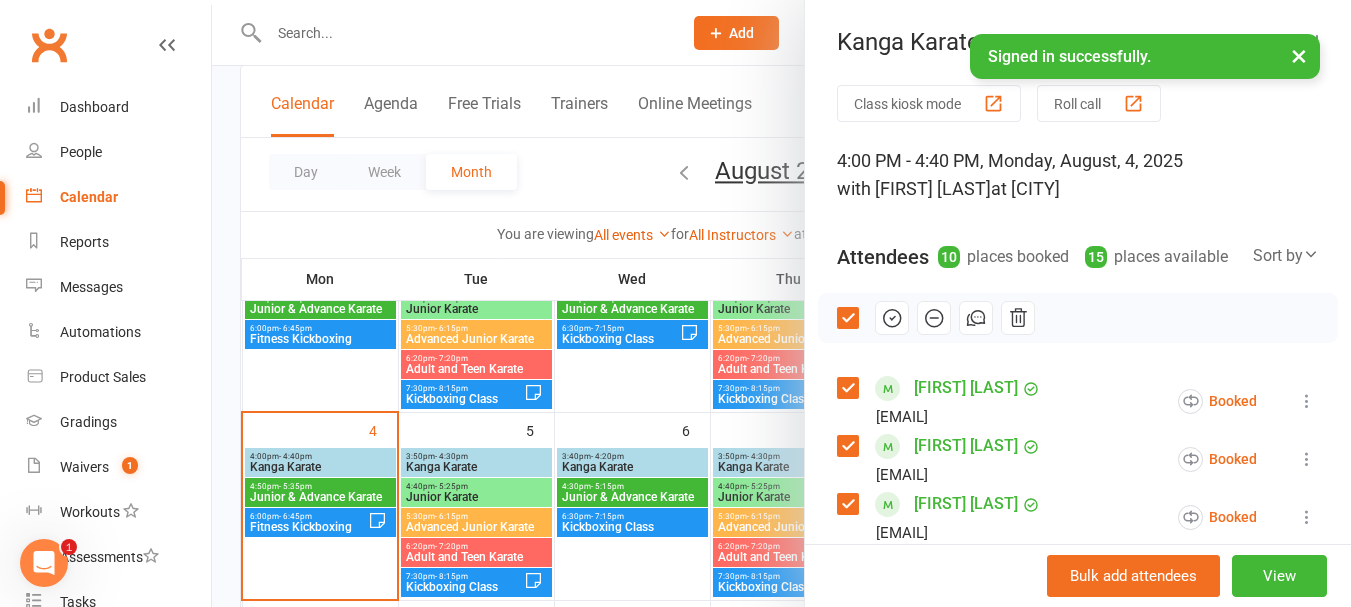 click 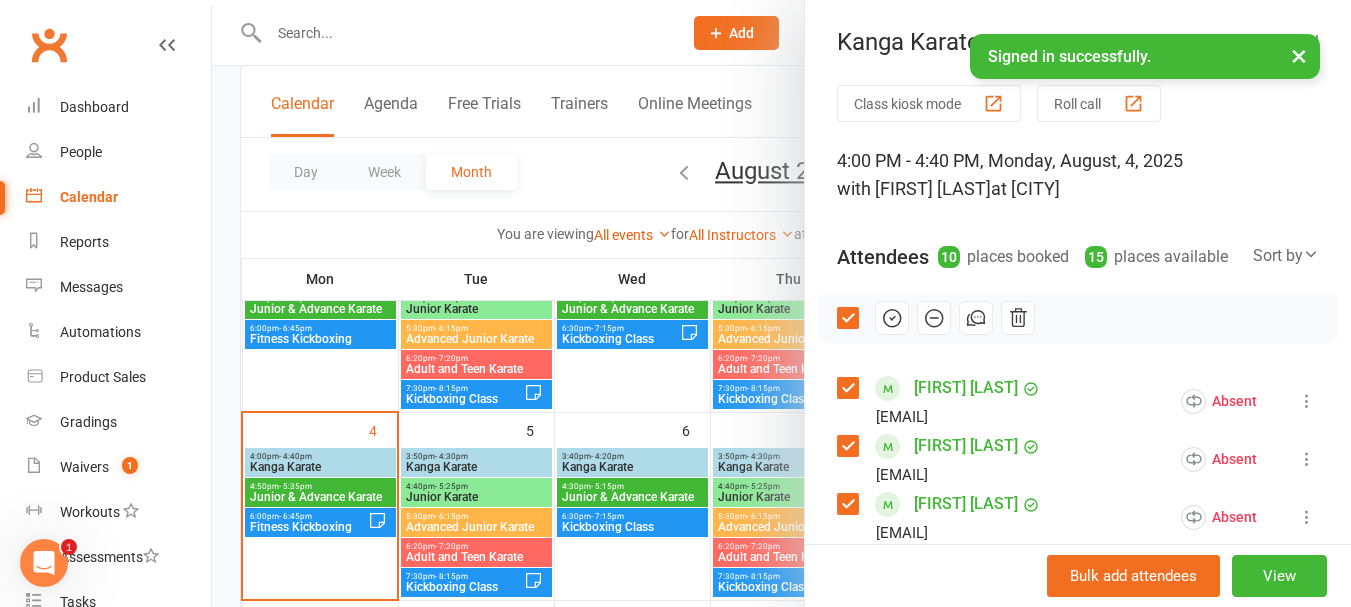 click at bounding box center (847, 318) 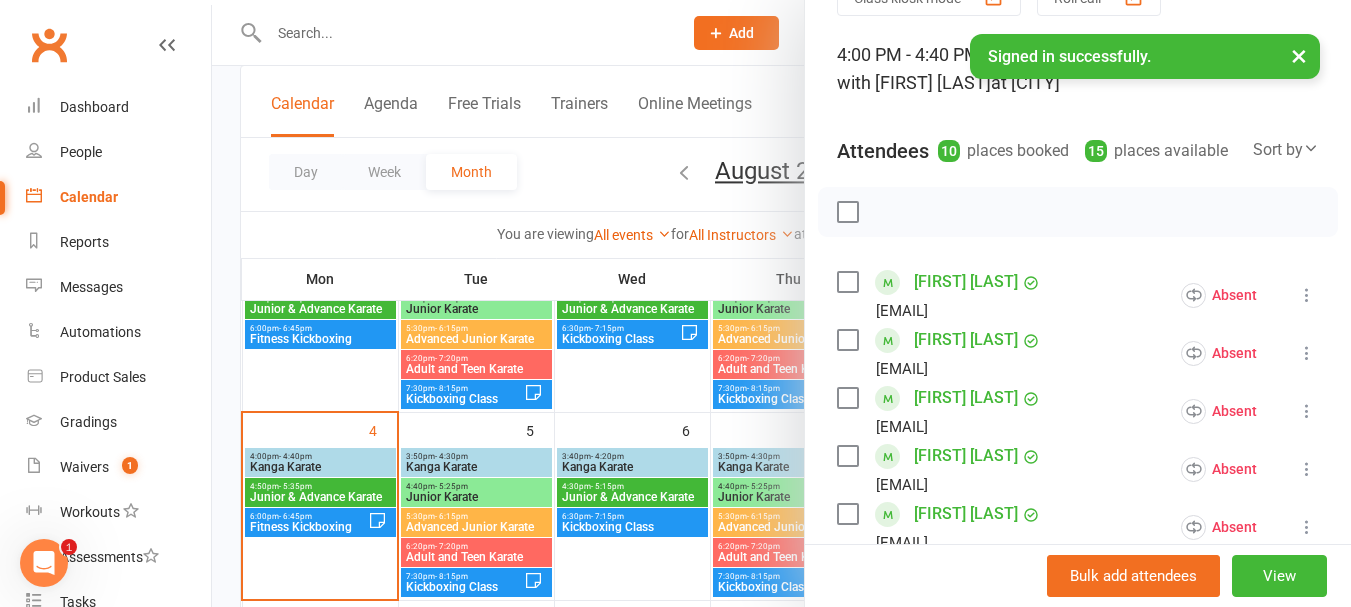 scroll, scrollTop: 200, scrollLeft: 0, axis: vertical 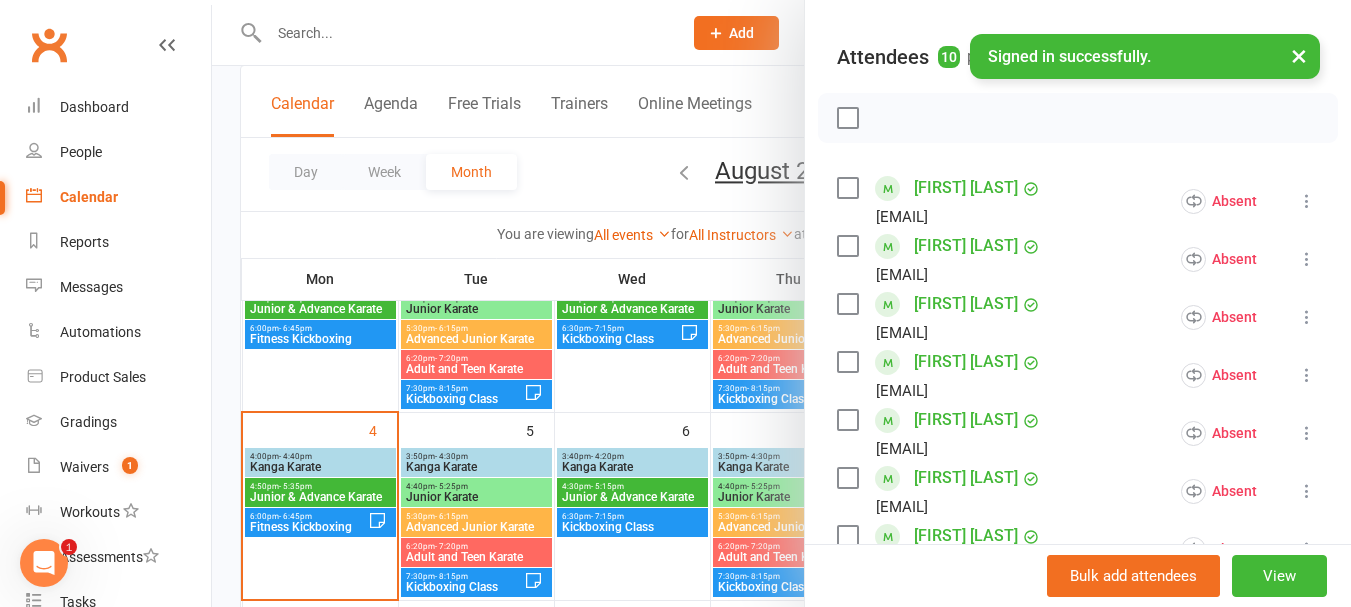 click at bounding box center (847, 188) 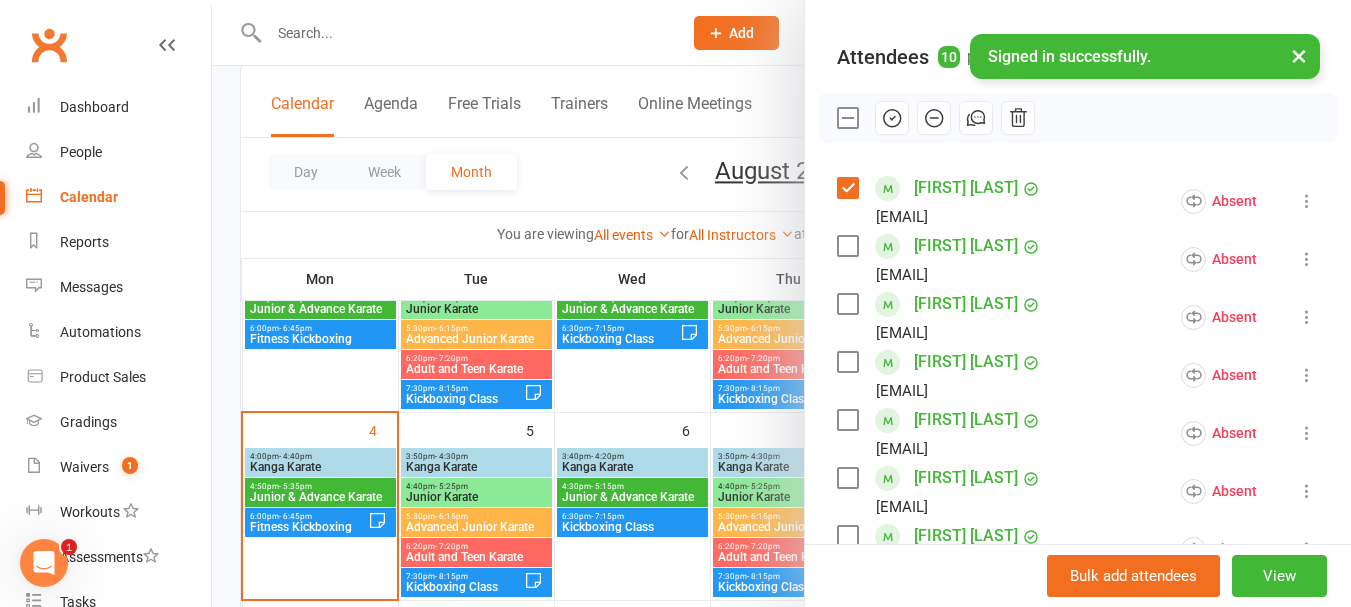 click on "Class kiosk mode  Roll call  4:00 PM - 4:40 PM, Monday, August, 4, 2025 with [FIRST] [LAST]  at  Morley  Attendees  10  places booked 15  places available Sort by  Last name  First name  Booking created    Dalton Buttery  [EMAIL] Absent More info  Remove  Check in  Reset attendance  Send message  All bookings for series  Deactivate recurring bookings    Christina Dargie  [EMAIL] Absent More info  Remove  Check in  Reset attendance  Send message  All bookings for series  Deactivate recurring bookings    Ash Fisher  [EMAIL] Absent More info  Remove  Check in  Reset attendance  Send message  All bookings for series  Deactivate recurring bookings    Juniper Fisher  [EMAIL] Absent More info  Remove  Check in  Reset attendance  Send message  All bookings for series  Deactivate recurring bookings    Noah Foley  [EMAIL] Absent More info  Remove  Check in  Reset attendance  Send message  All bookings for series  Deactivate recurring bookings" at bounding box center (1078, 498) 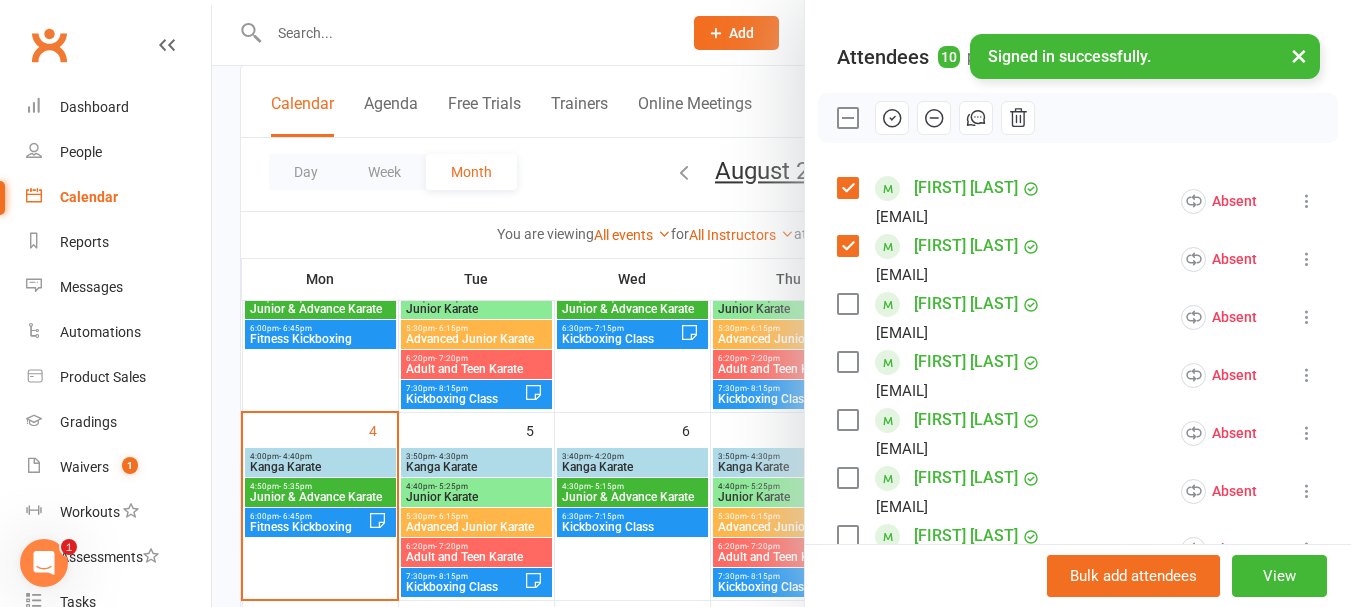 click at bounding box center [847, 304] 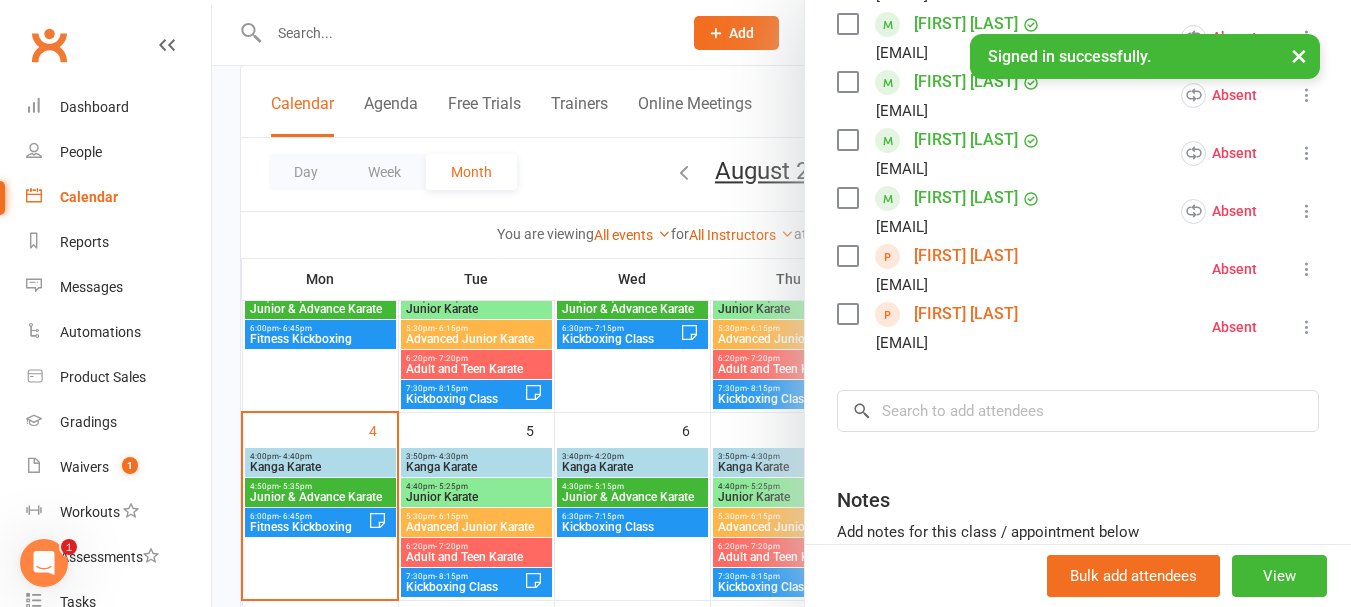 scroll, scrollTop: 500, scrollLeft: 0, axis: vertical 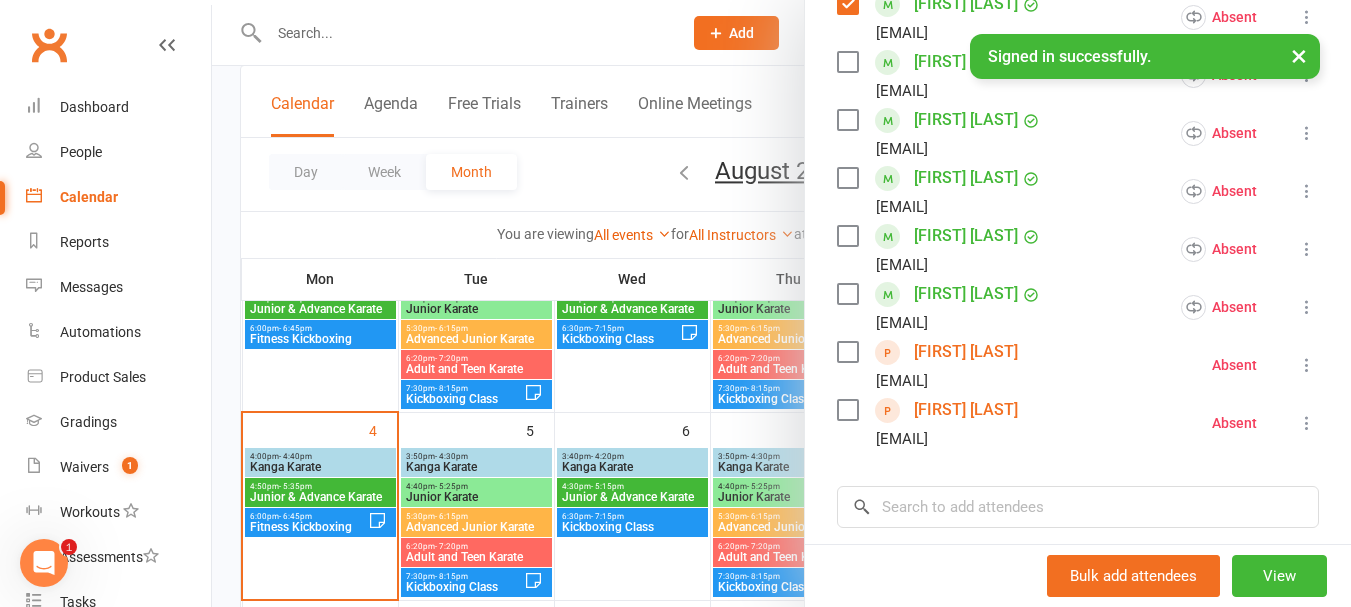 click at bounding box center (847, 62) 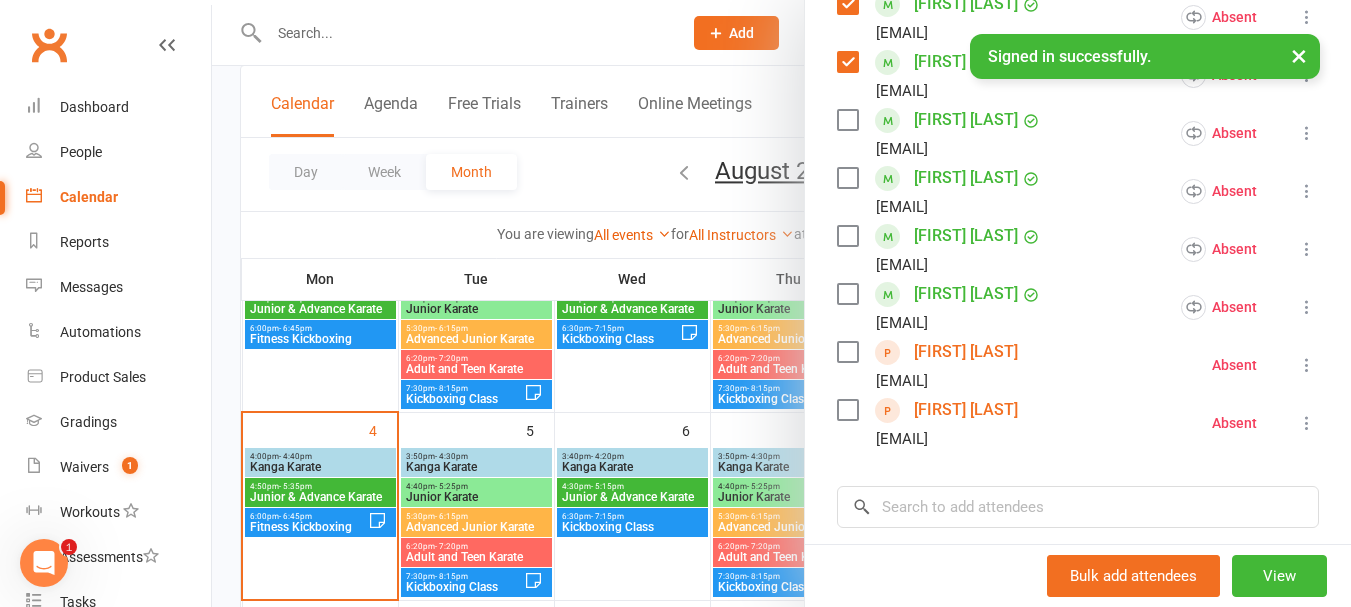 click at bounding box center [847, 120] 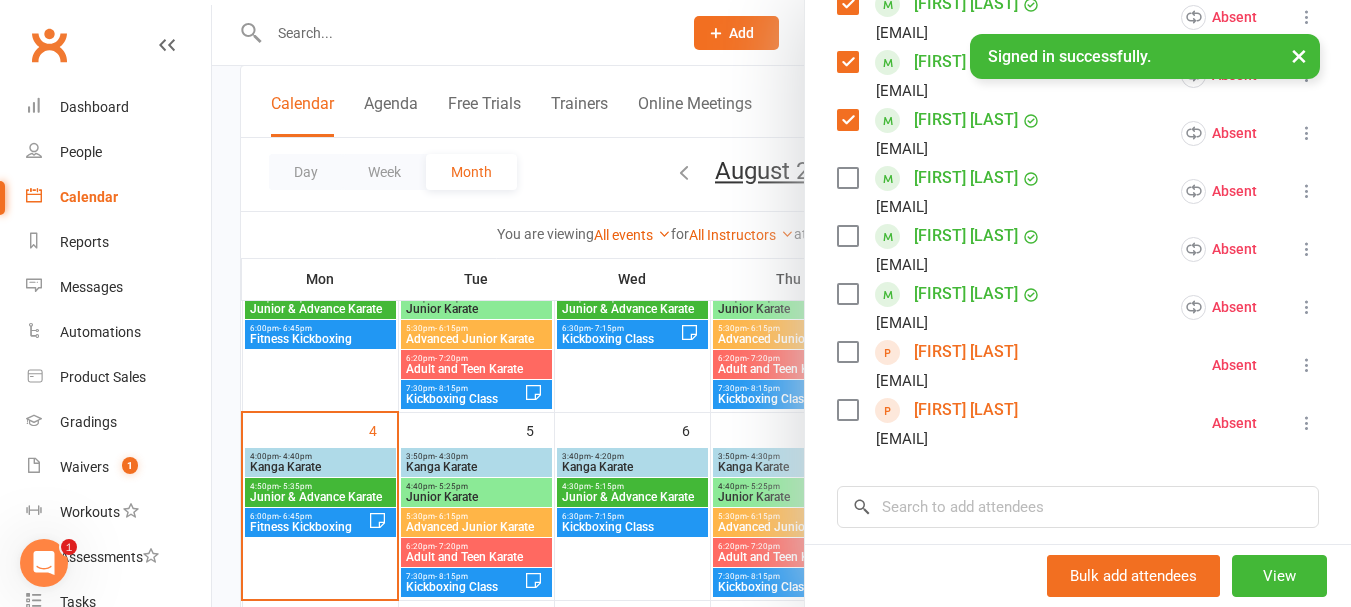 scroll, scrollTop: 600, scrollLeft: 0, axis: vertical 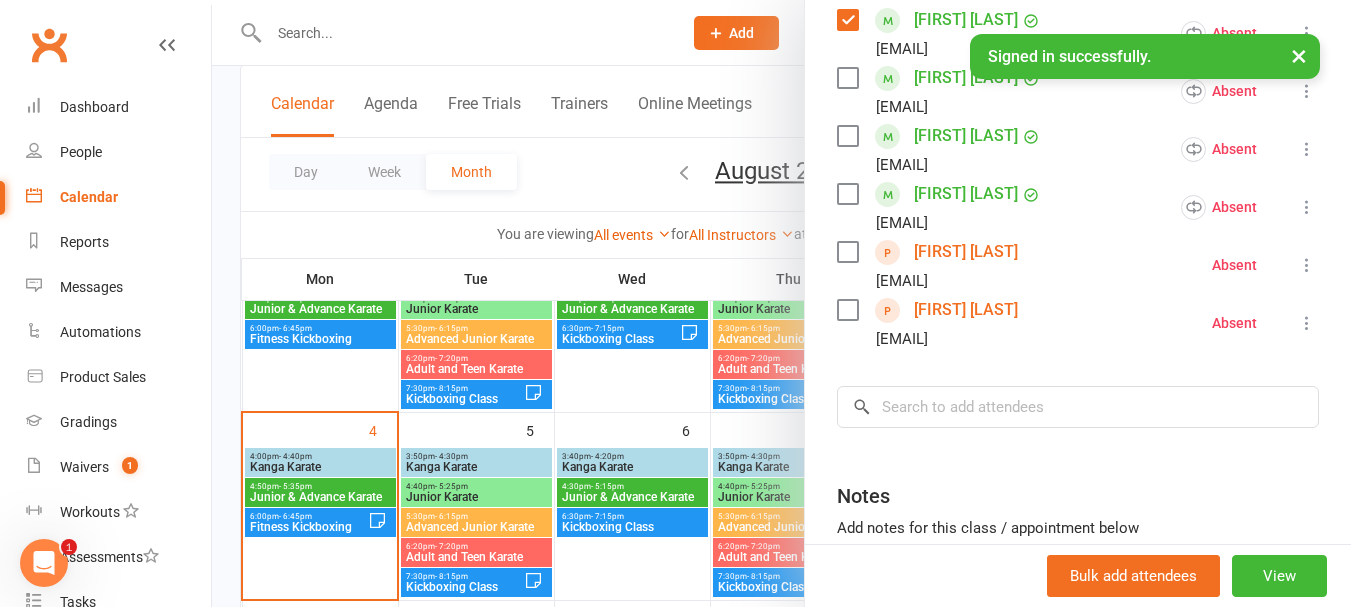 click at bounding box center (847, 78) 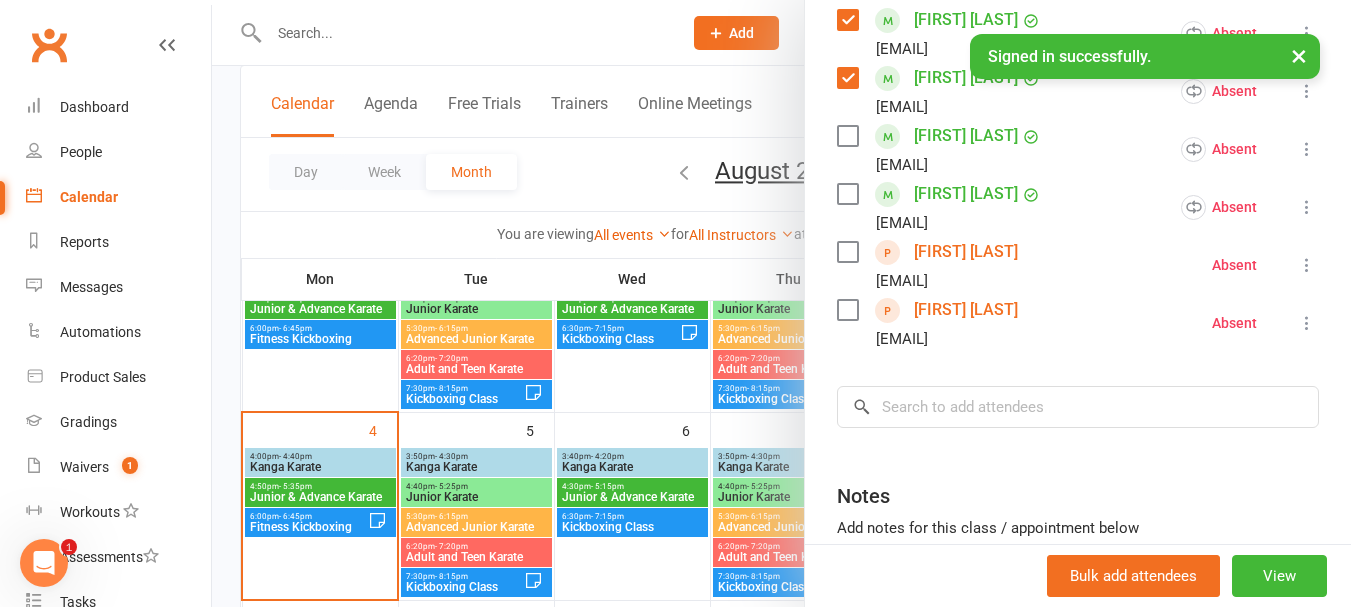 click at bounding box center [847, 136] 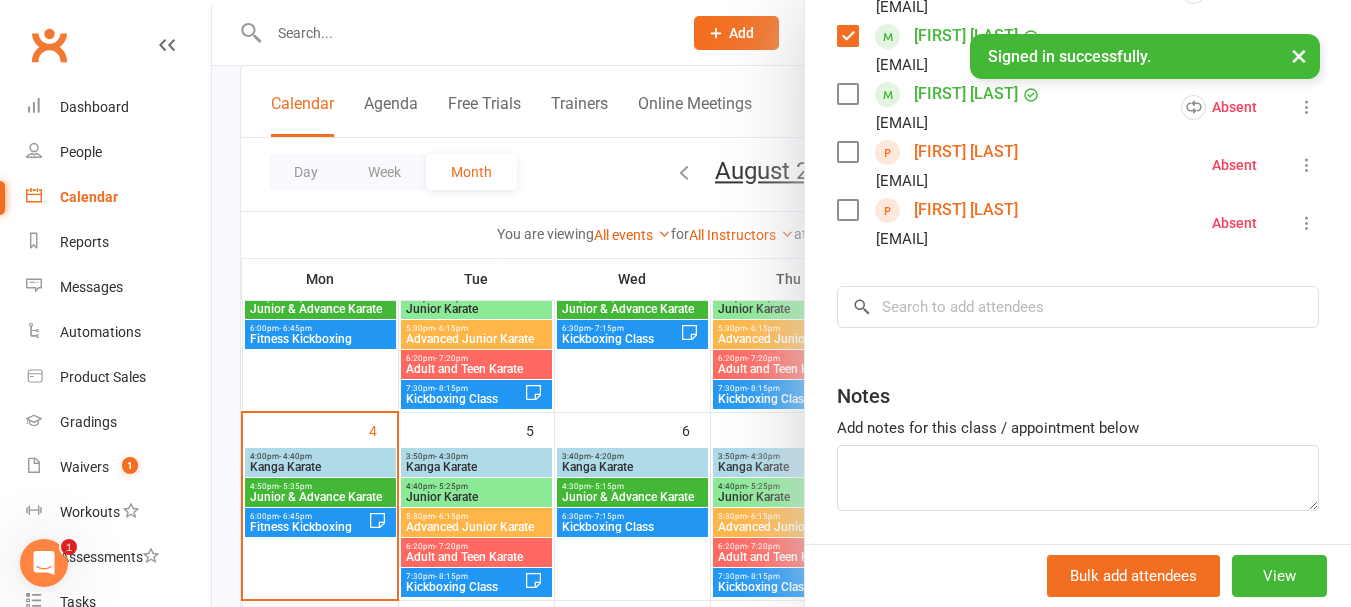 scroll, scrollTop: 200, scrollLeft: 0, axis: vertical 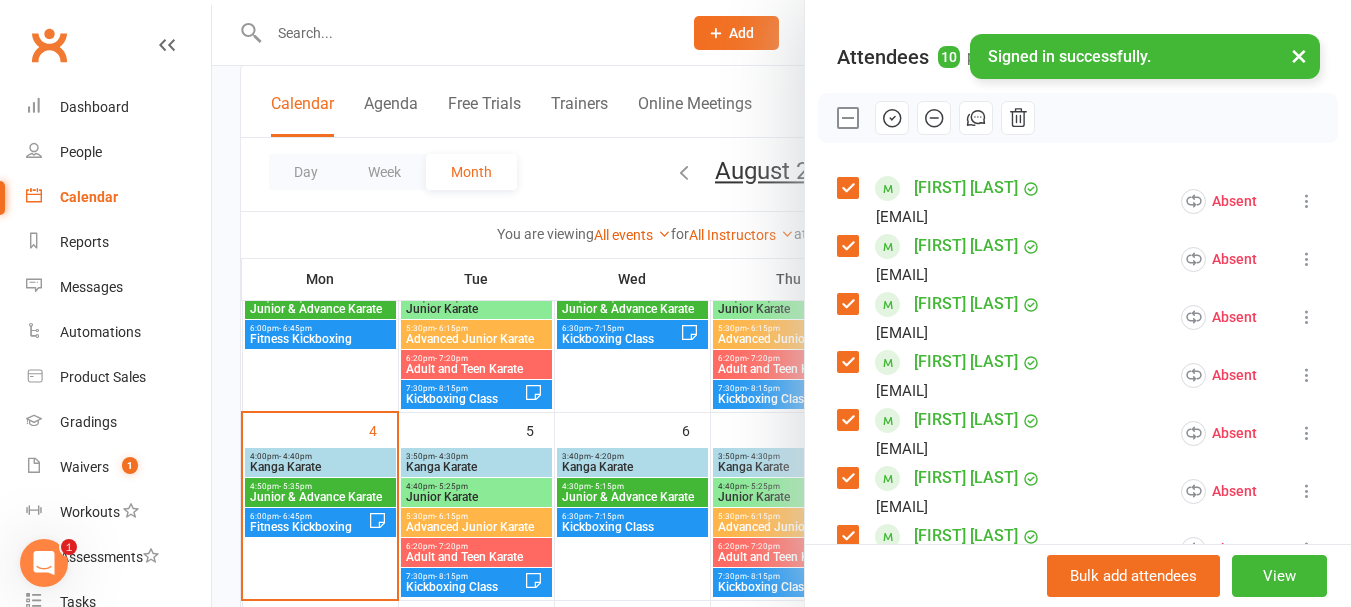 click 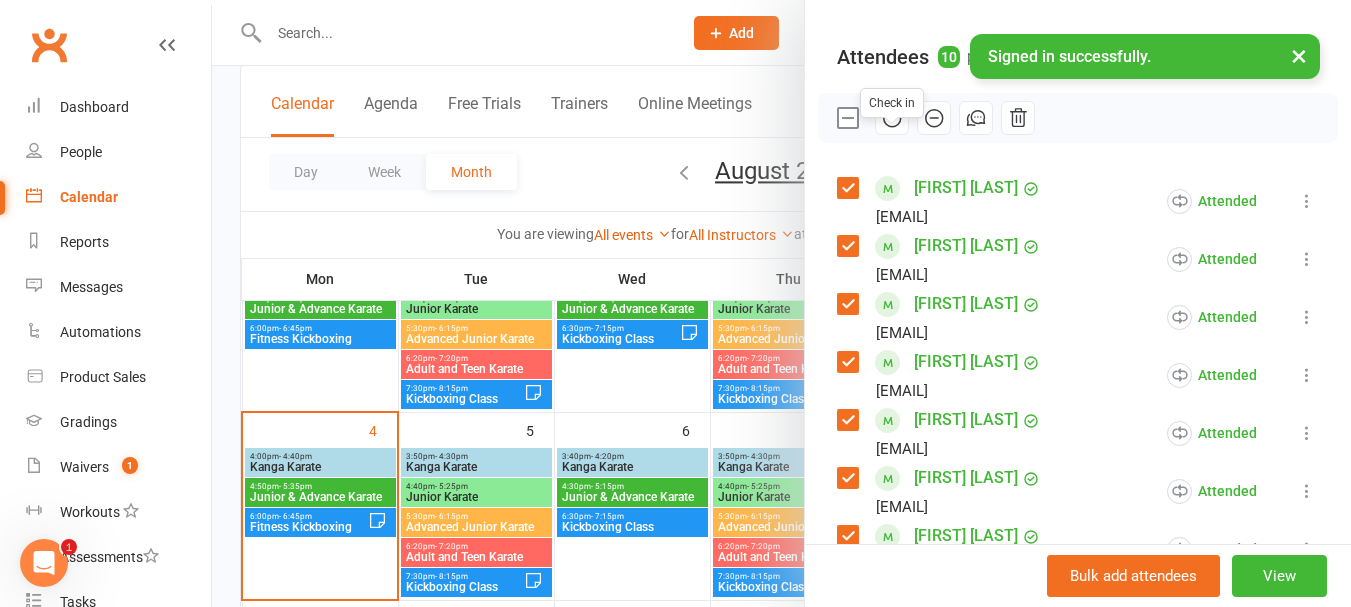 click 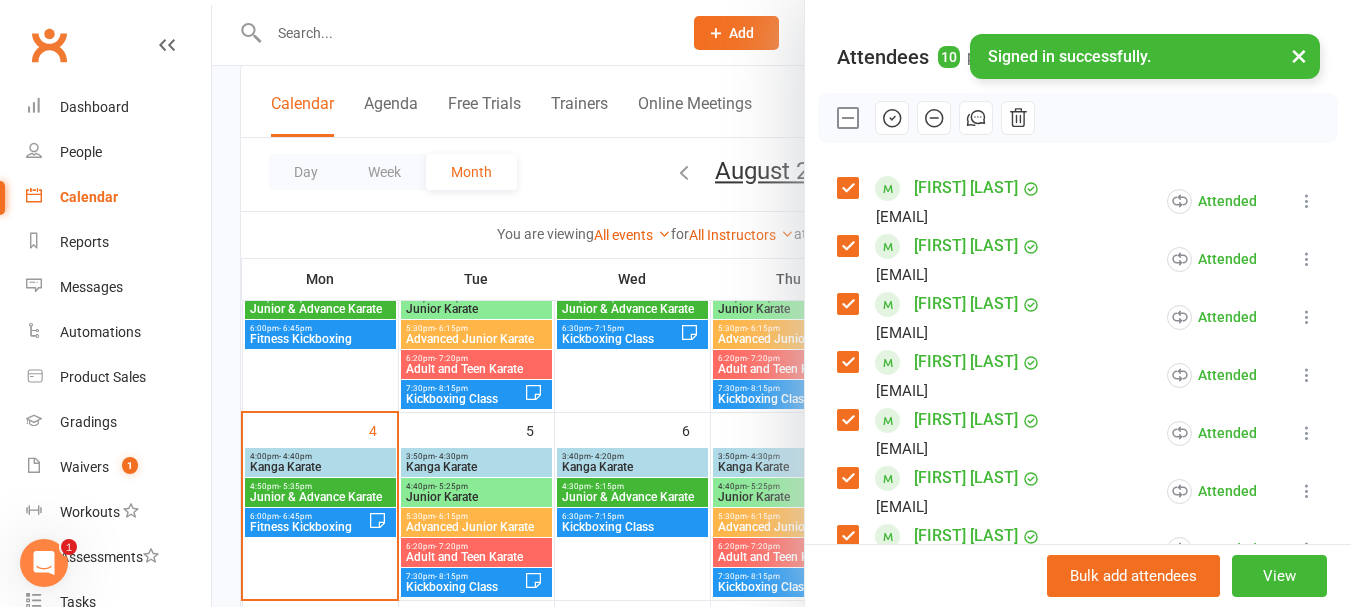 click at bounding box center [847, 118] 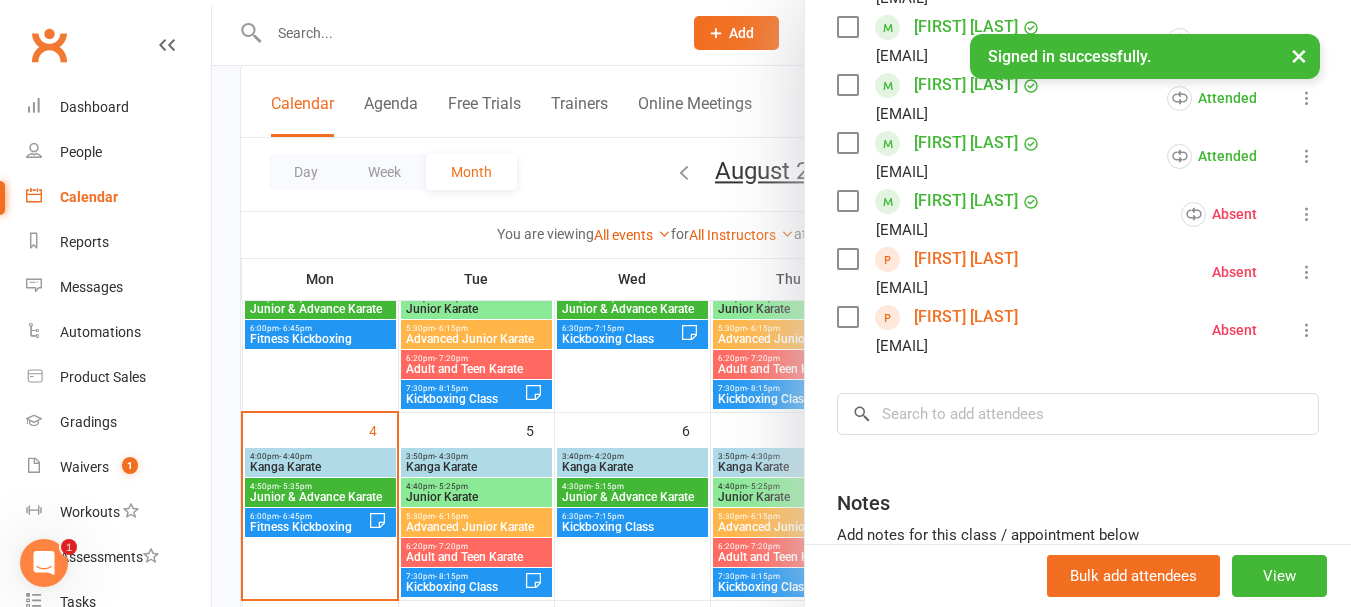 scroll, scrollTop: 600, scrollLeft: 0, axis: vertical 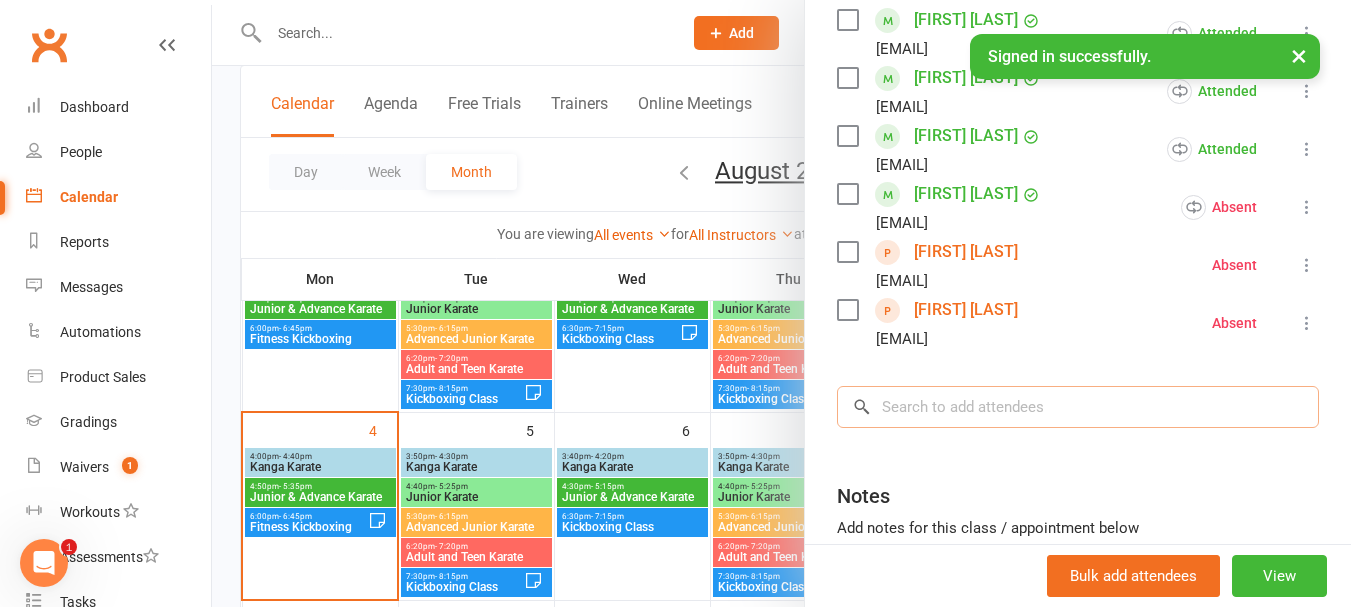 click at bounding box center [1078, 407] 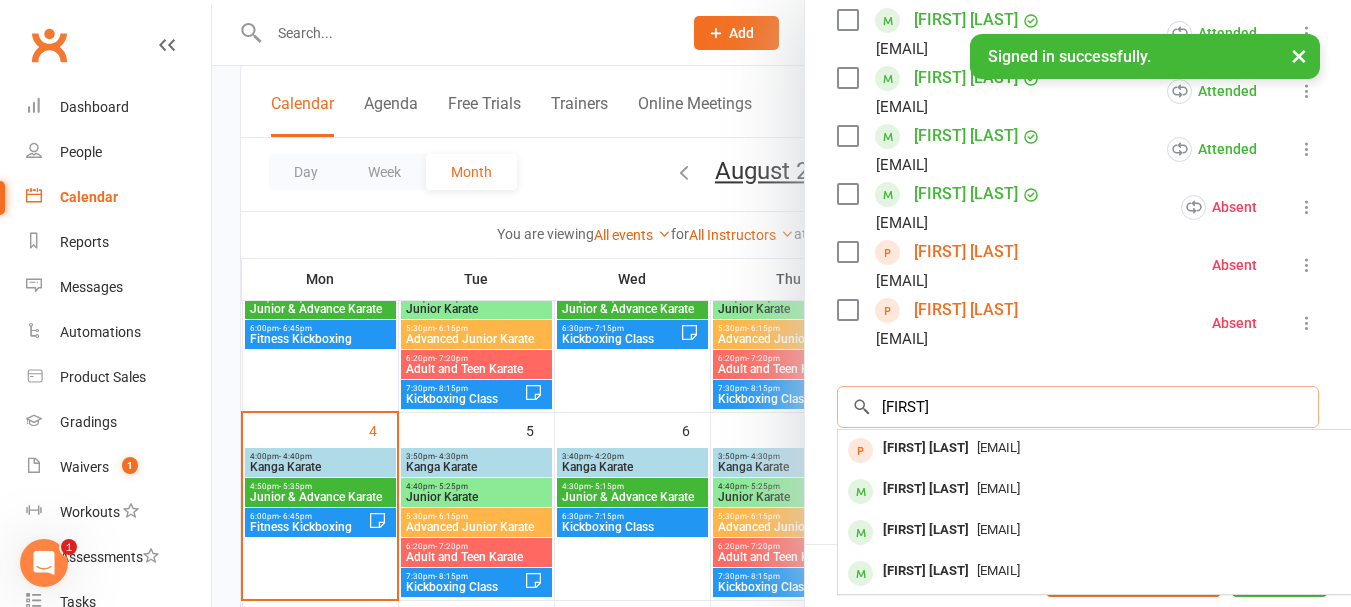 scroll, scrollTop: 700, scrollLeft: 0, axis: vertical 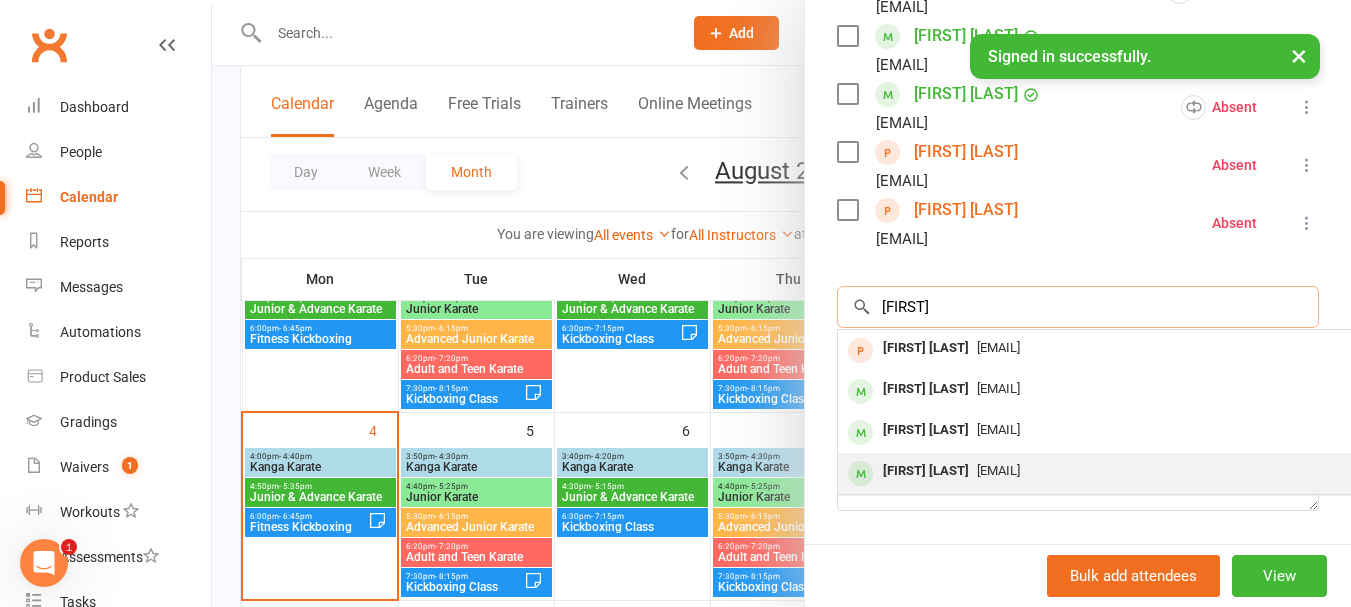 type on "[FIRST]" 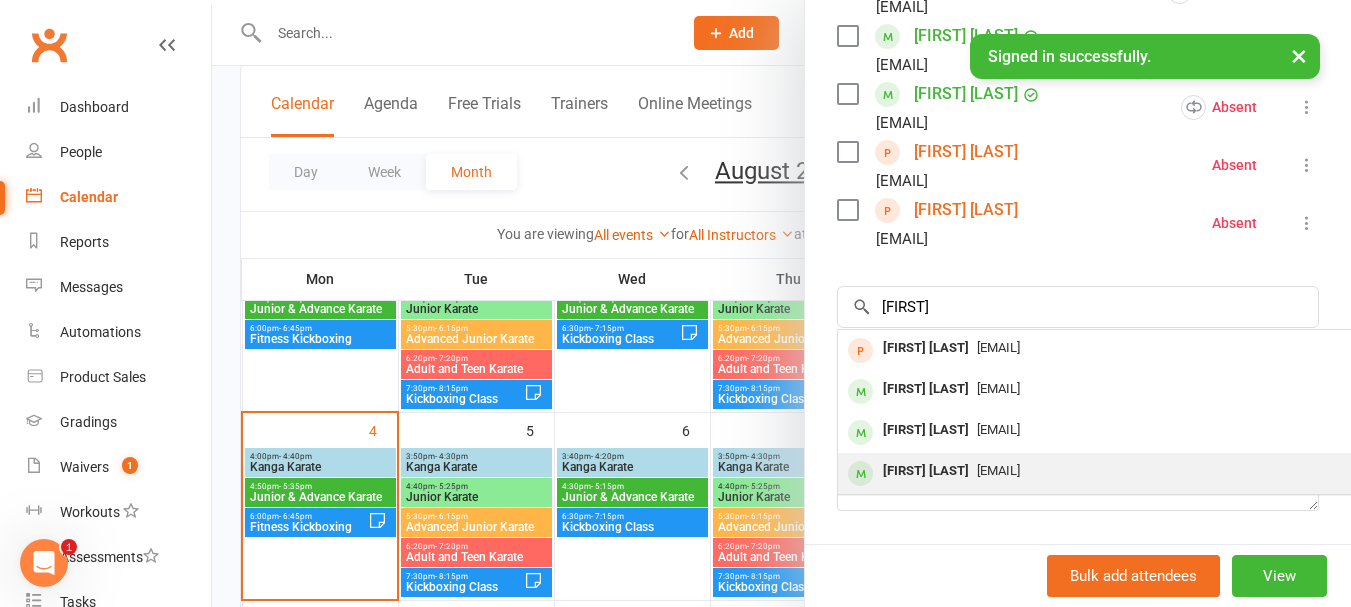 click on "[FIRST] [LAST]" at bounding box center (926, 471) 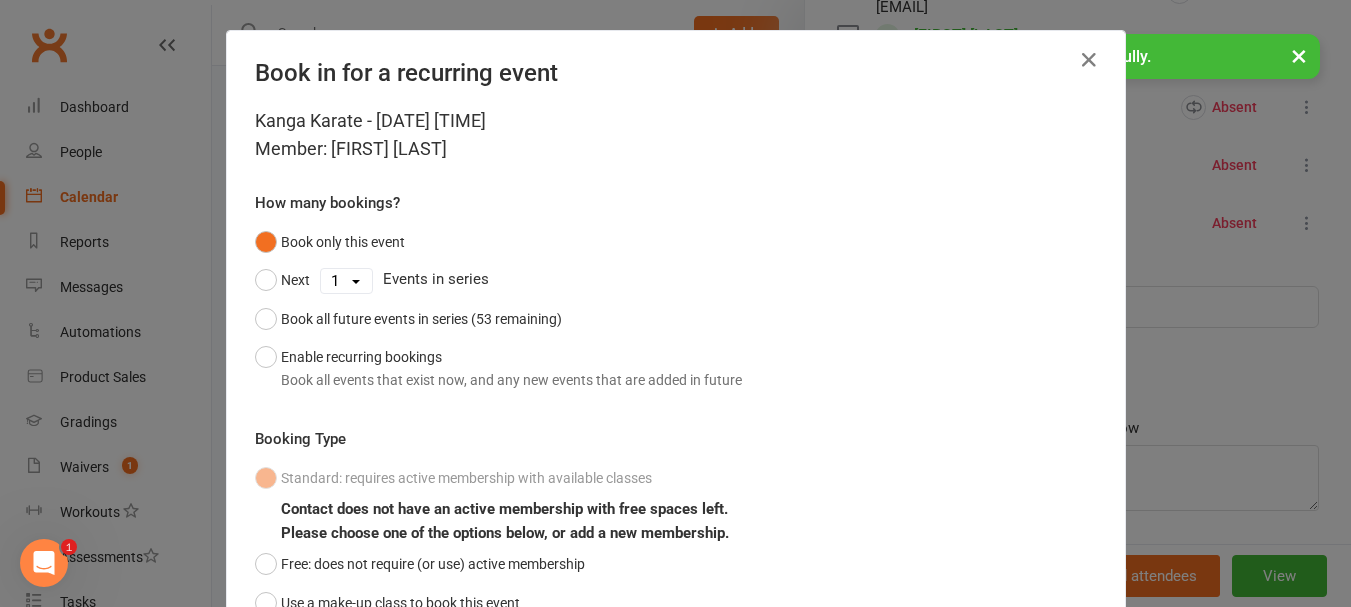 scroll, scrollTop: 793, scrollLeft: 0, axis: vertical 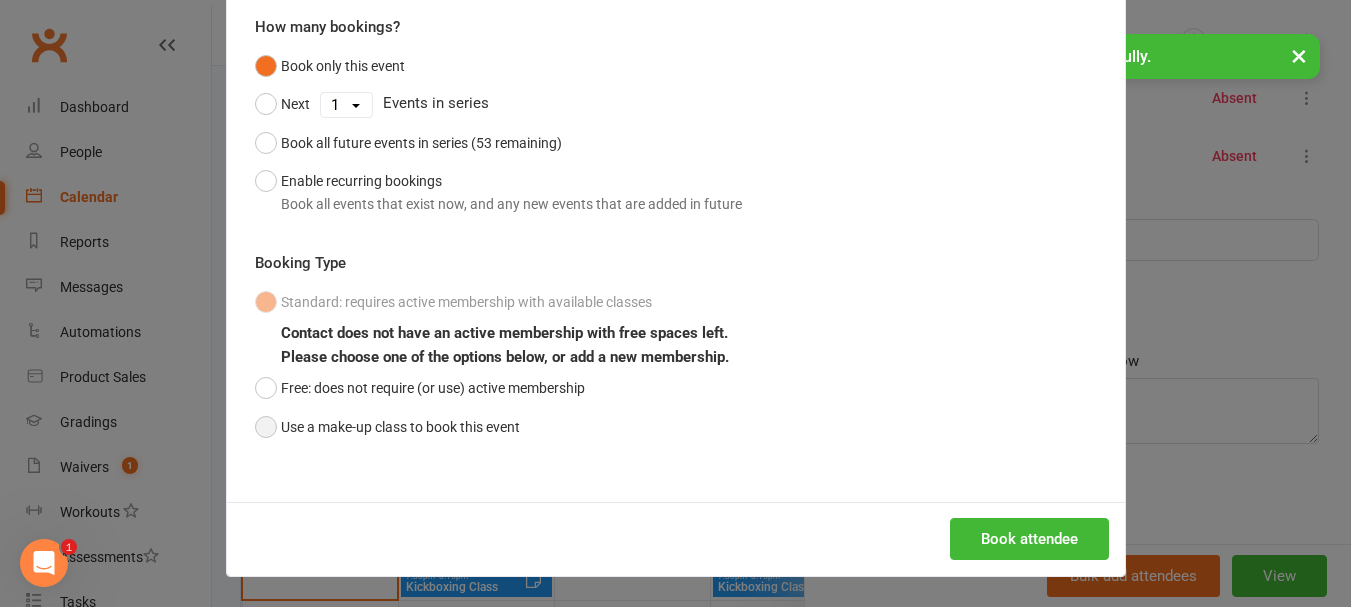 click on "Use a make-up class to book this event" at bounding box center (387, 427) 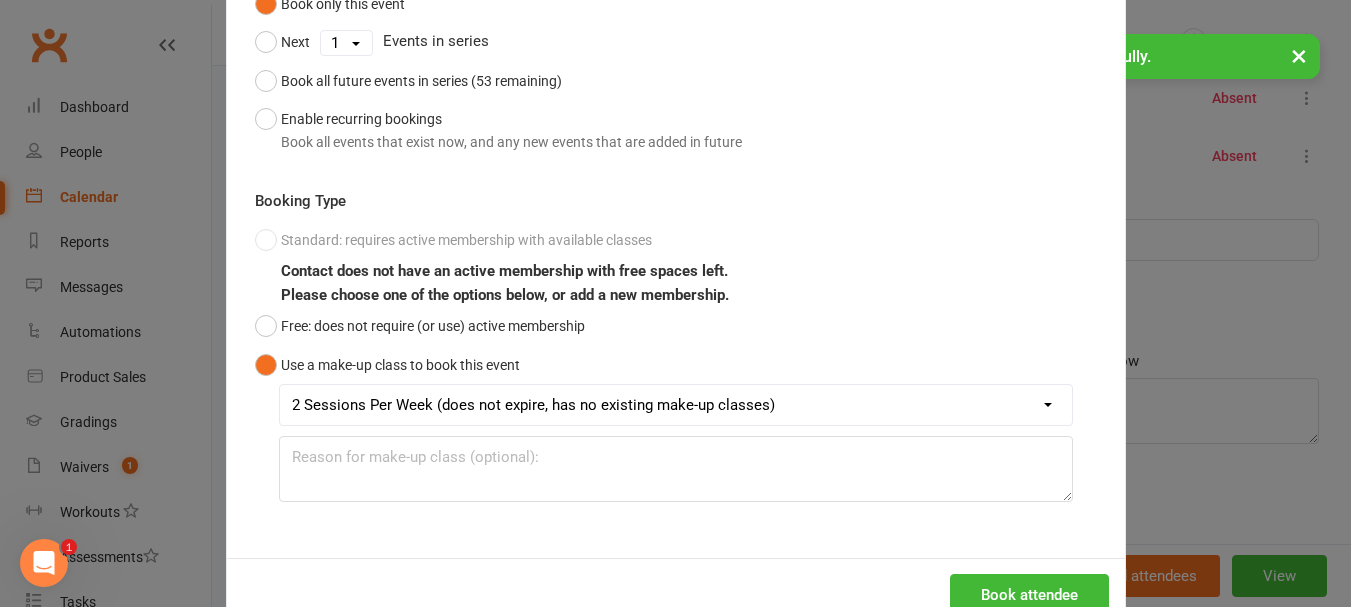 scroll, scrollTop: 294, scrollLeft: 0, axis: vertical 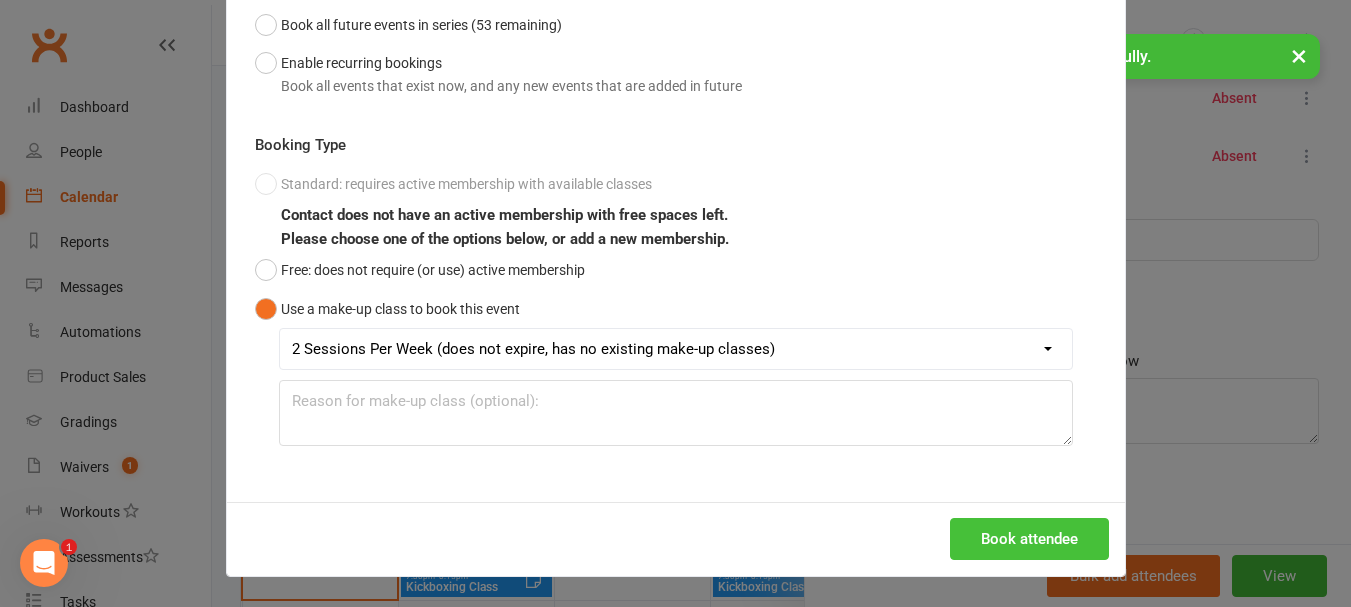 click on "Book attendee" at bounding box center [1029, 539] 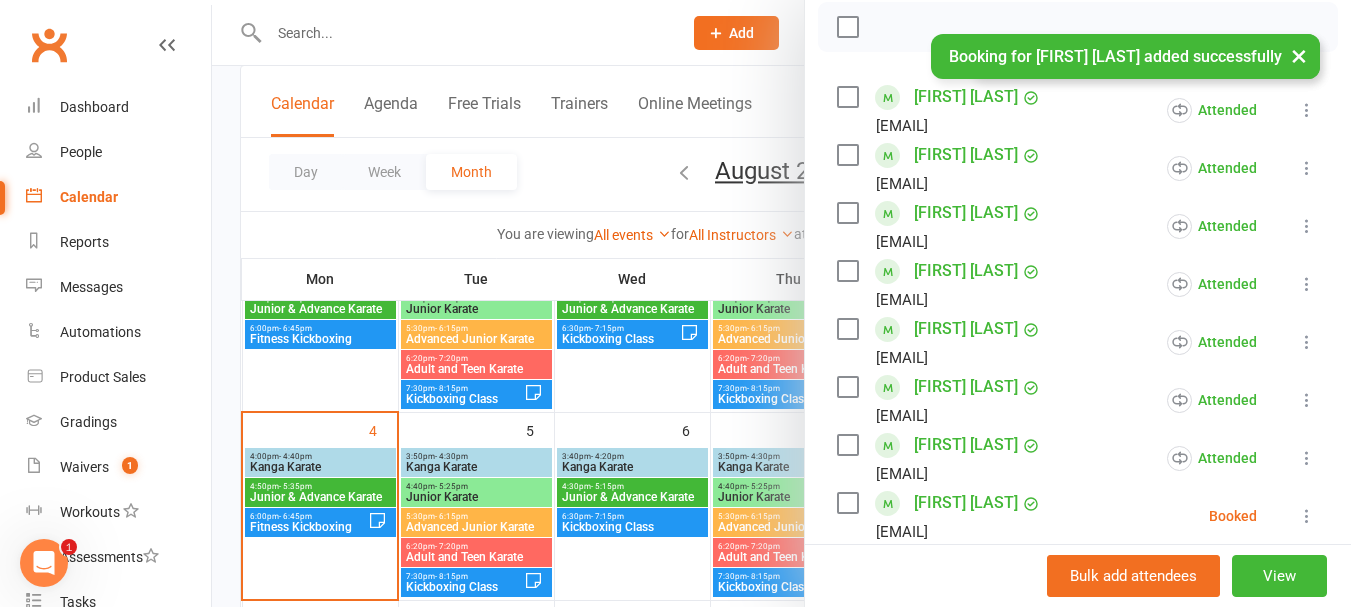 scroll, scrollTop: 493, scrollLeft: 0, axis: vertical 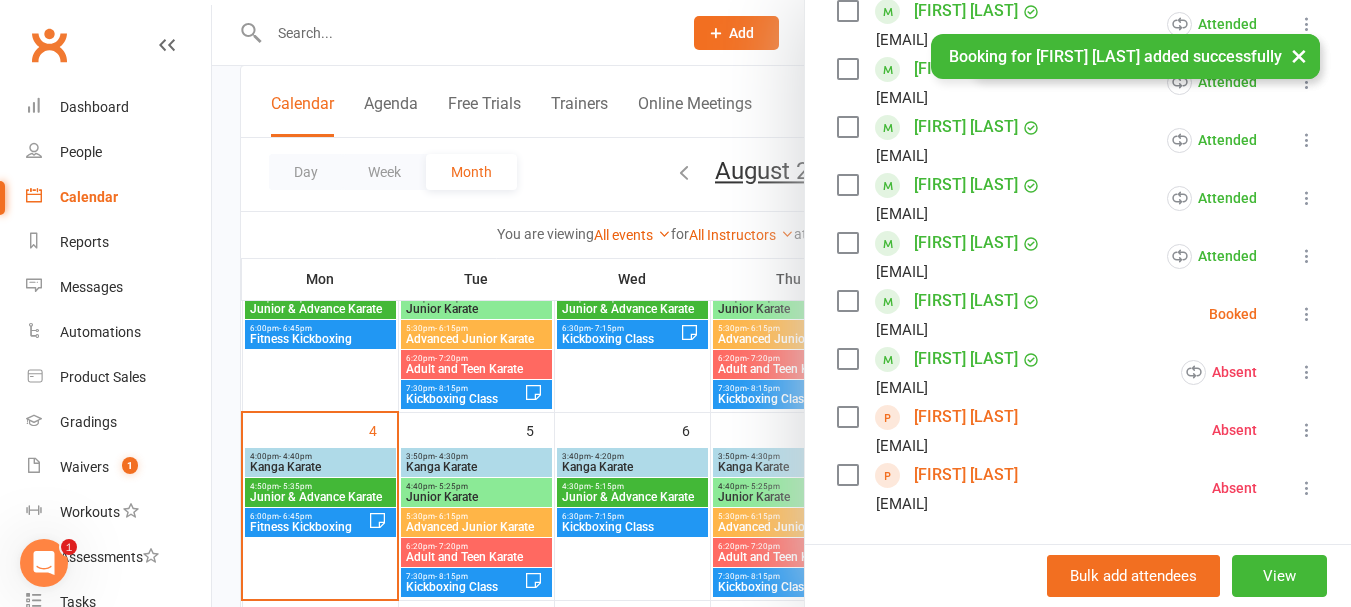 click at bounding box center (1307, 314) 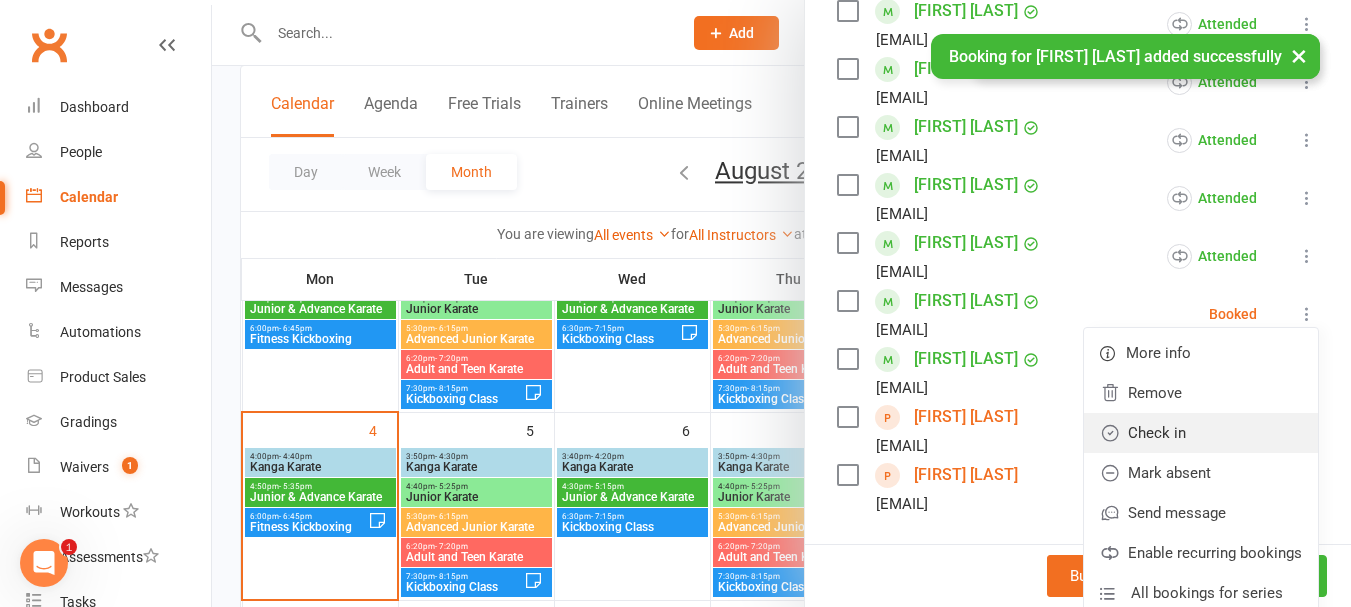 click on "Check in" at bounding box center (1201, 433) 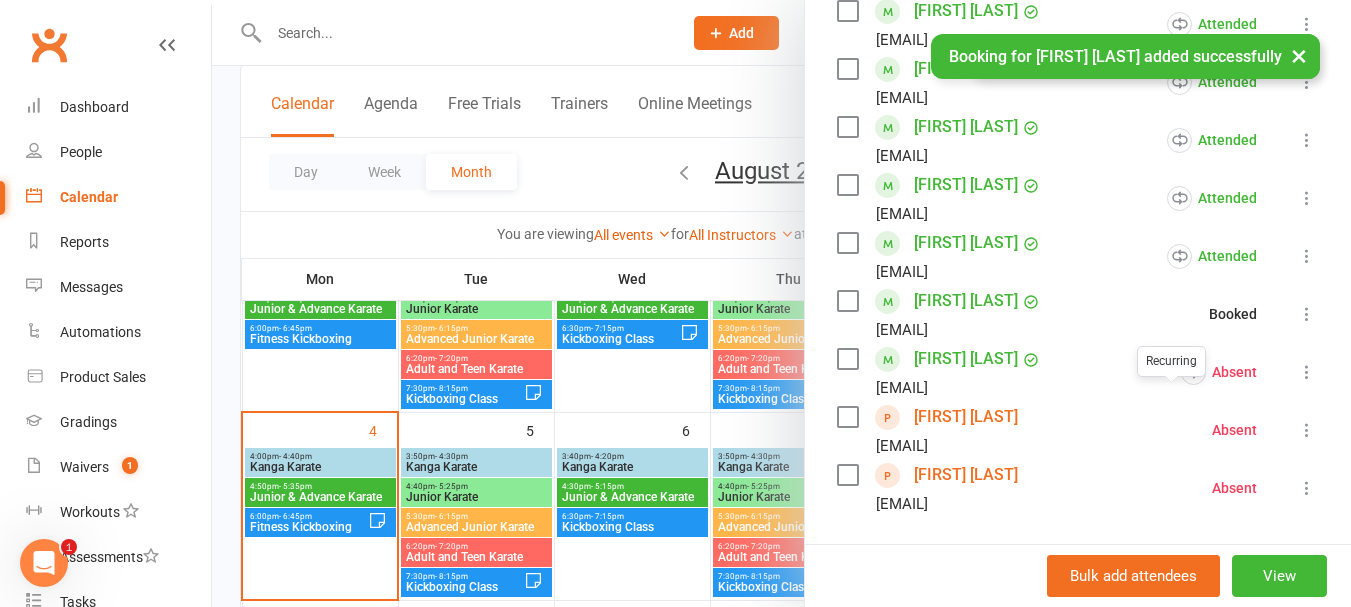 scroll, scrollTop: 0, scrollLeft: 0, axis: both 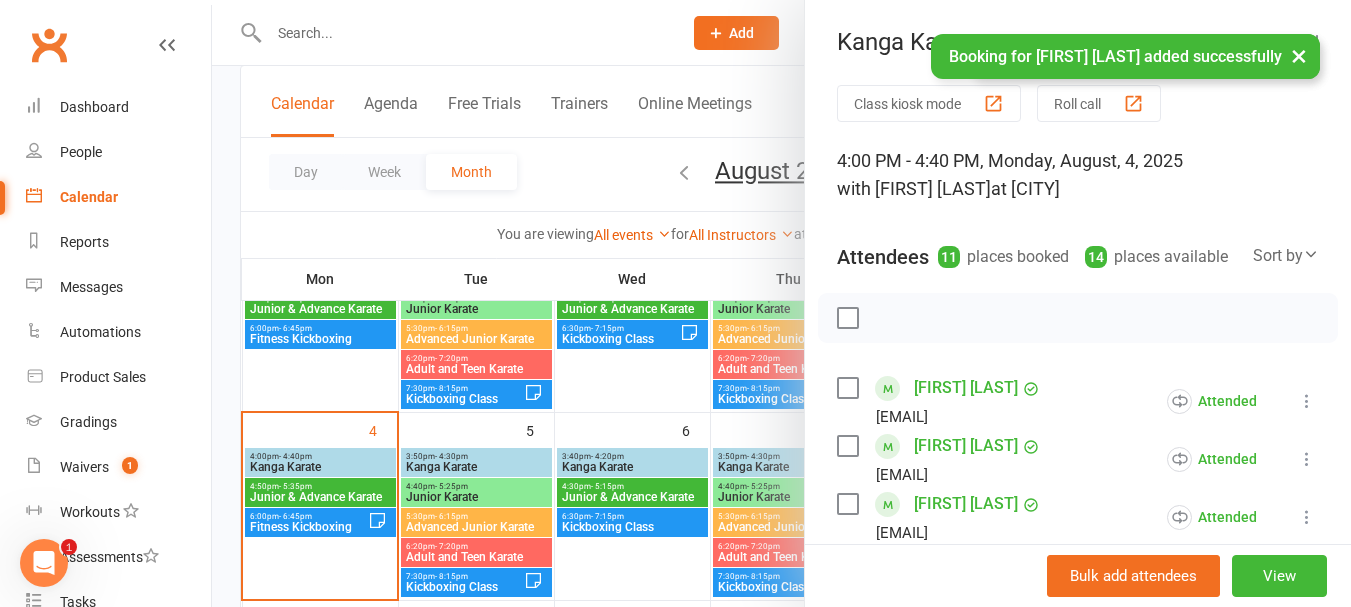 click on "Attendees  11  places booked 14  places available Sort by  Last name  First name  Booking created" at bounding box center [1078, 252] 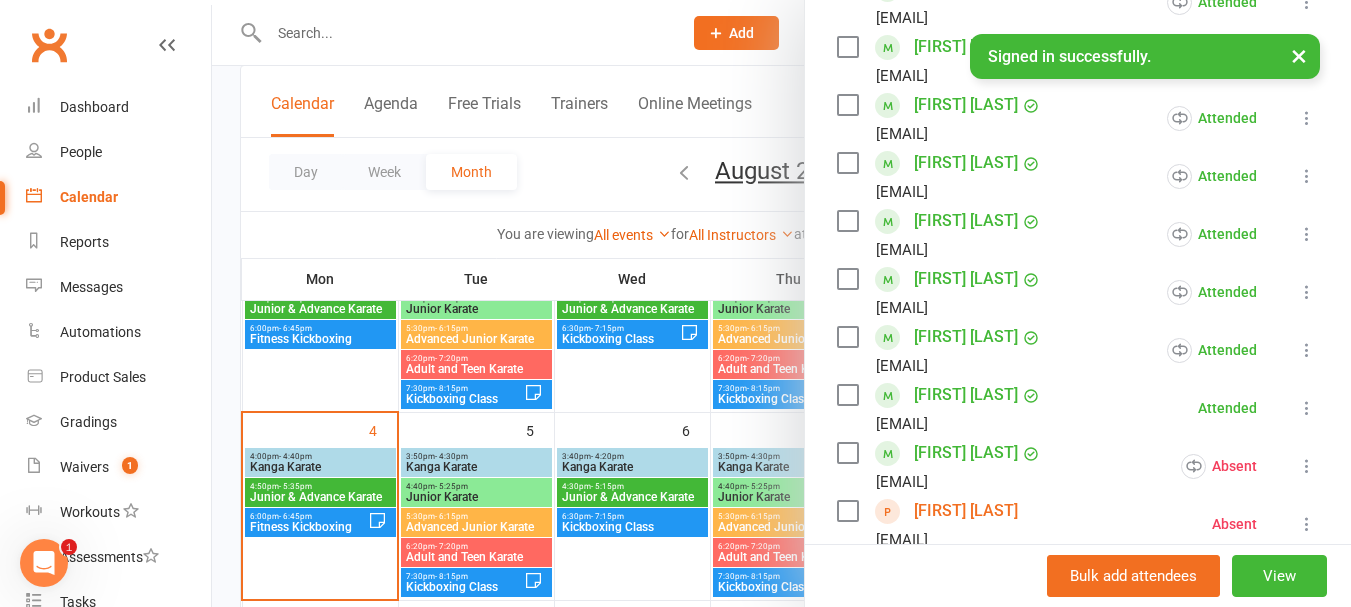 scroll, scrollTop: 400, scrollLeft: 0, axis: vertical 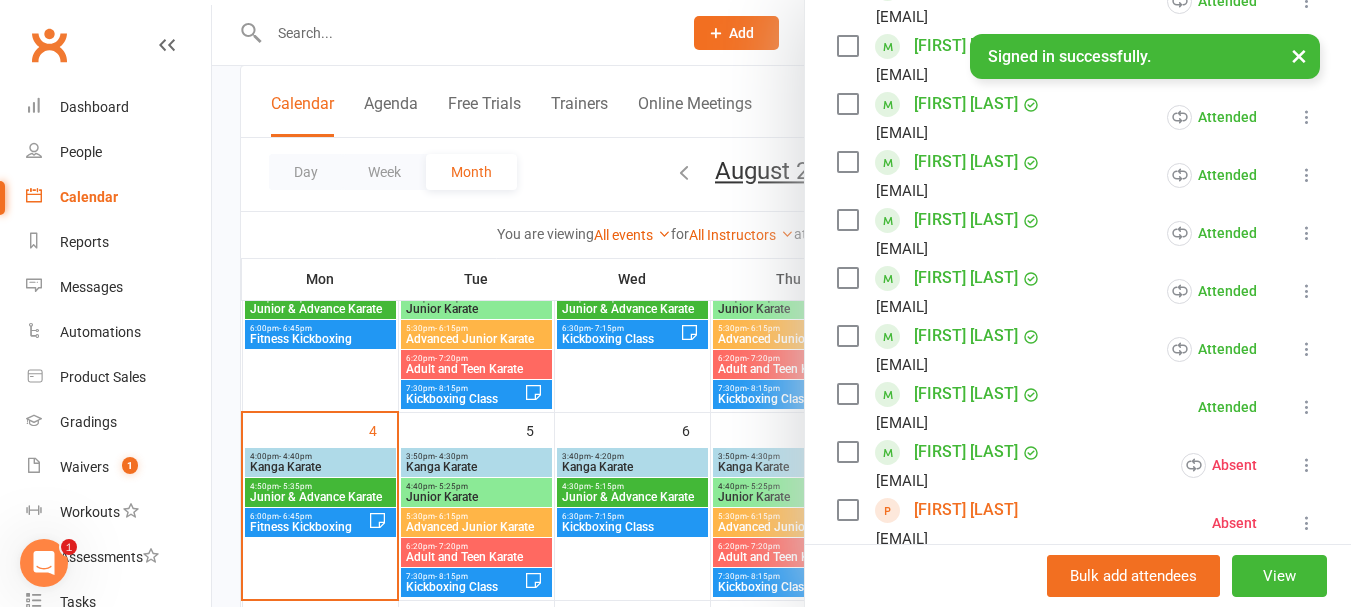 click at bounding box center [781, 303] 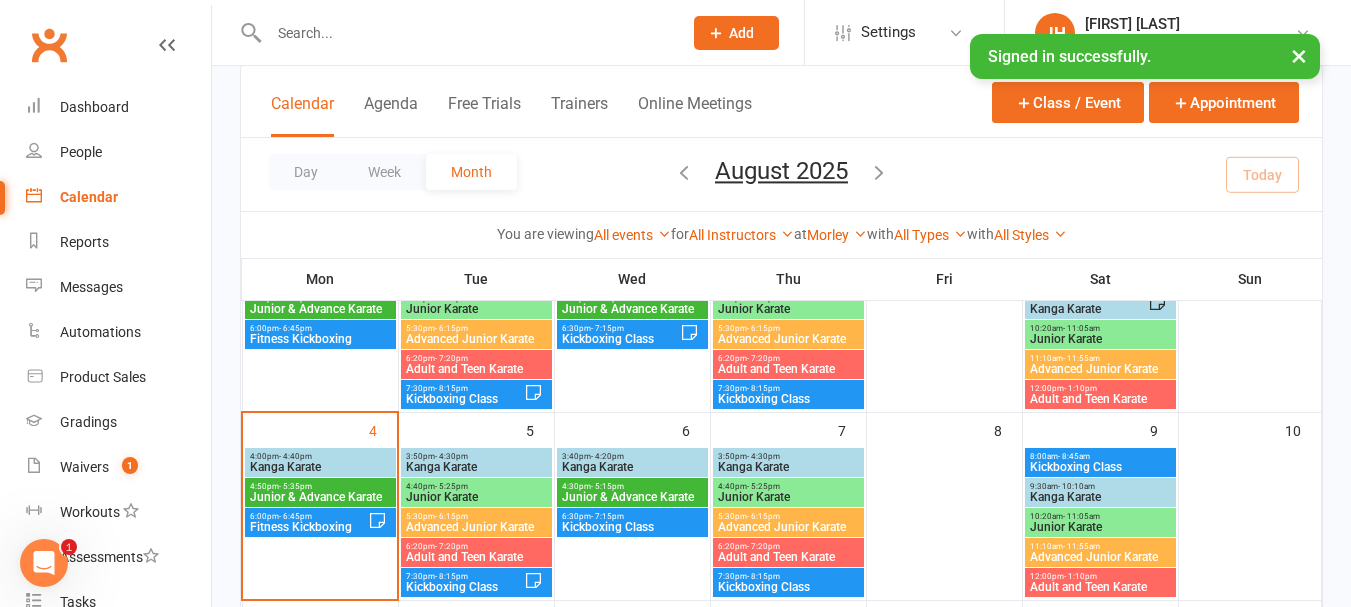 click on "Junior & Advance Karate" at bounding box center (320, 497) 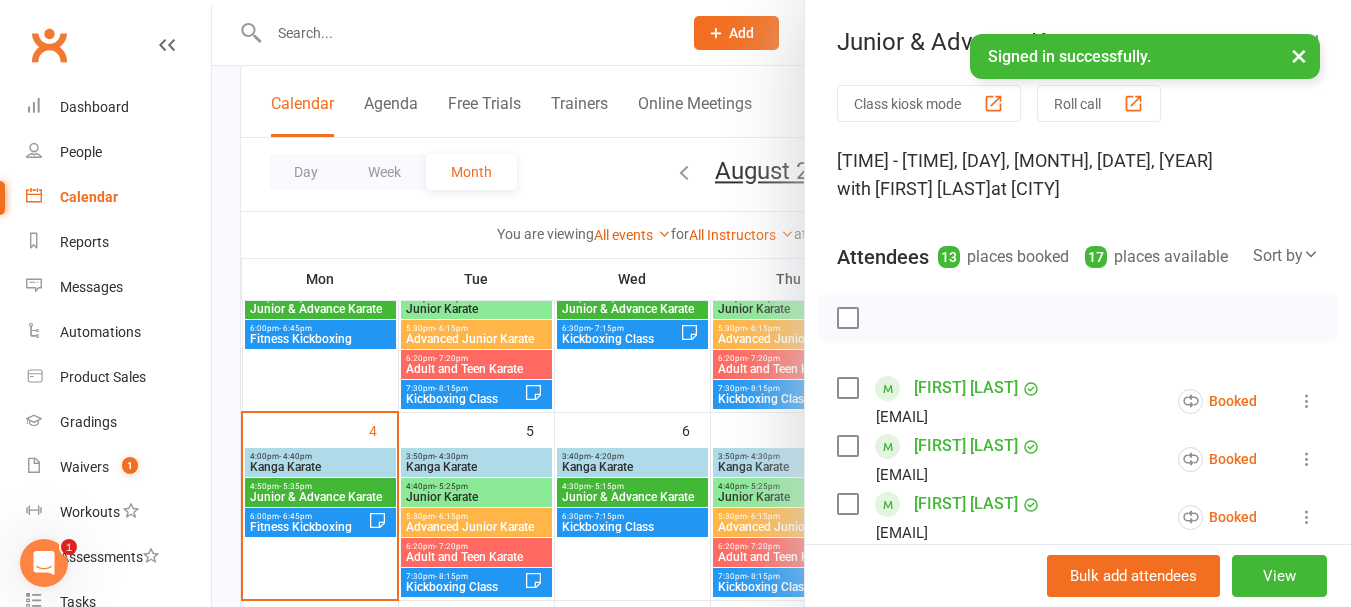 click at bounding box center (781, 303) 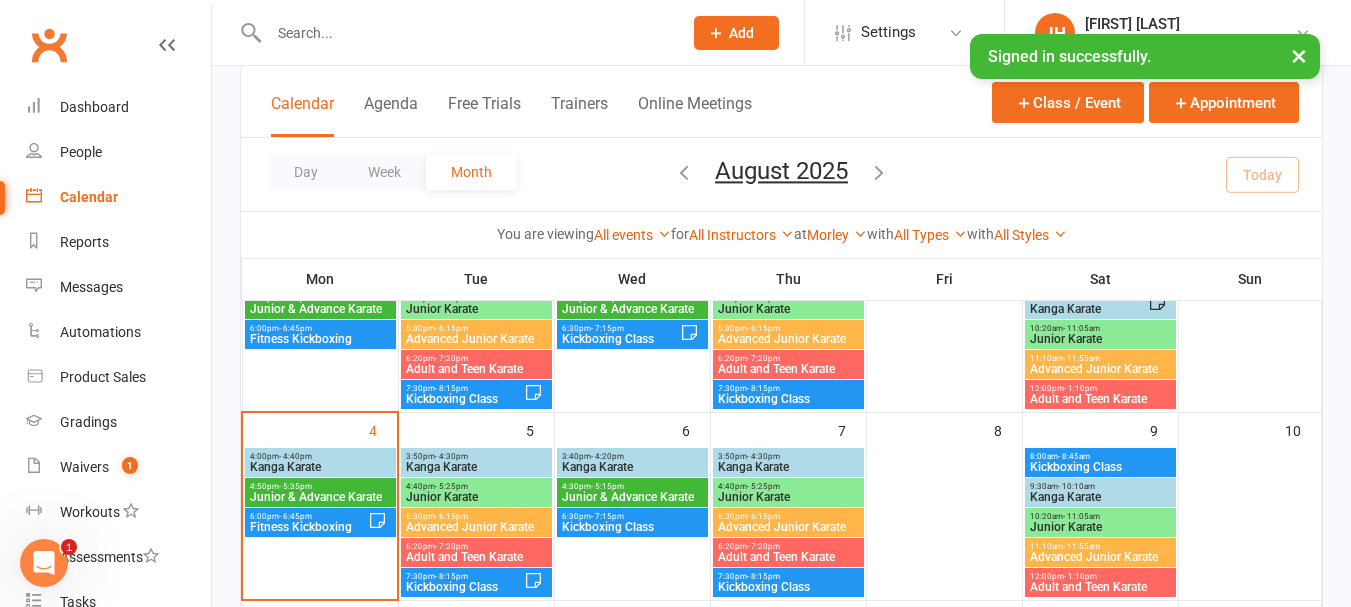 click on "Kanga Karate" at bounding box center [320, 467] 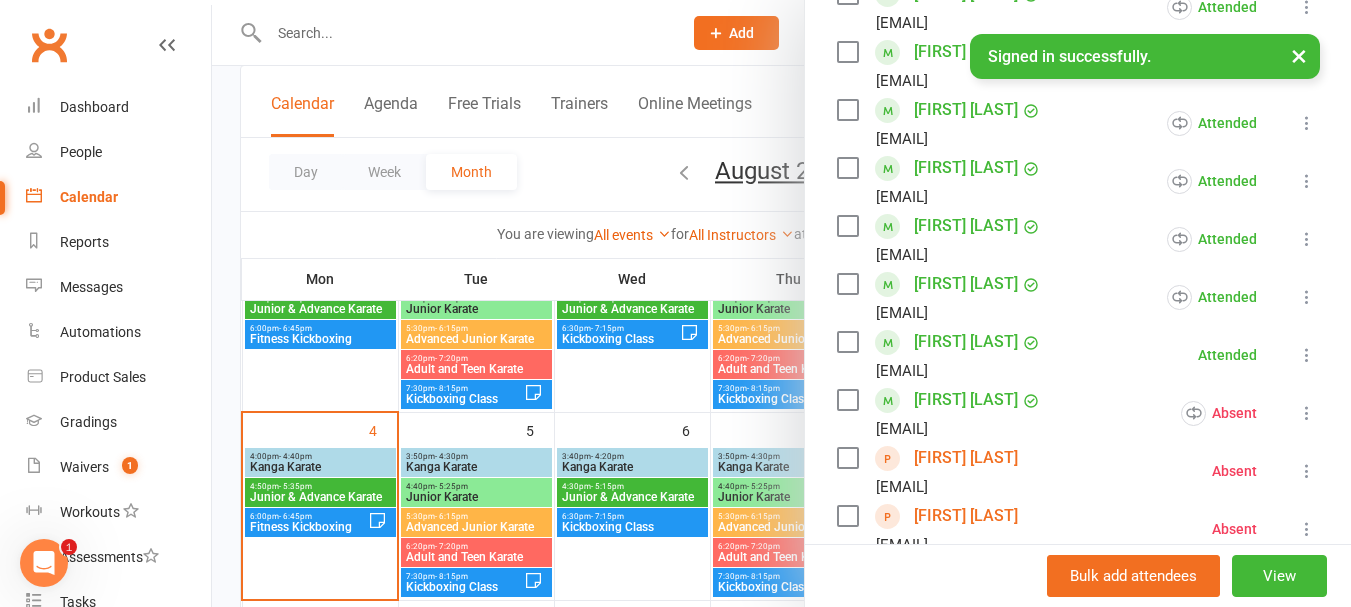 scroll, scrollTop: 600, scrollLeft: 0, axis: vertical 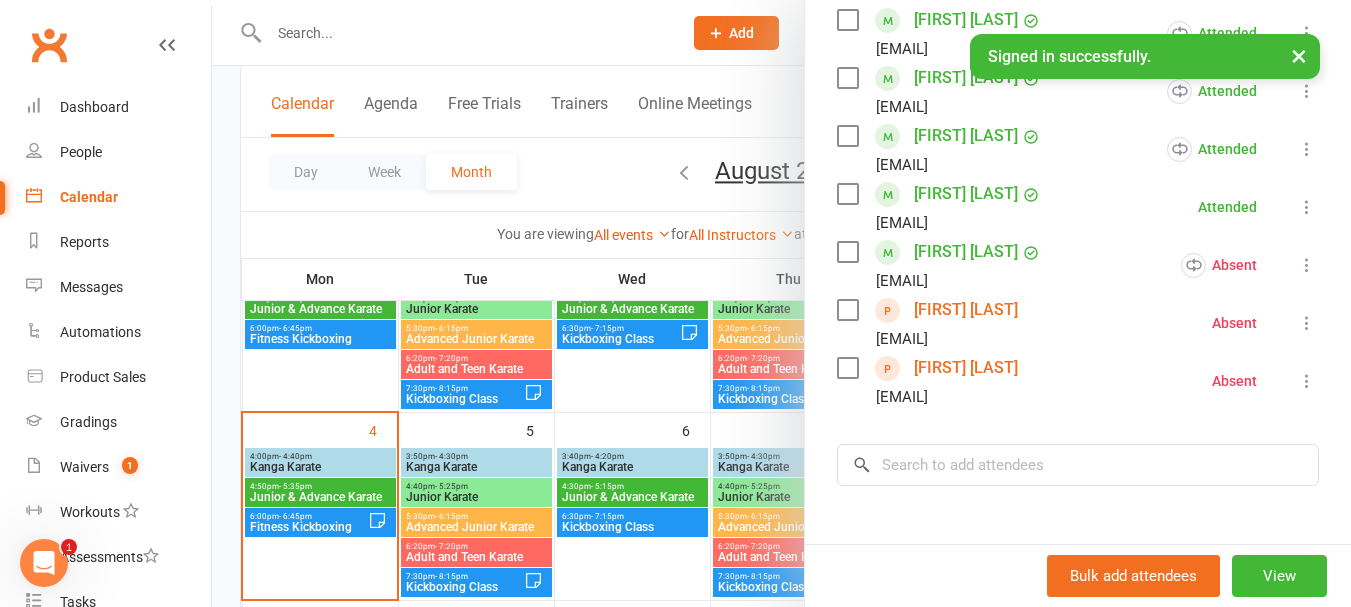 click at bounding box center (781, 303) 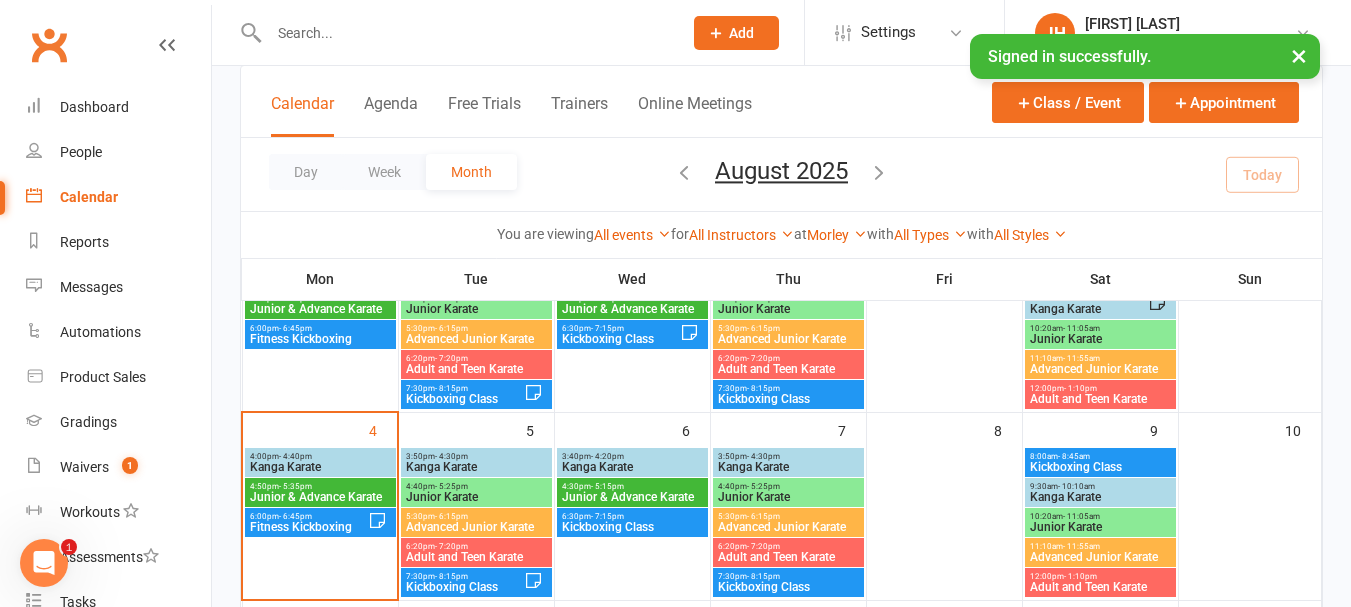 click on "Junior & Advance Karate" at bounding box center [320, 497] 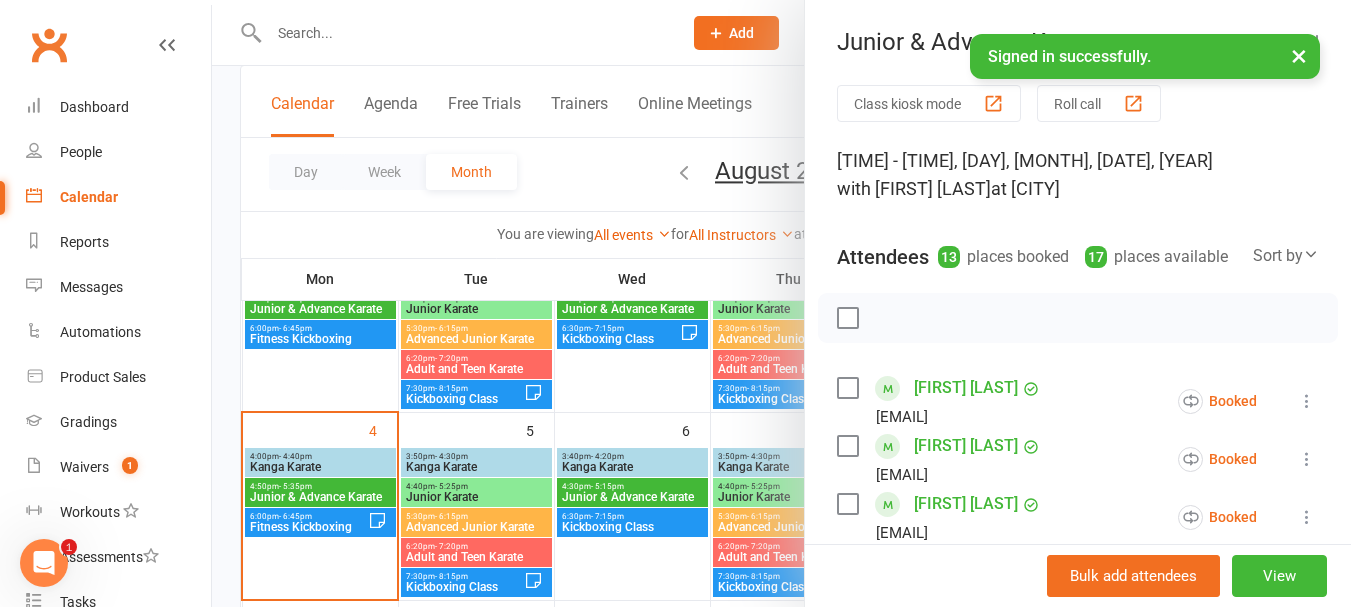 click at bounding box center [847, 318] 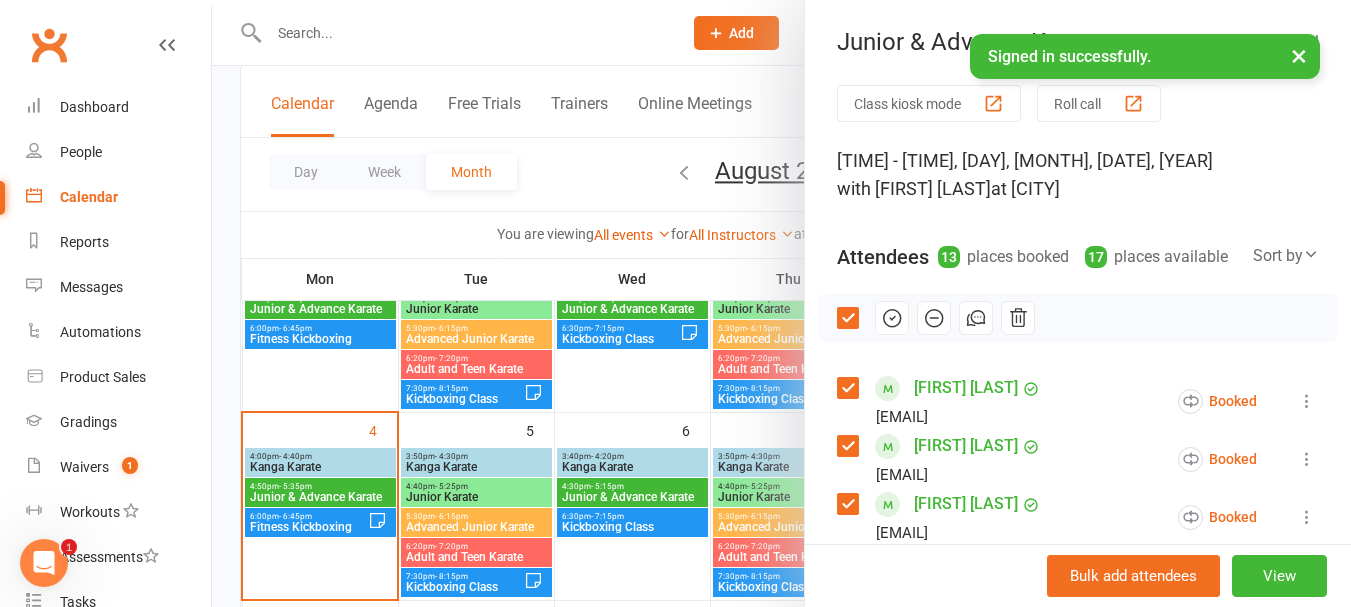 click at bounding box center [934, 318] 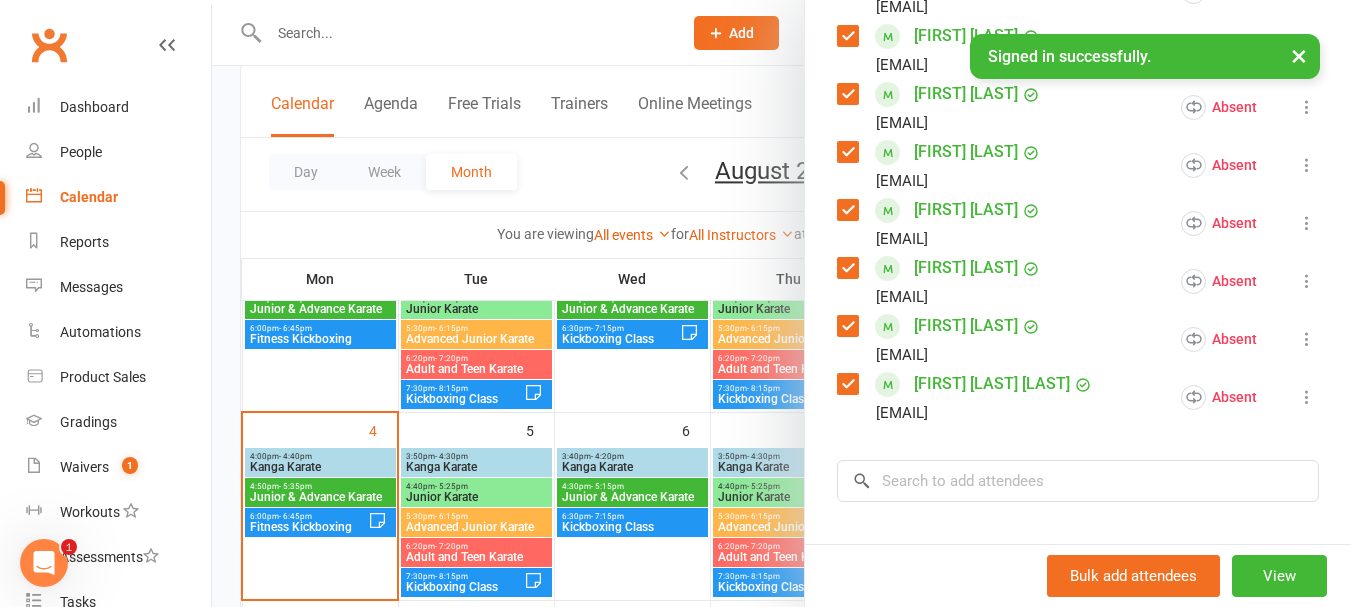 scroll, scrollTop: 600, scrollLeft: 0, axis: vertical 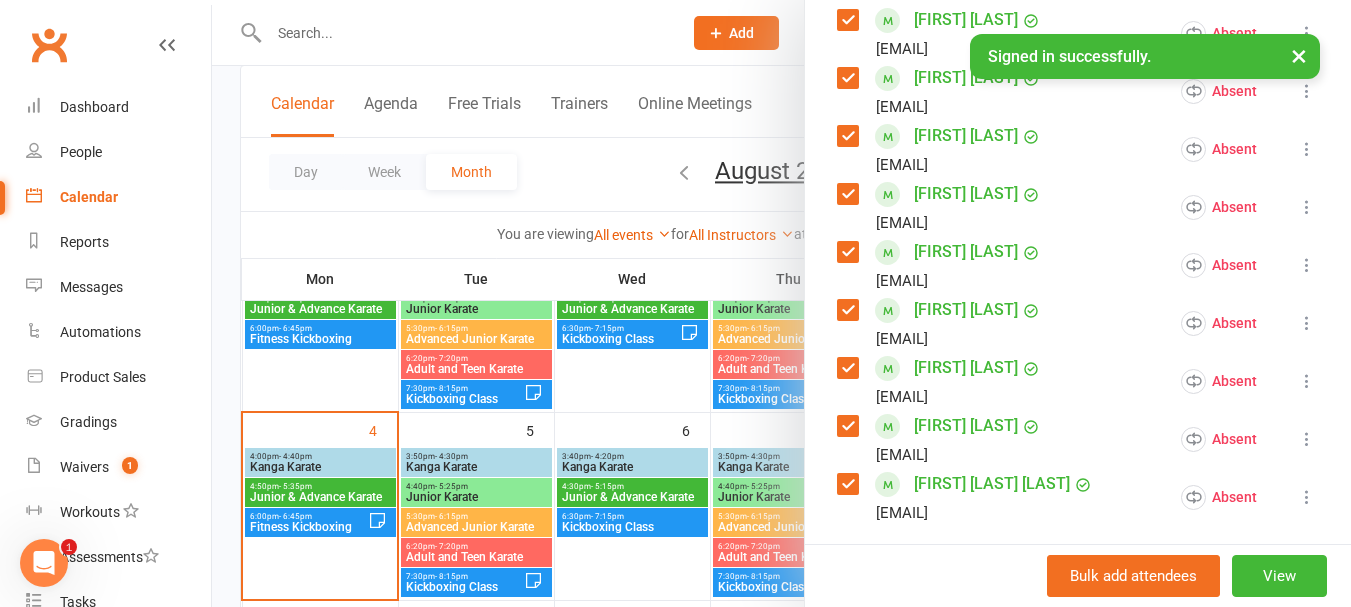 click at bounding box center [847, 136] 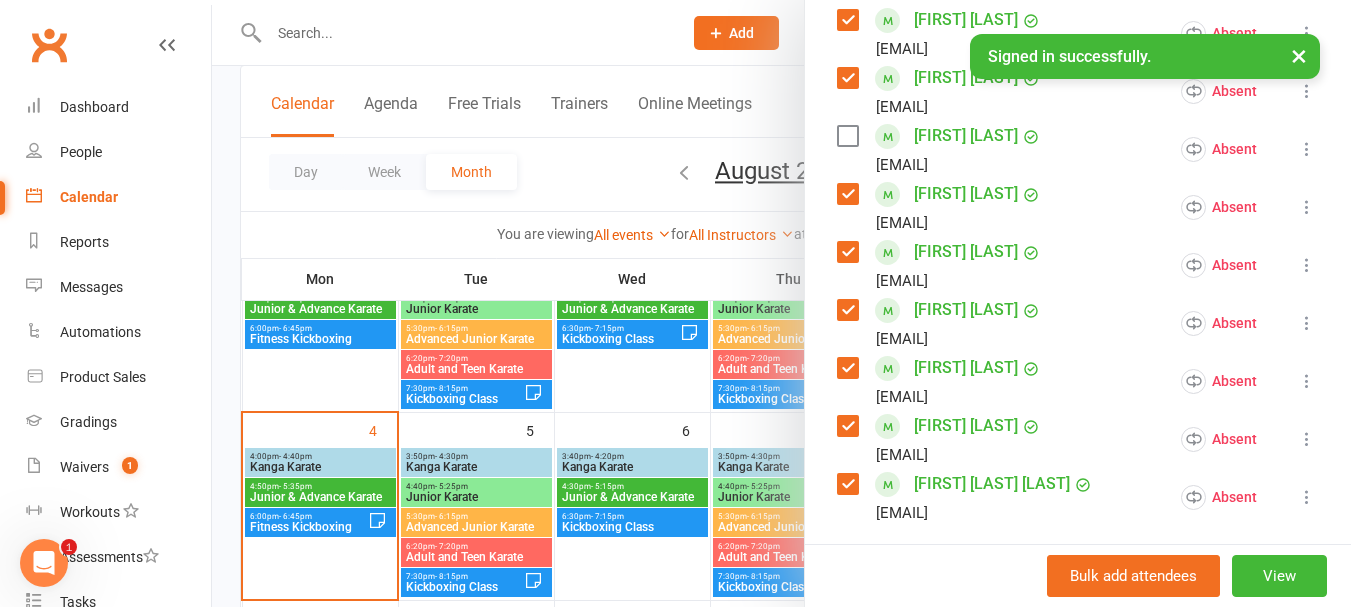 click at bounding box center (847, 194) 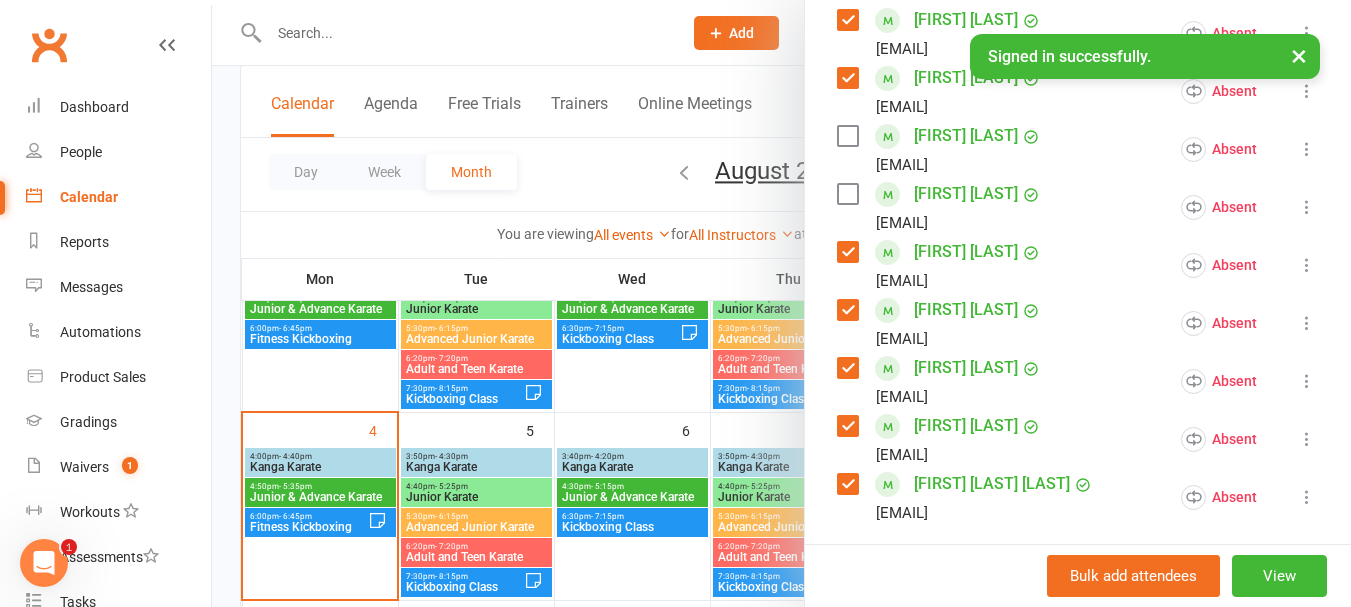 click at bounding box center [847, 252] 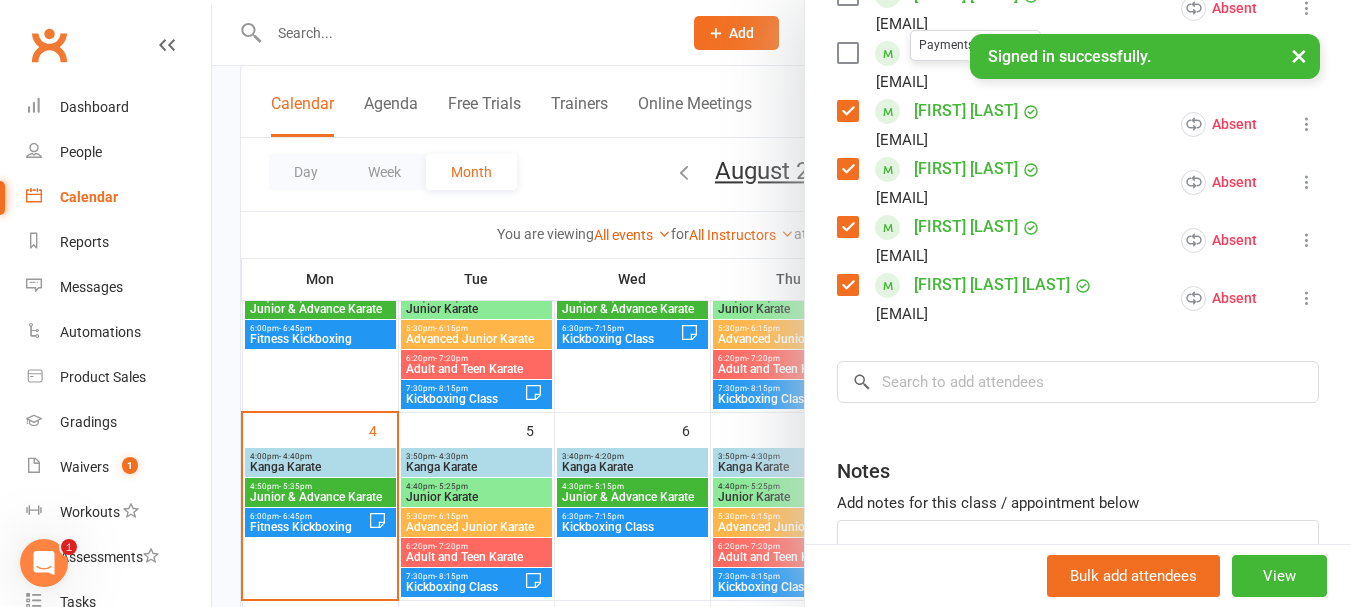 scroll, scrollTop: 800, scrollLeft: 0, axis: vertical 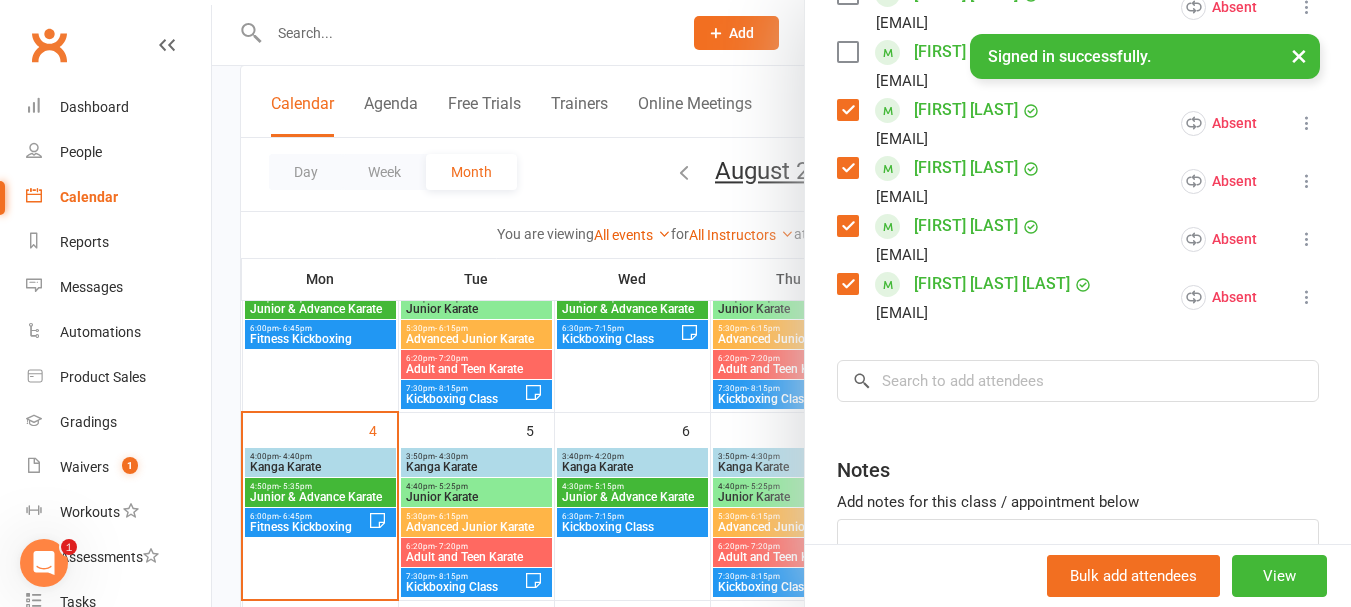 click at bounding box center [847, 284] 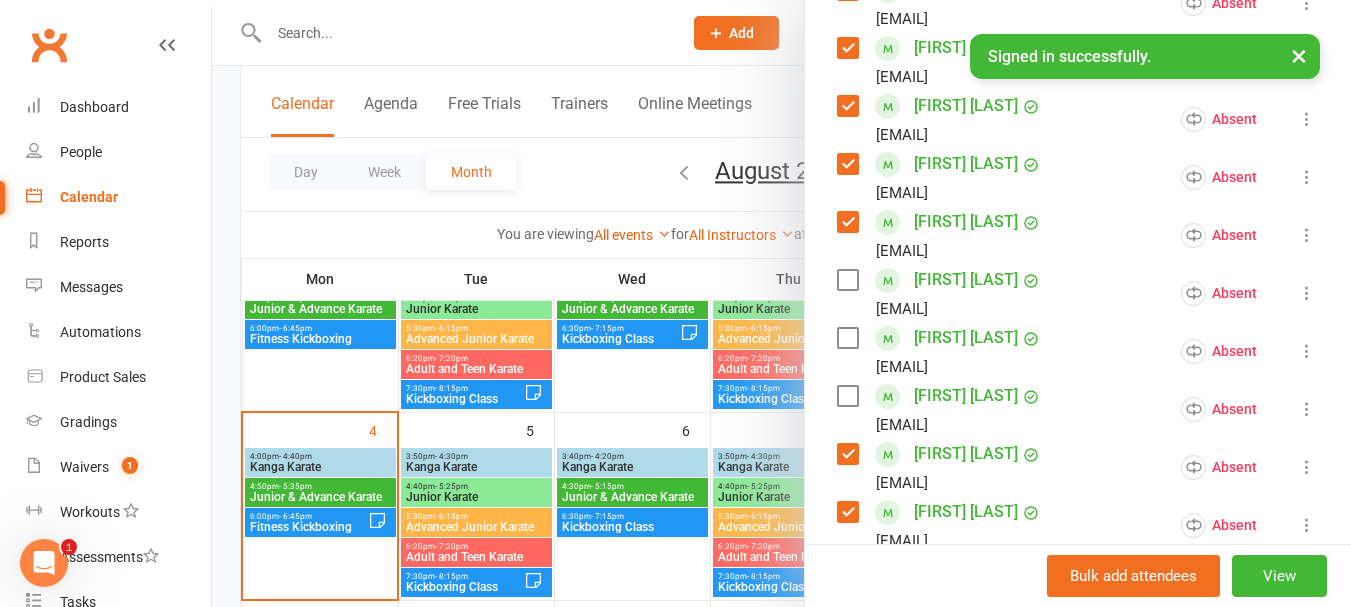 scroll, scrollTop: 300, scrollLeft: 0, axis: vertical 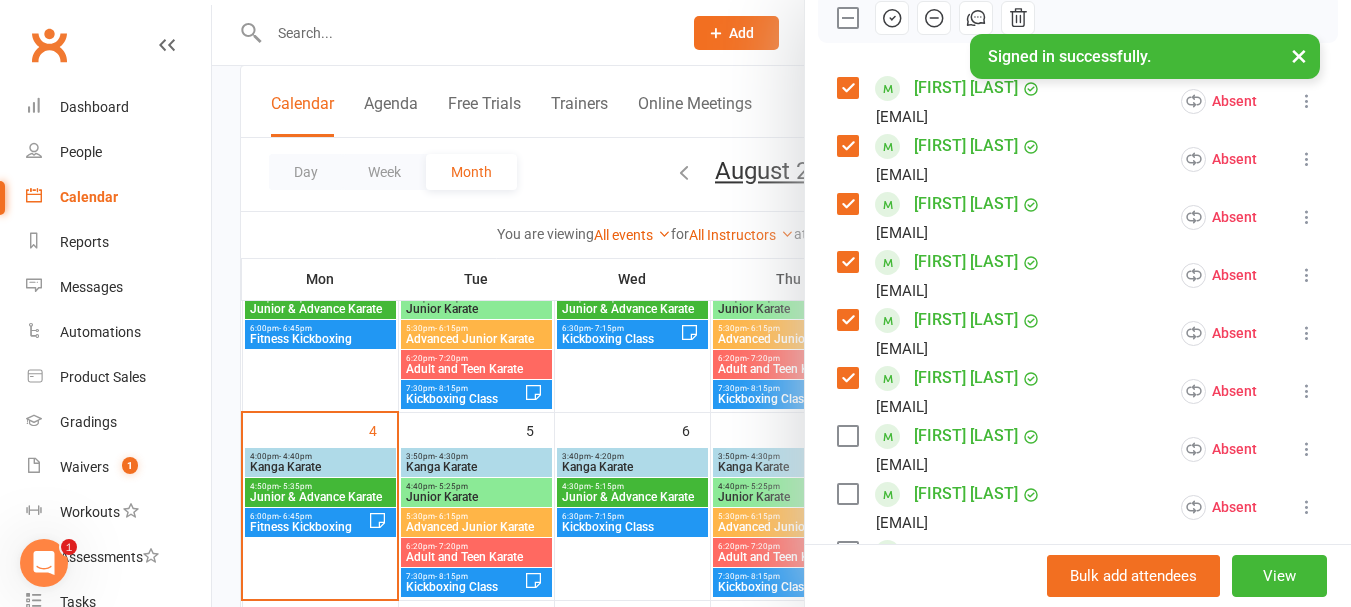click 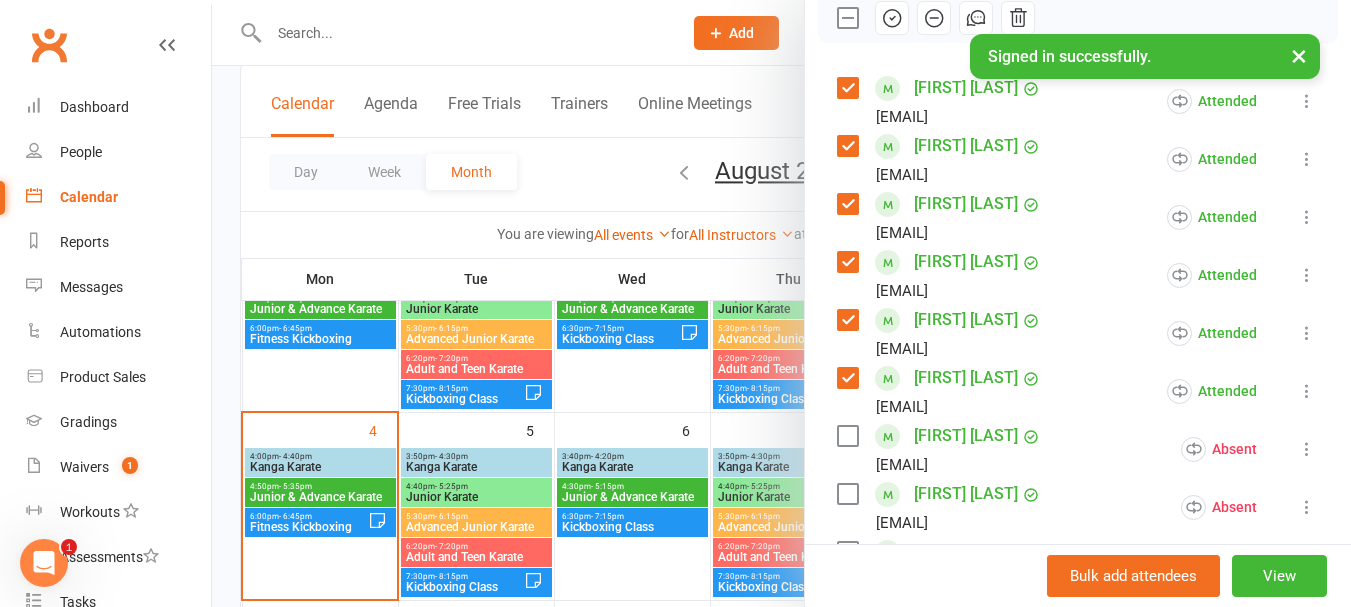 click at bounding box center (847, 18) 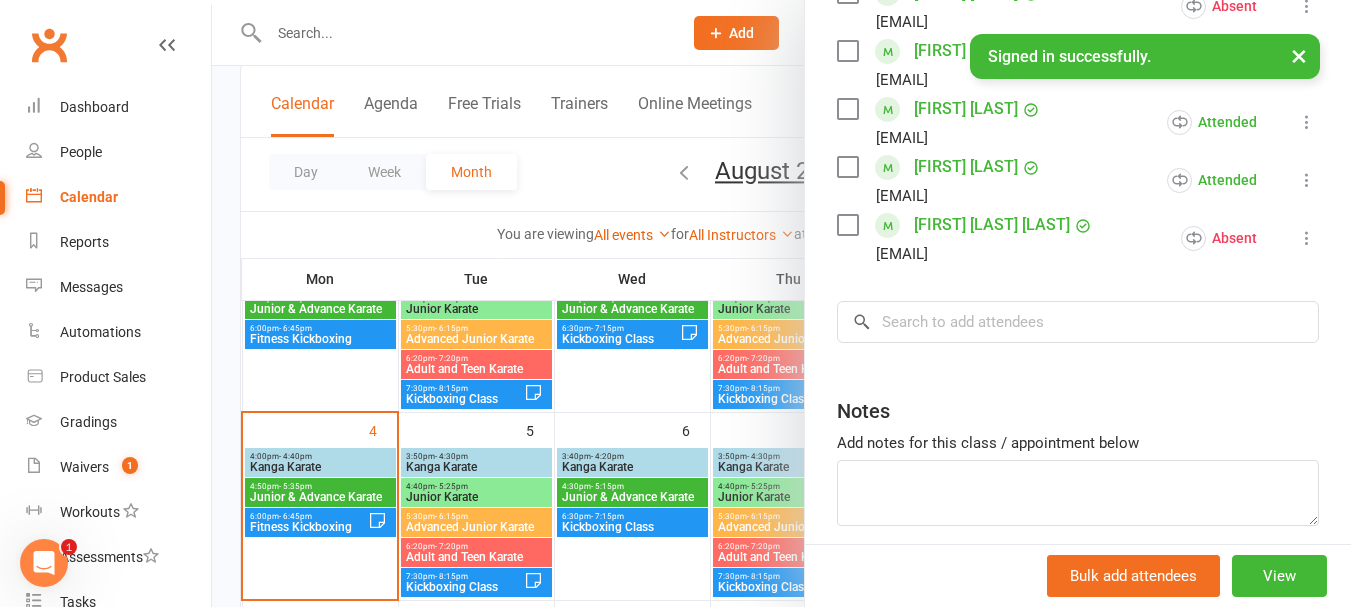 scroll, scrollTop: 900, scrollLeft: 0, axis: vertical 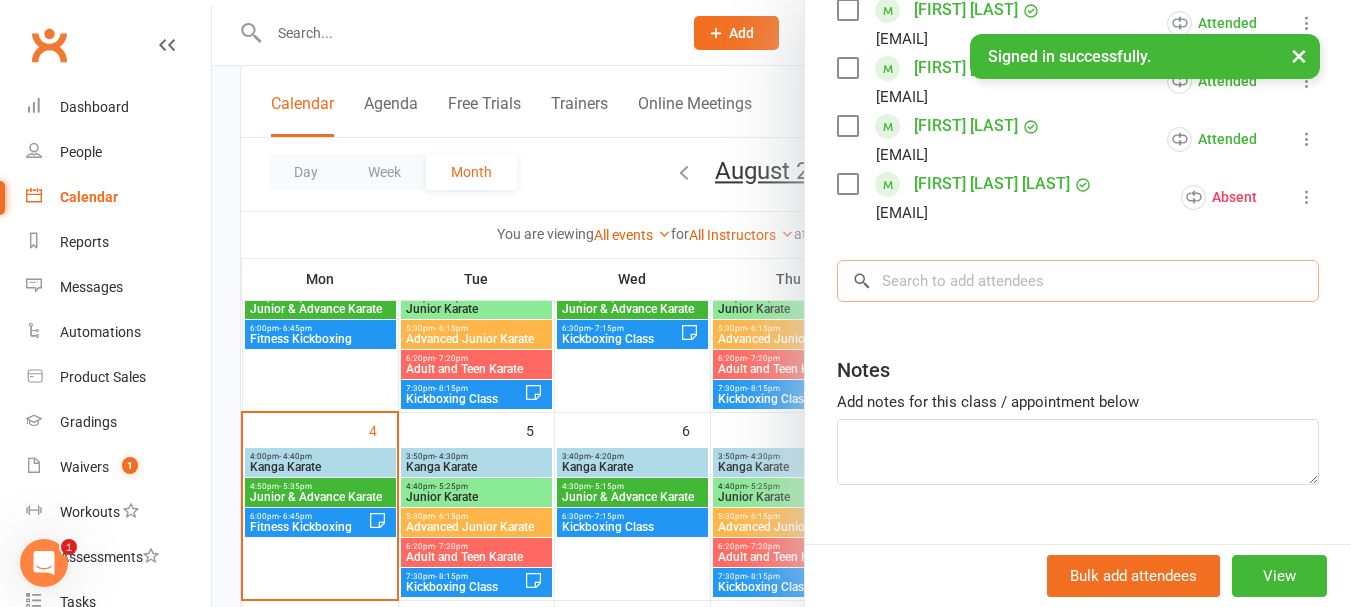 click at bounding box center (1078, 281) 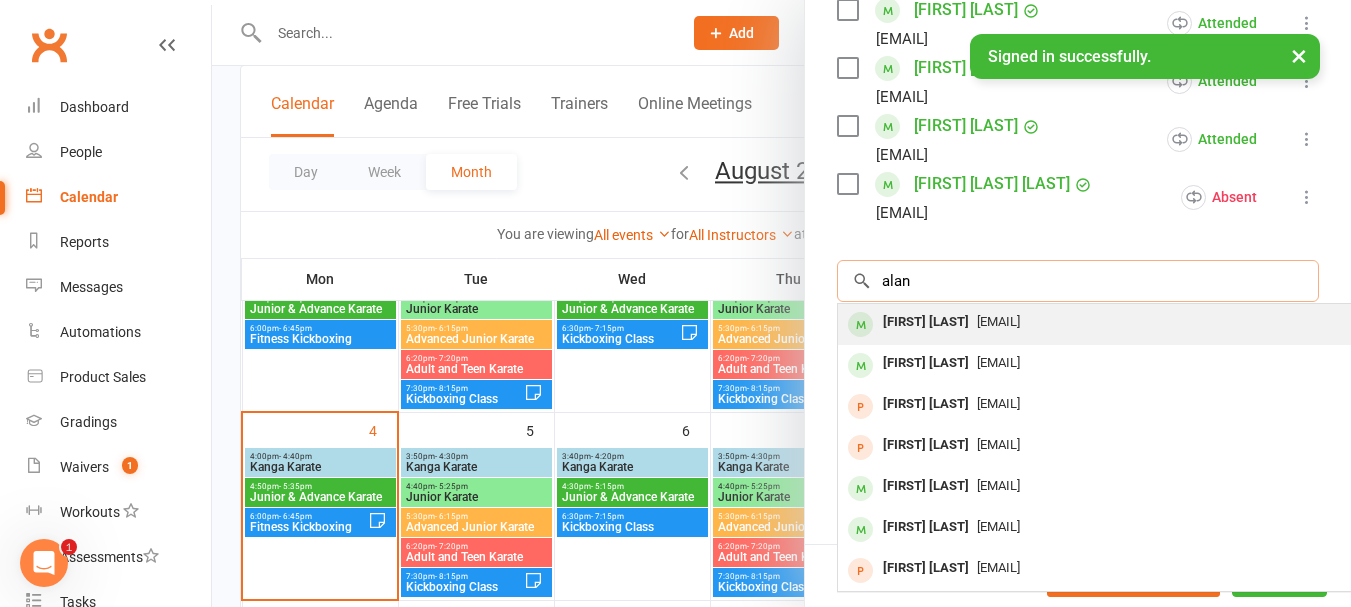 type on "alan" 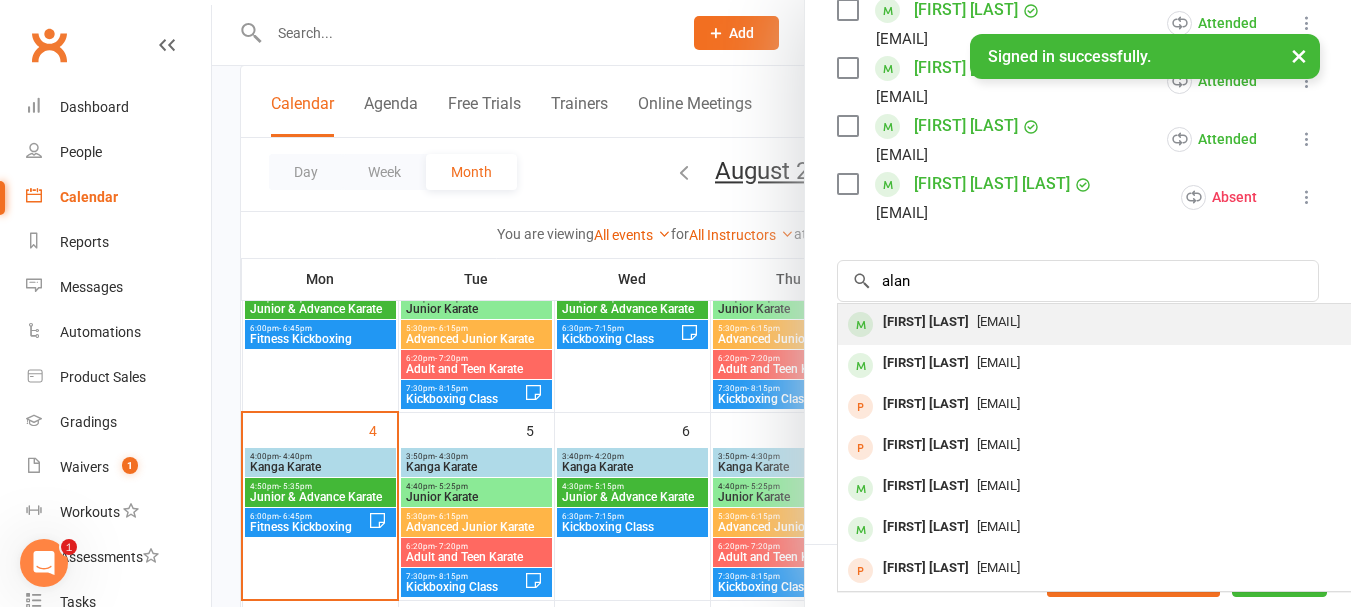 click on "[FIRST] [LAST]" at bounding box center [926, 322] 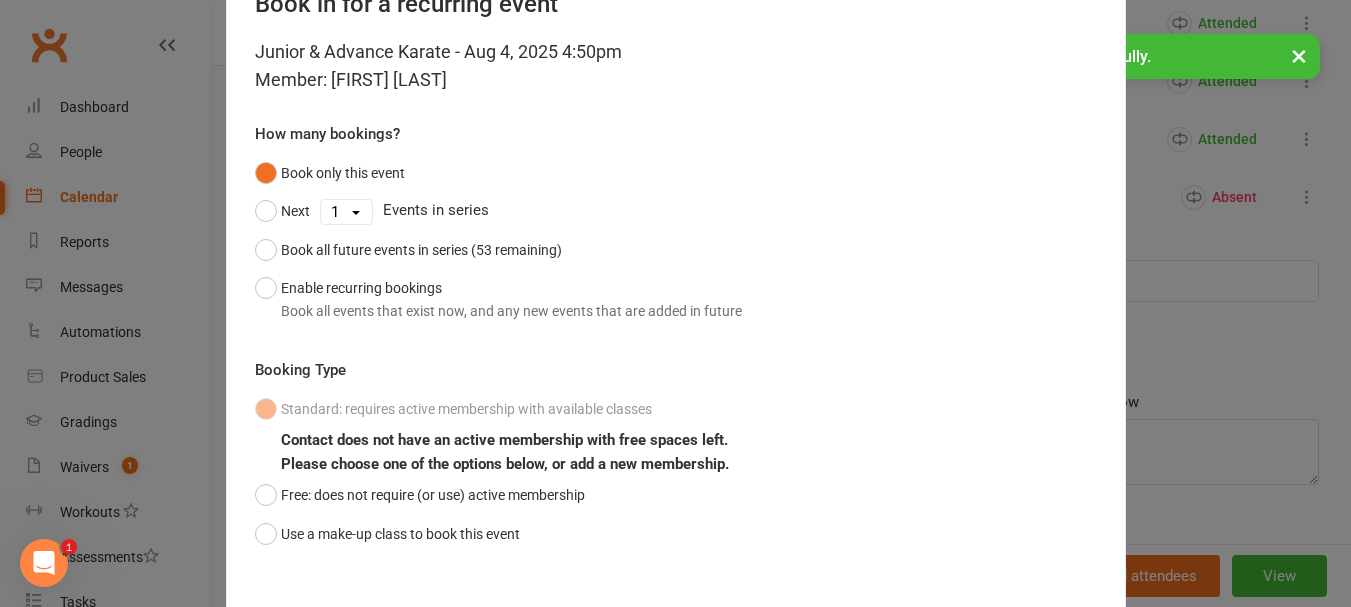 scroll, scrollTop: 176, scrollLeft: 0, axis: vertical 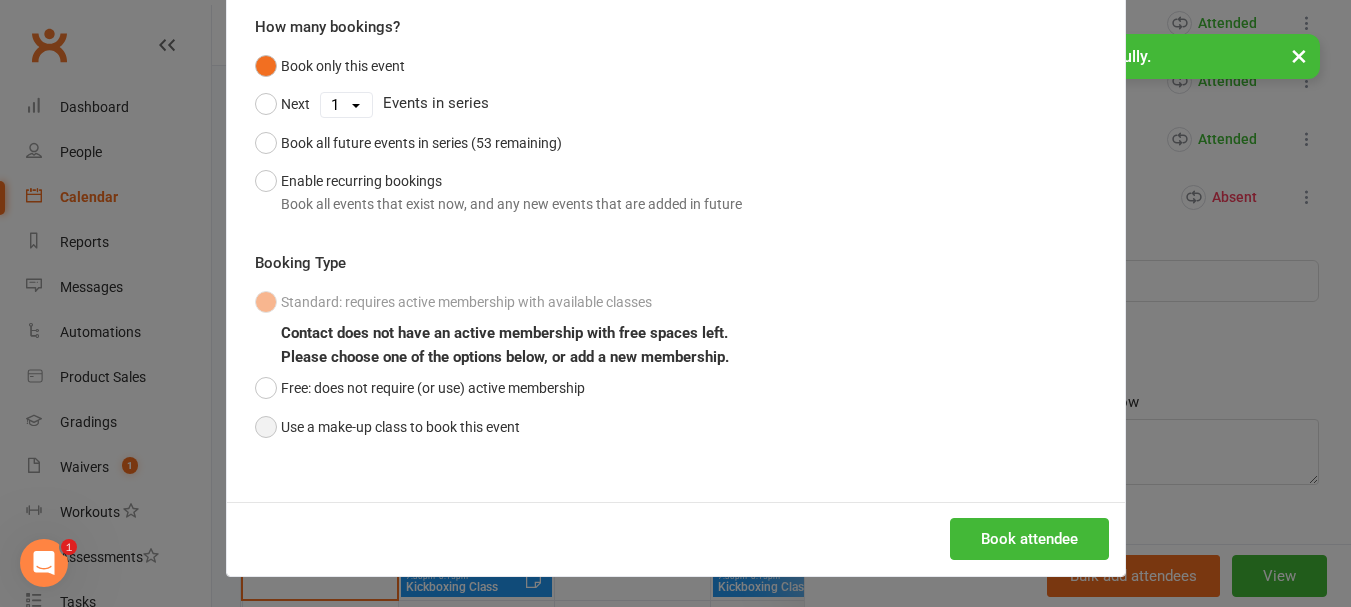 click on "Use a make-up class to book this event" at bounding box center (387, 427) 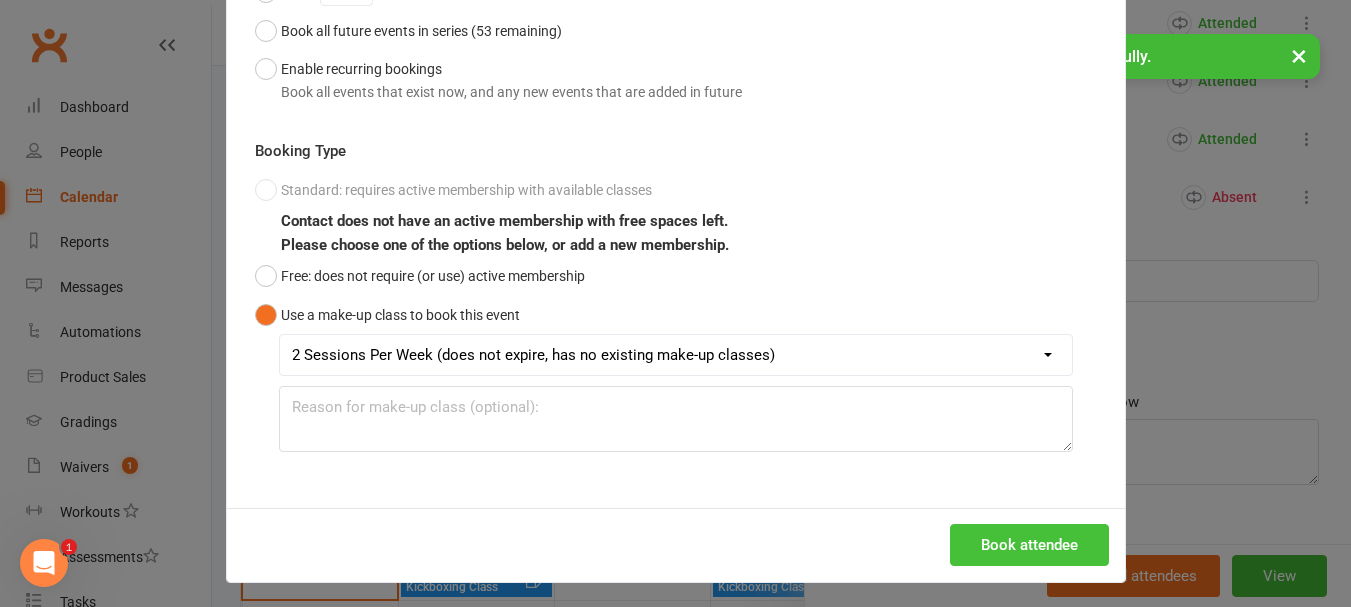 scroll, scrollTop: 294, scrollLeft: 0, axis: vertical 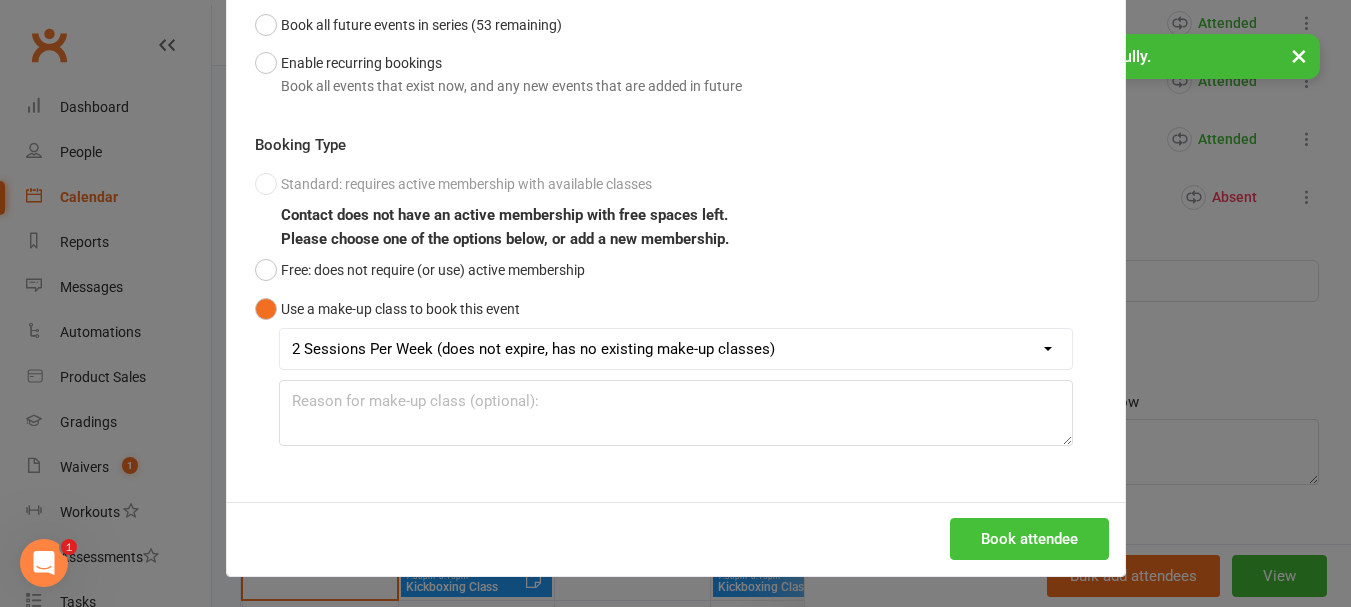 click on "Book attendee" at bounding box center (1029, 539) 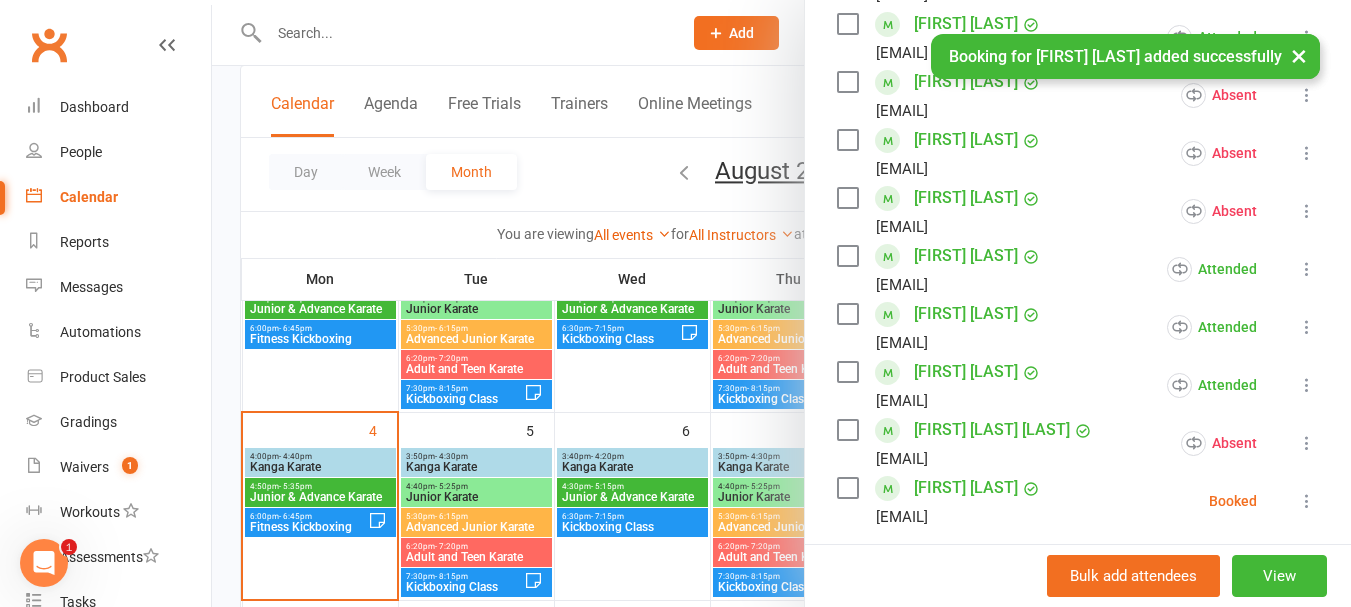 scroll, scrollTop: 800, scrollLeft: 0, axis: vertical 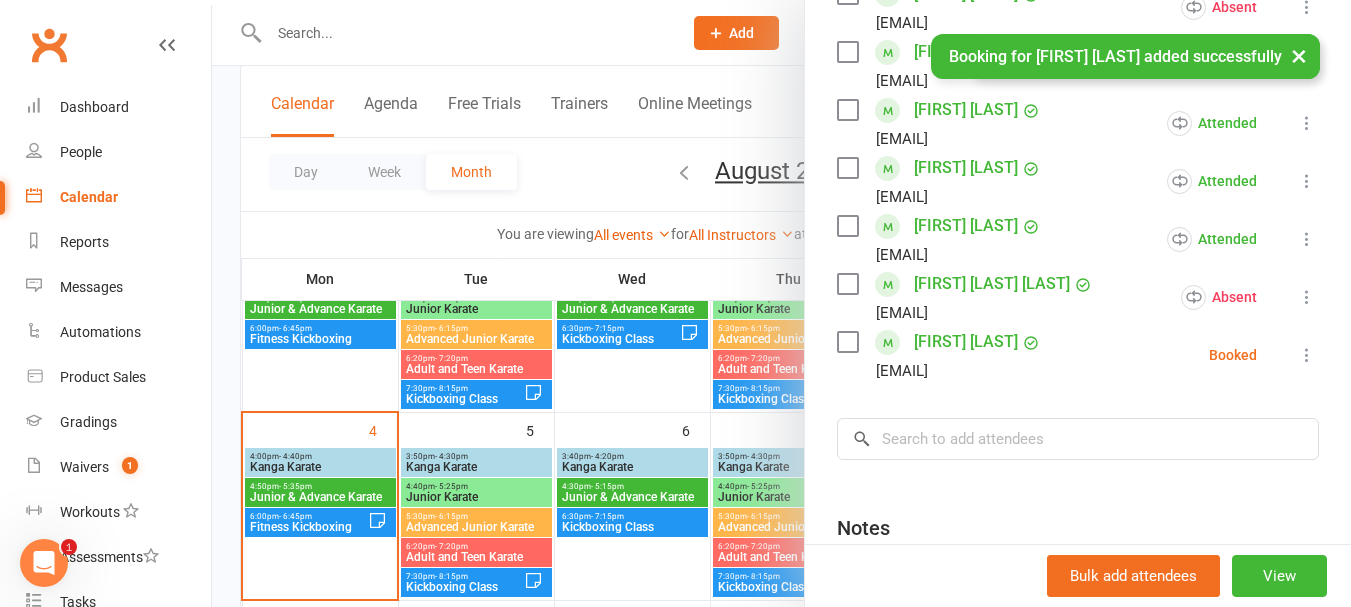 click at bounding box center [1307, 355] 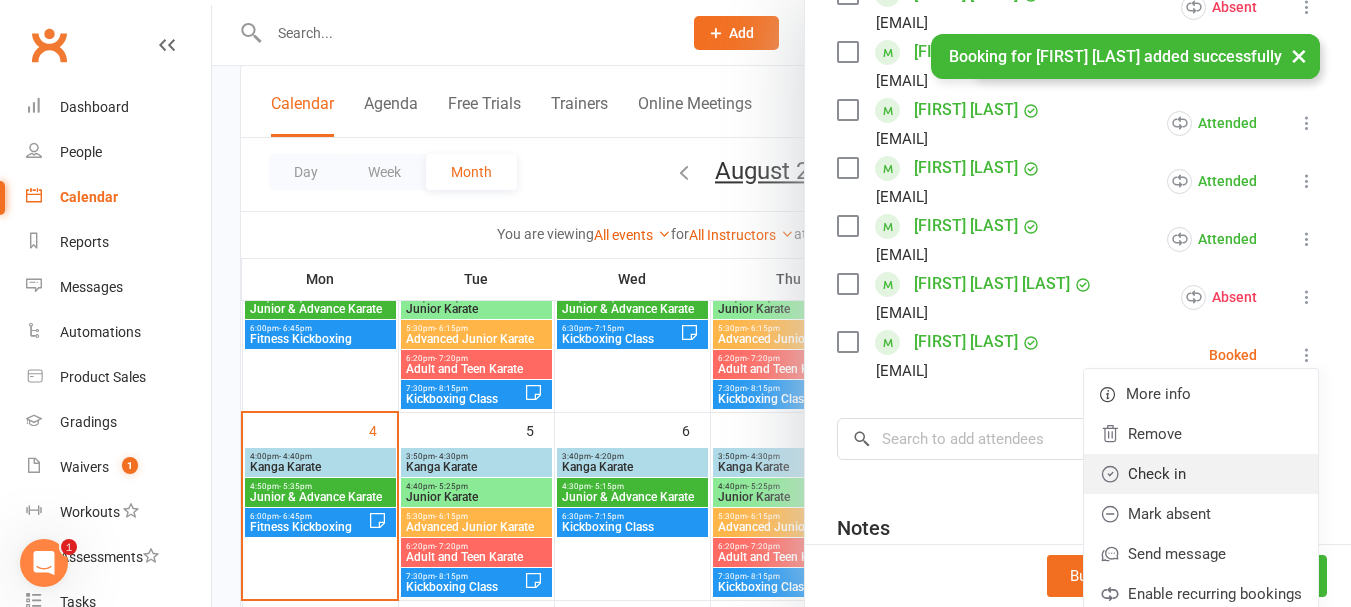 click on "Check in" at bounding box center [1201, 474] 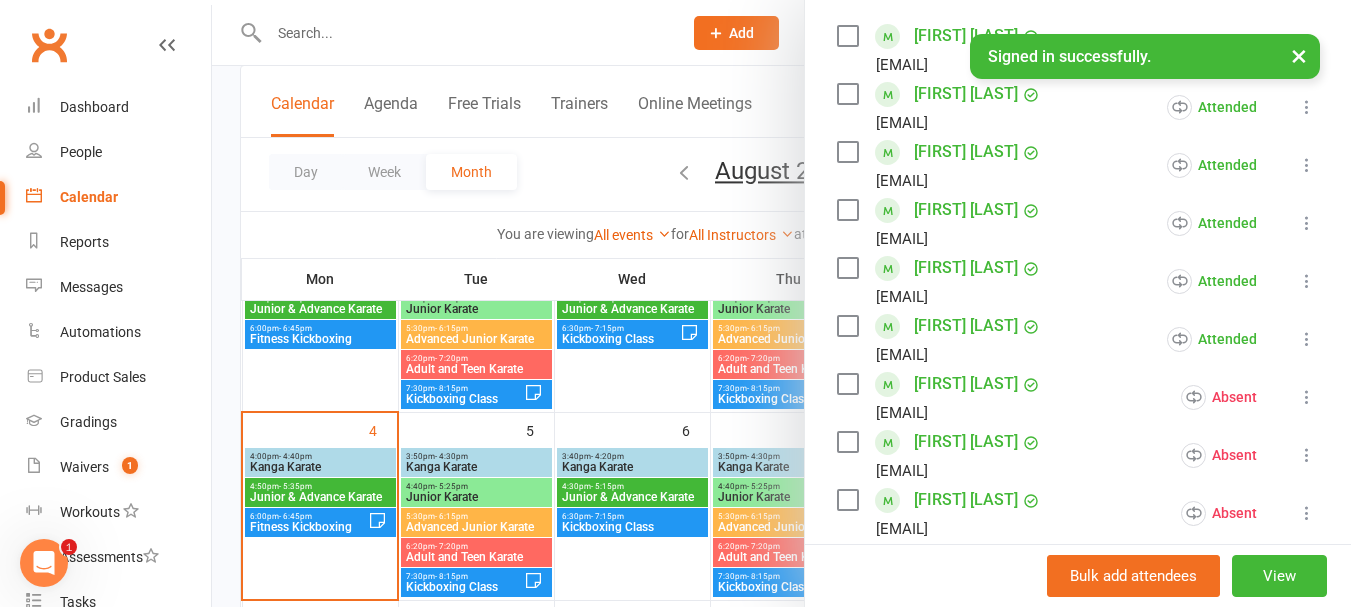 scroll, scrollTop: 400, scrollLeft: 0, axis: vertical 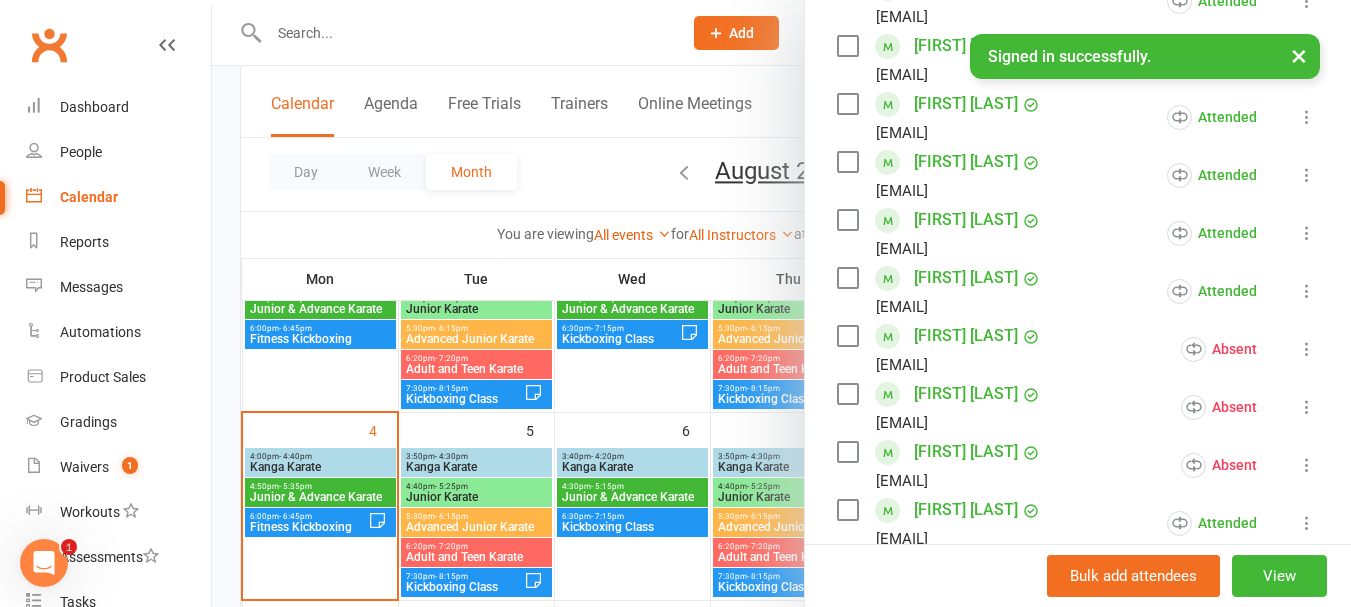click at bounding box center (847, 336) 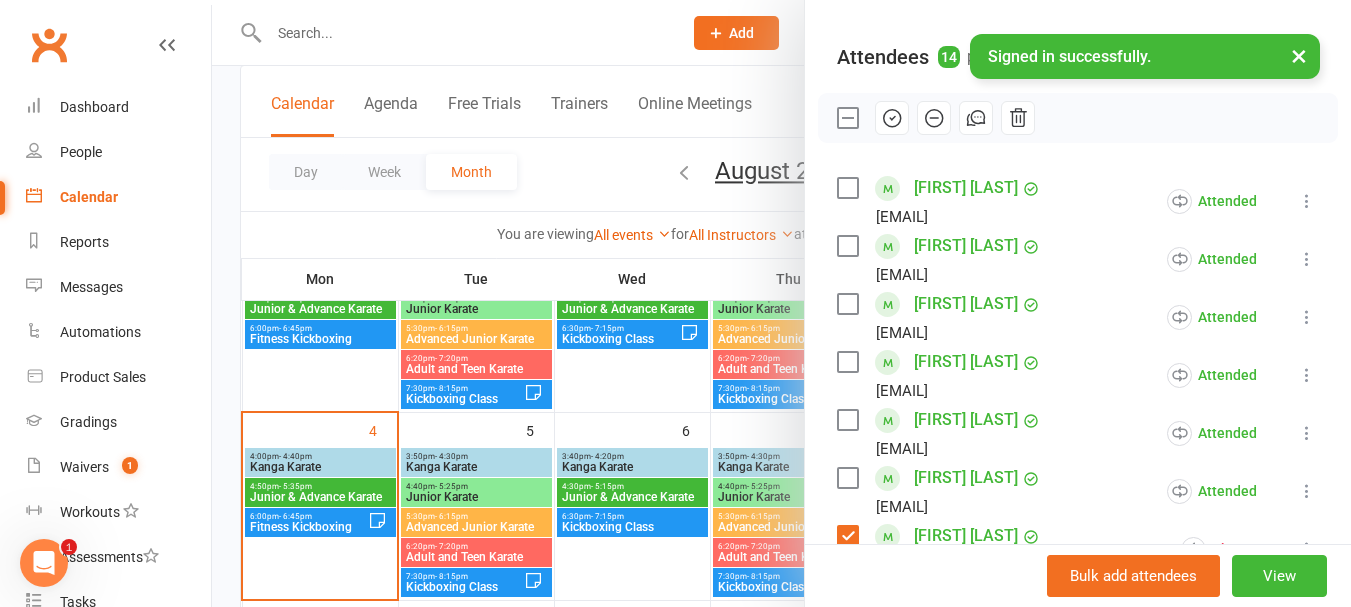 scroll, scrollTop: 400, scrollLeft: 0, axis: vertical 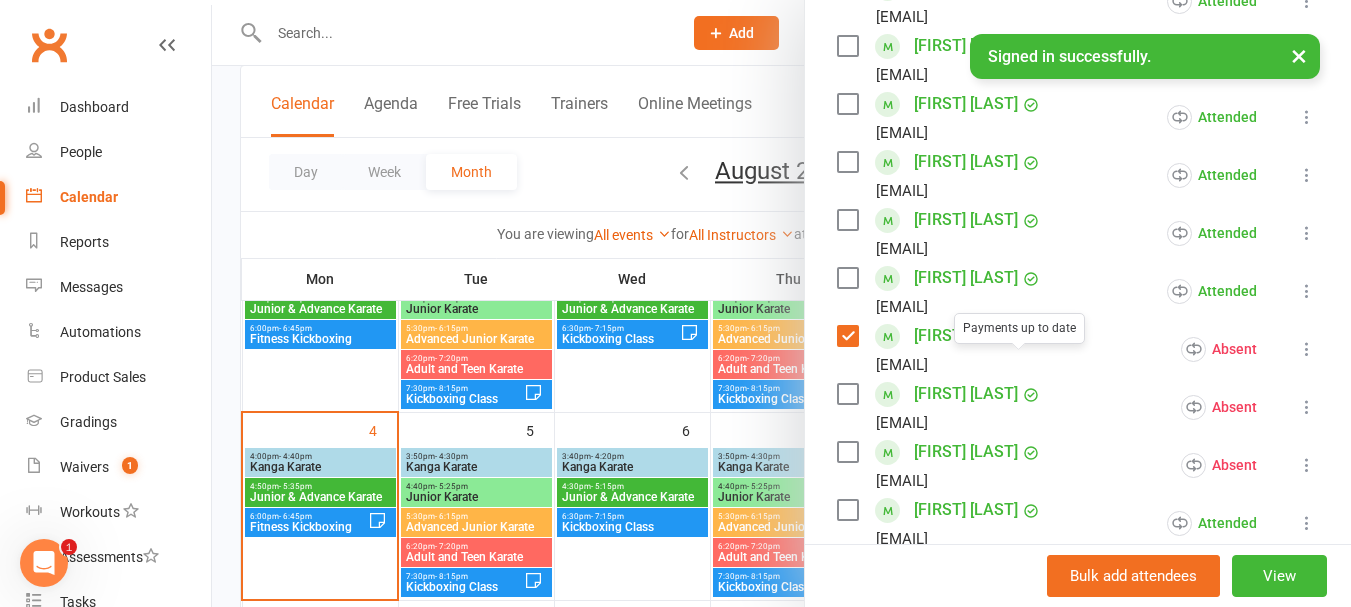 click at bounding box center [847, 336] 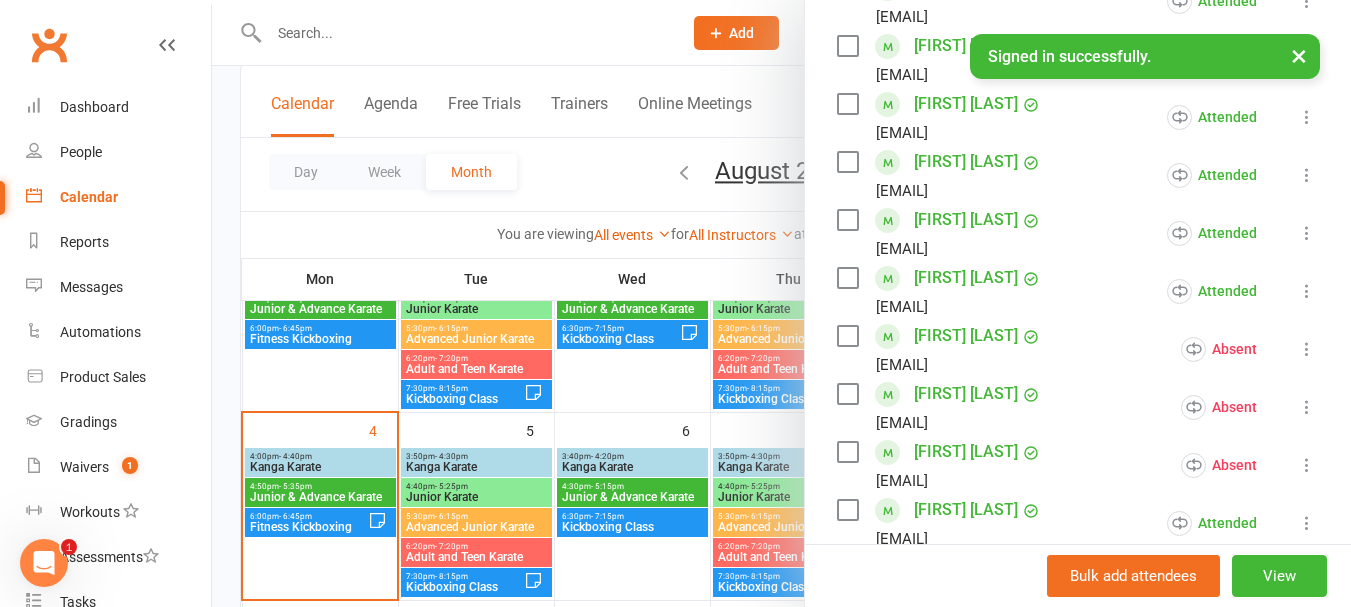 scroll, scrollTop: 300, scrollLeft: 0, axis: vertical 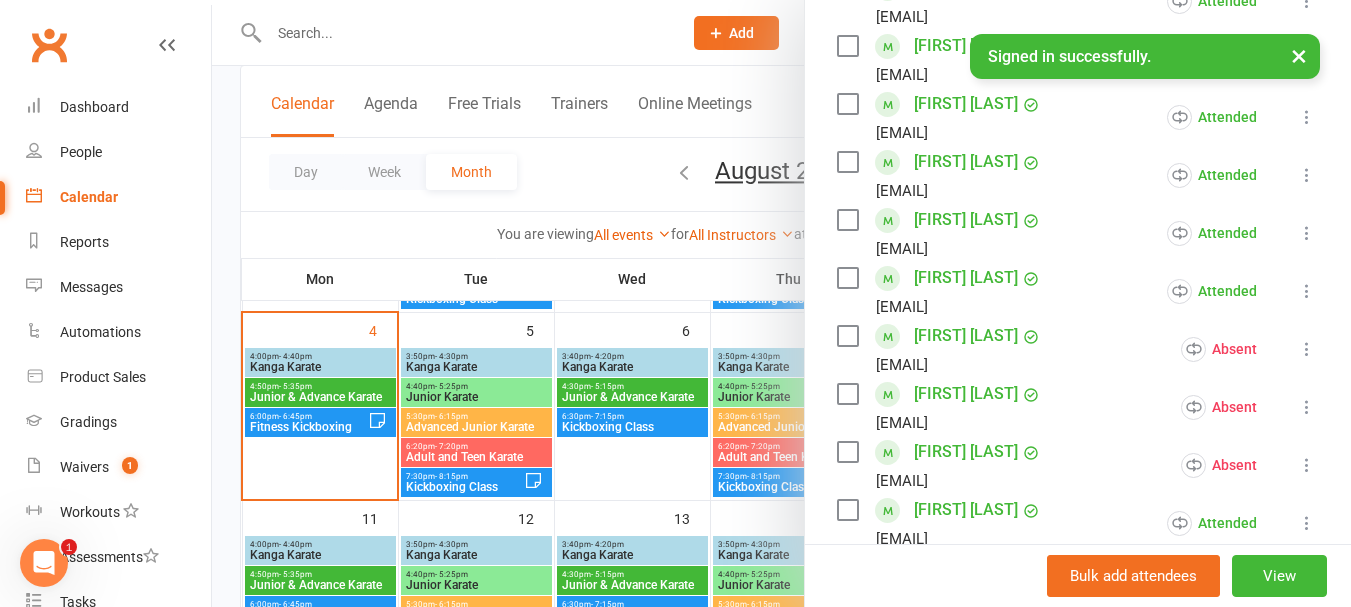 click at bounding box center [1307, 349] 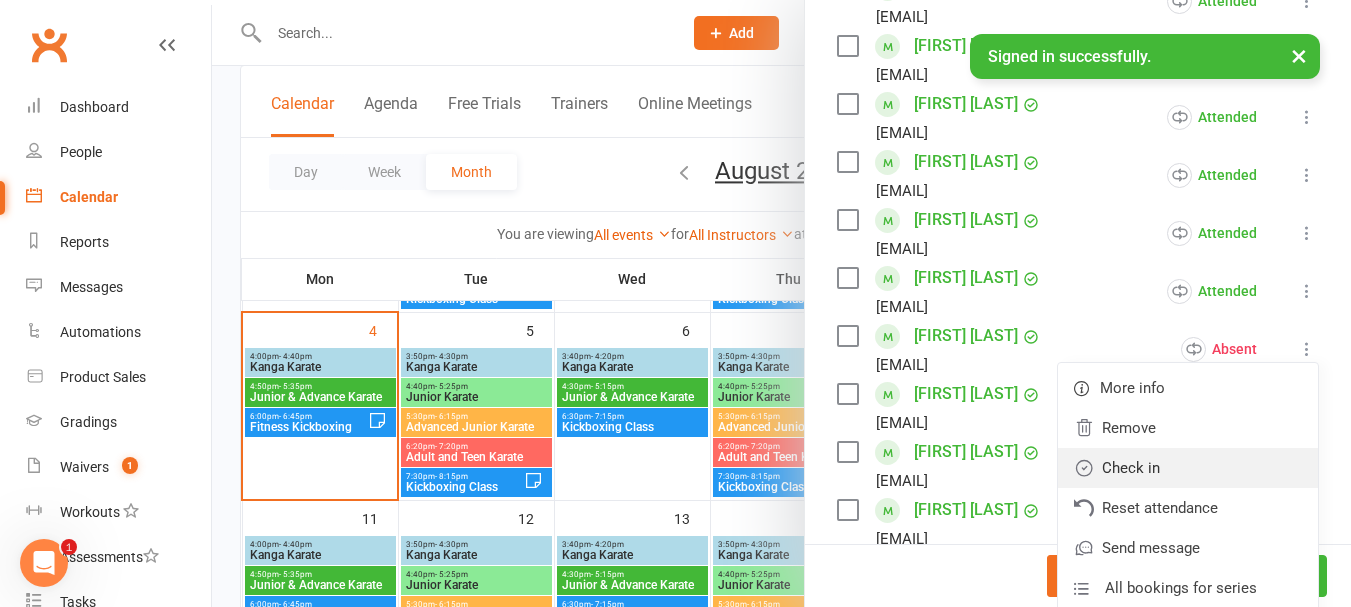 click on "Check in" at bounding box center (1188, 468) 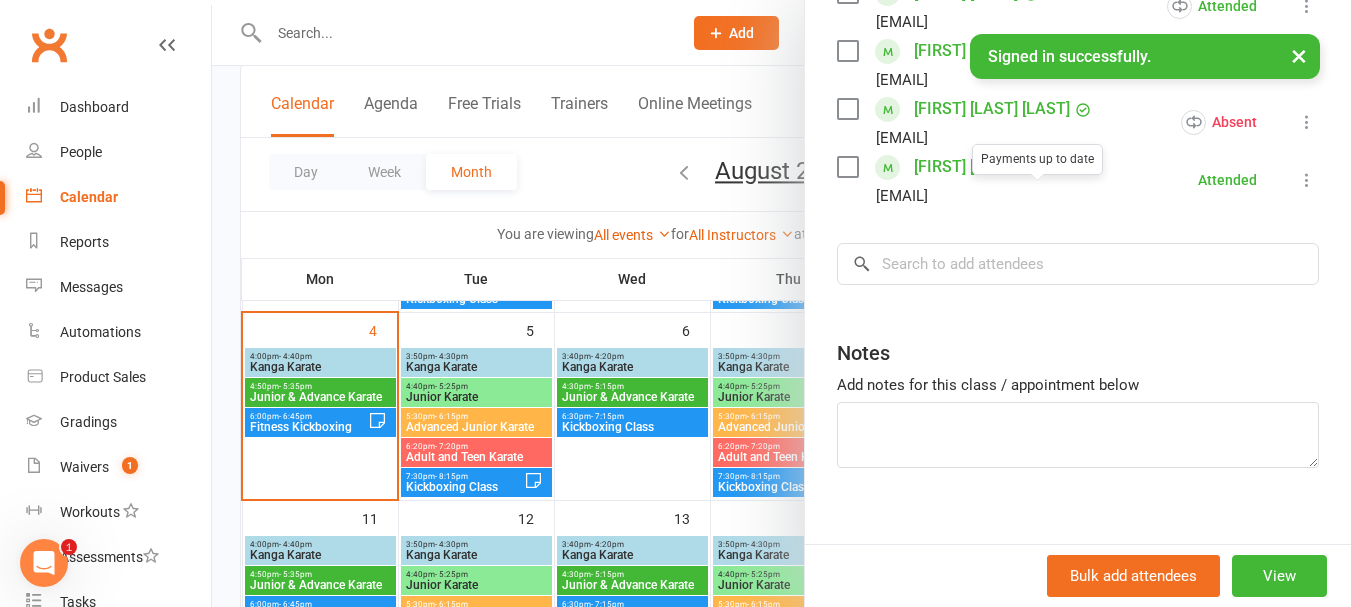 scroll, scrollTop: 1000, scrollLeft: 0, axis: vertical 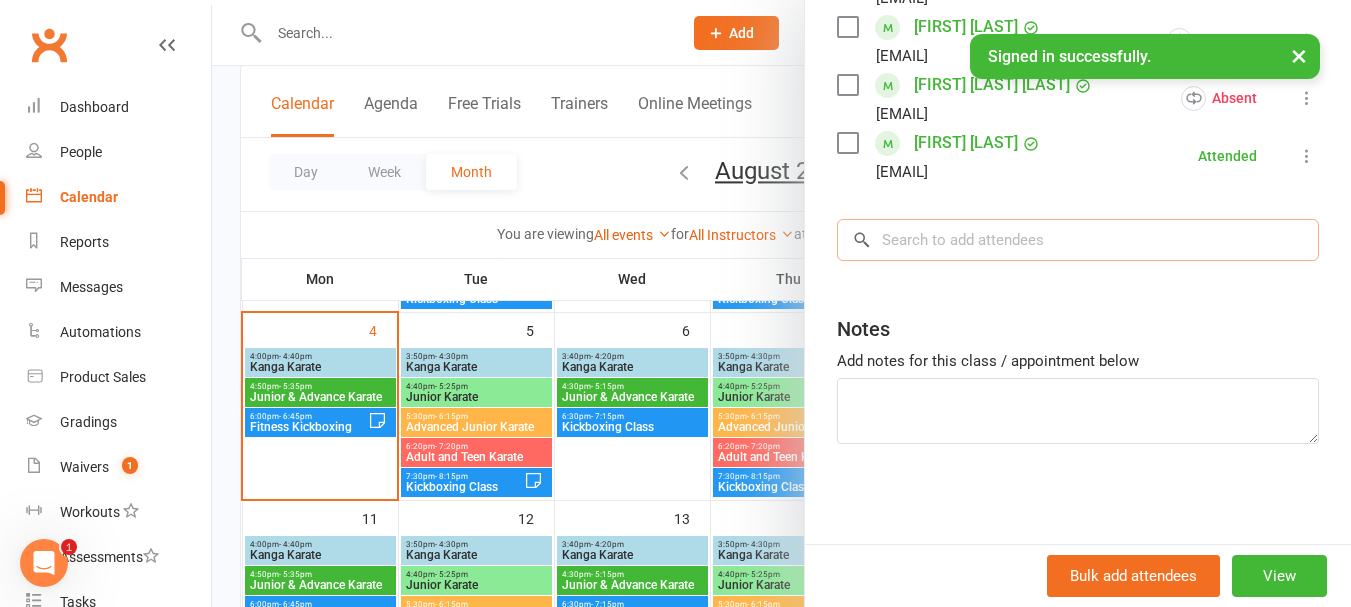 click at bounding box center (1078, 240) 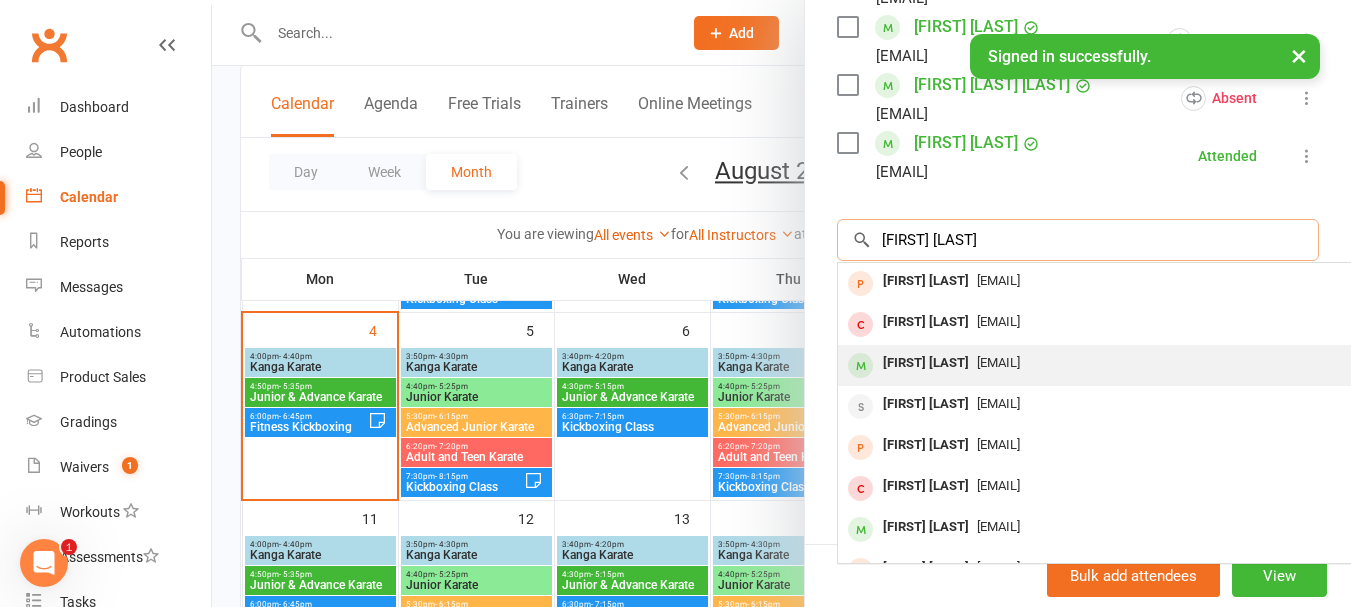 type on "[FIRST] [LAST]" 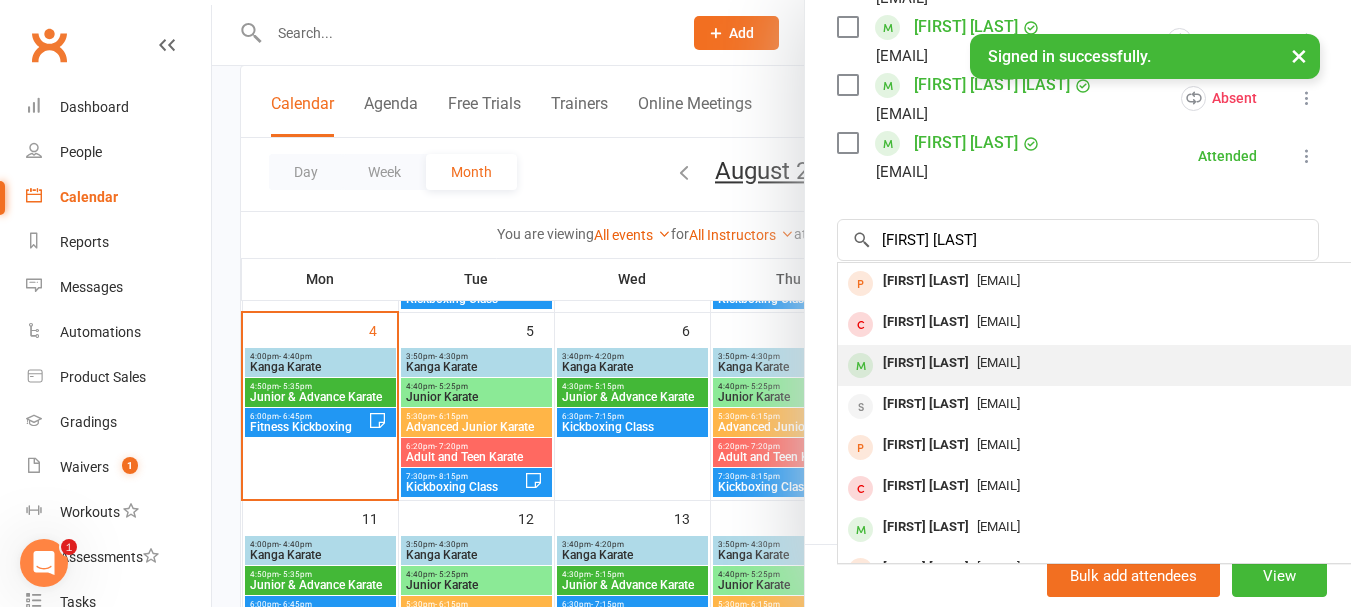 click on "[FIRST] [LAST] [EMAIL]" at bounding box center (1137, 365) 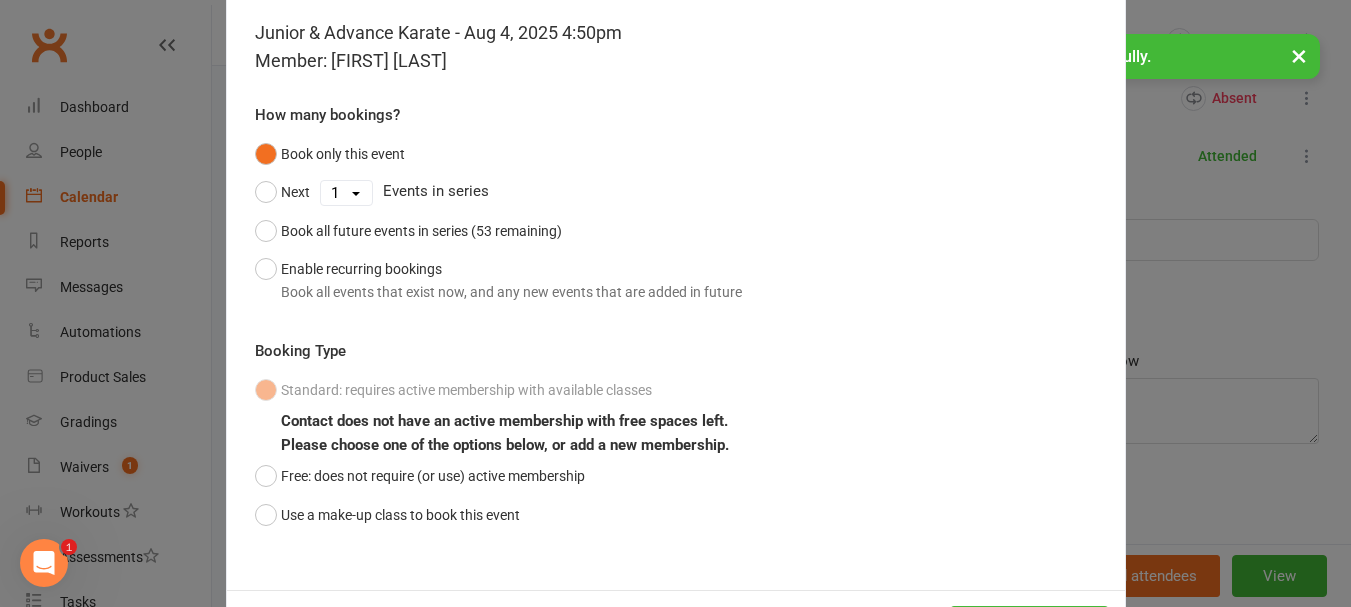 scroll, scrollTop: 176, scrollLeft: 0, axis: vertical 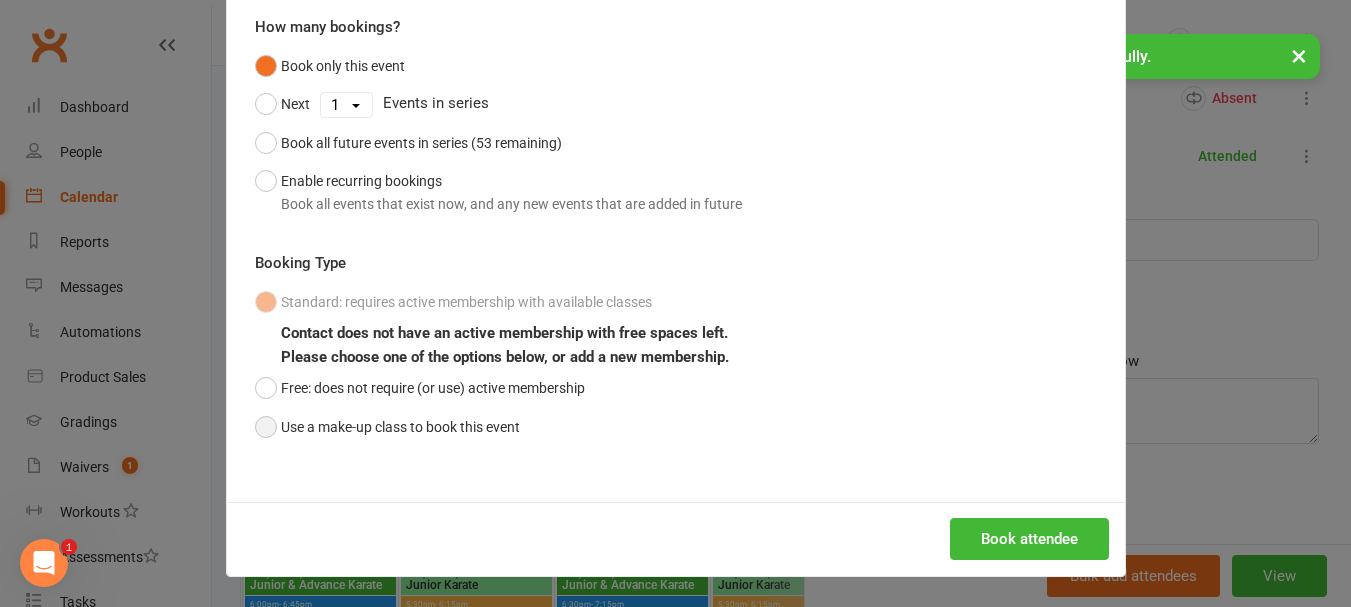 click on "Use a make-up class to book this event" at bounding box center [387, 427] 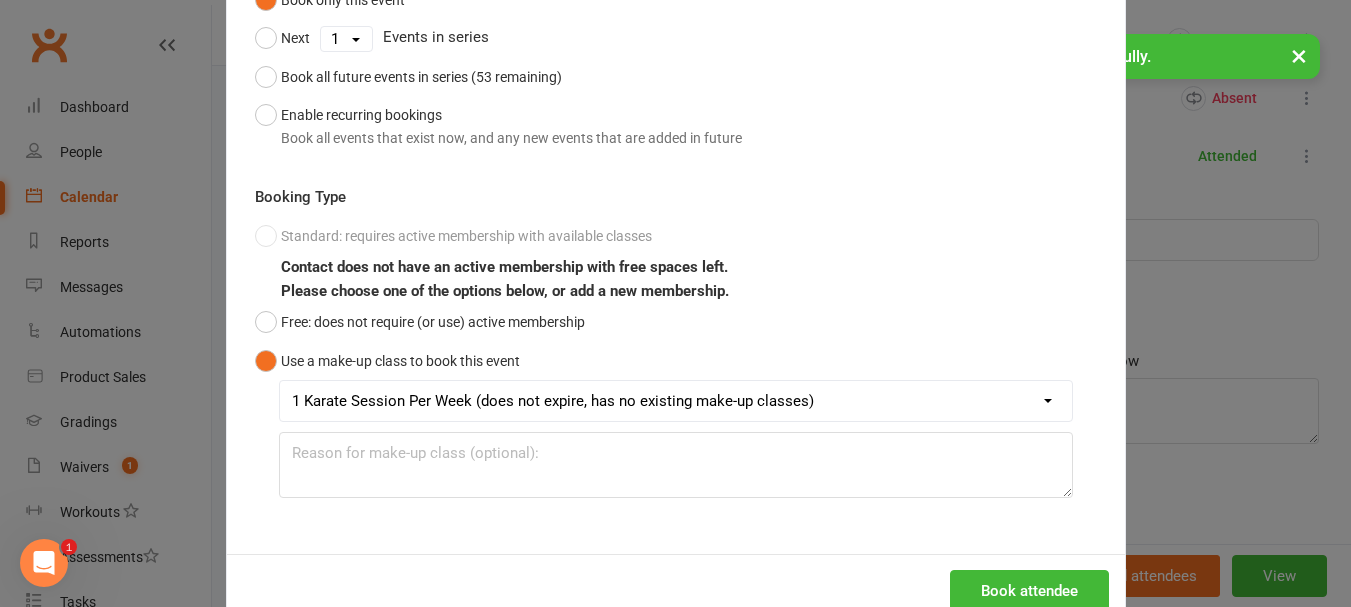 scroll, scrollTop: 294, scrollLeft: 0, axis: vertical 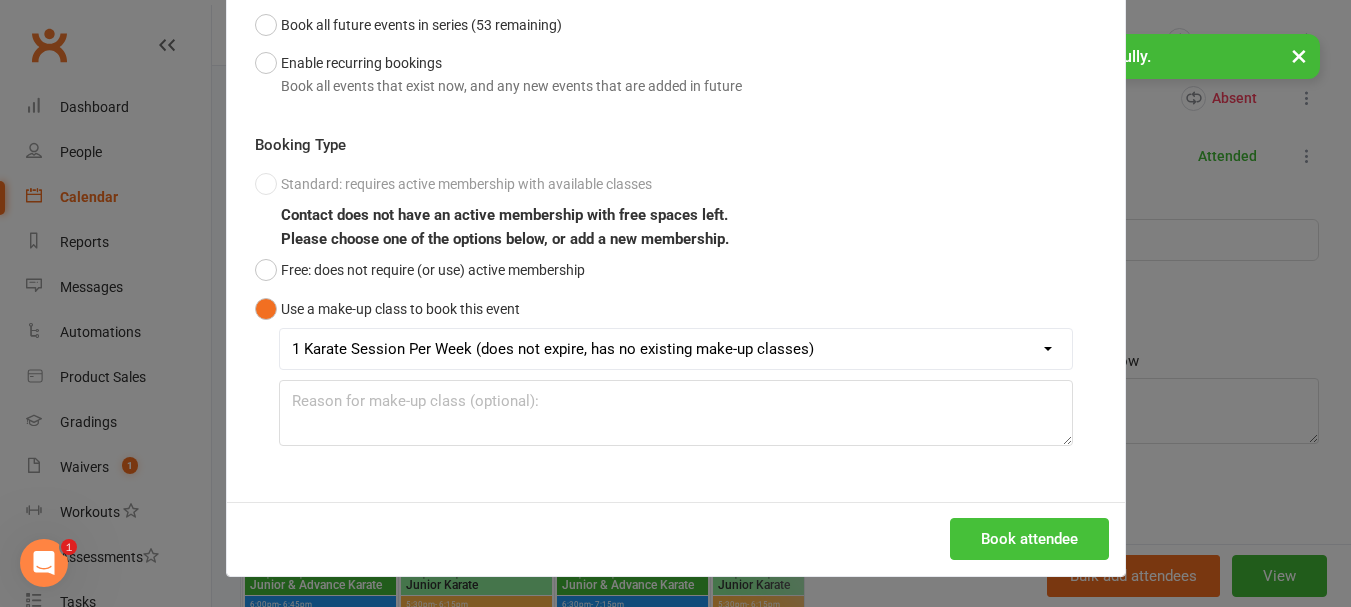 click on "Book attendee" at bounding box center (1029, 539) 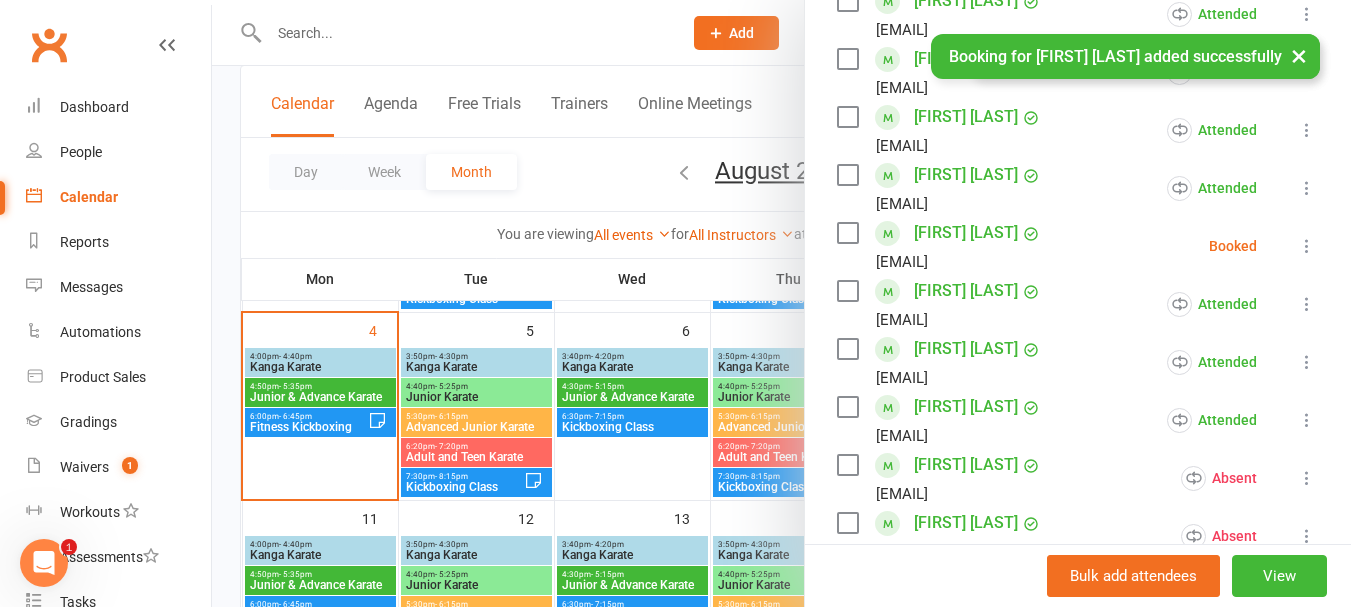 scroll, scrollTop: 358, scrollLeft: 0, axis: vertical 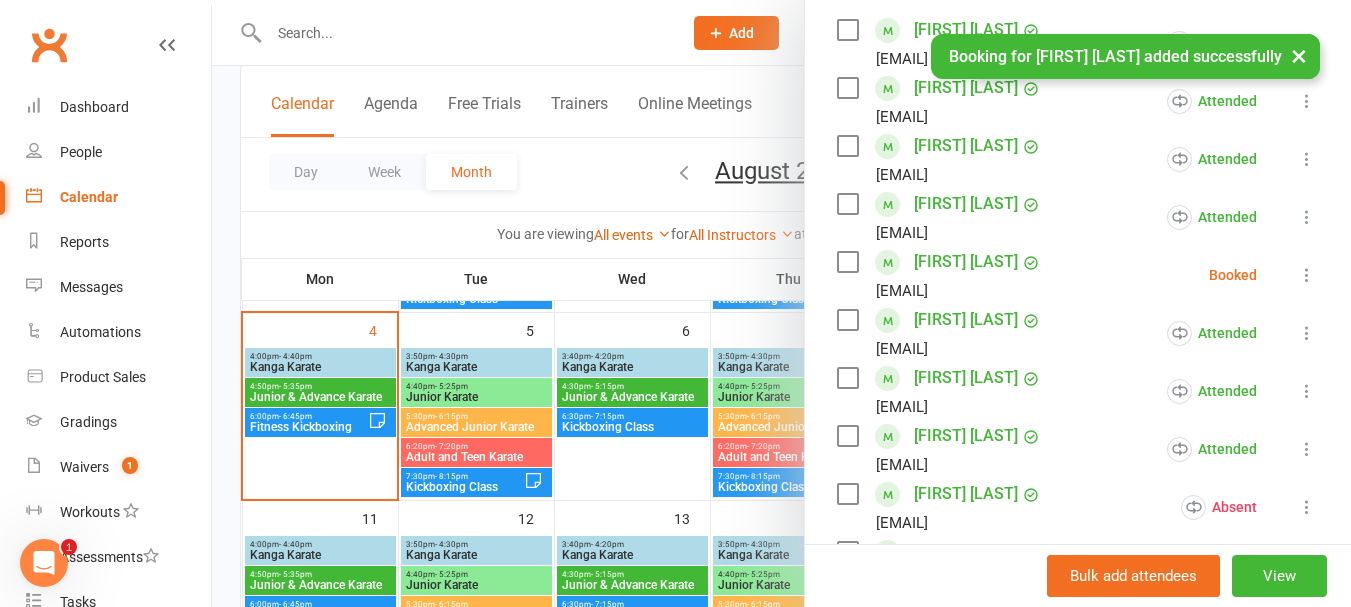 click at bounding box center [1307, 275] 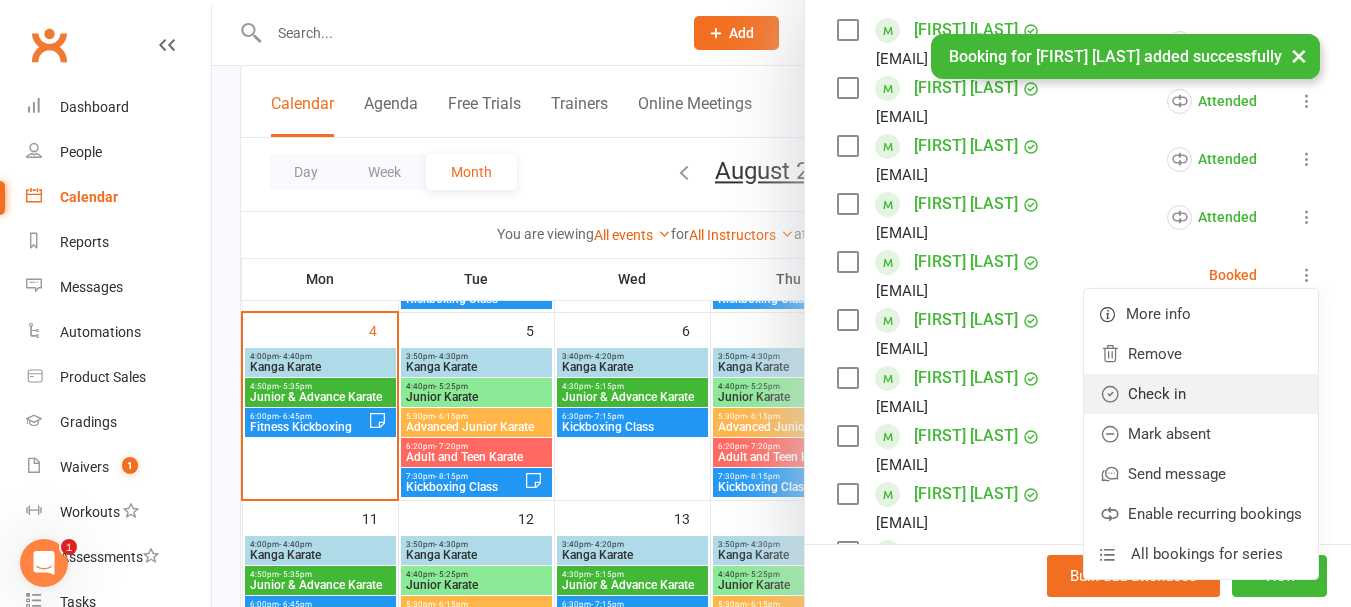 click on "Check in" at bounding box center [1201, 394] 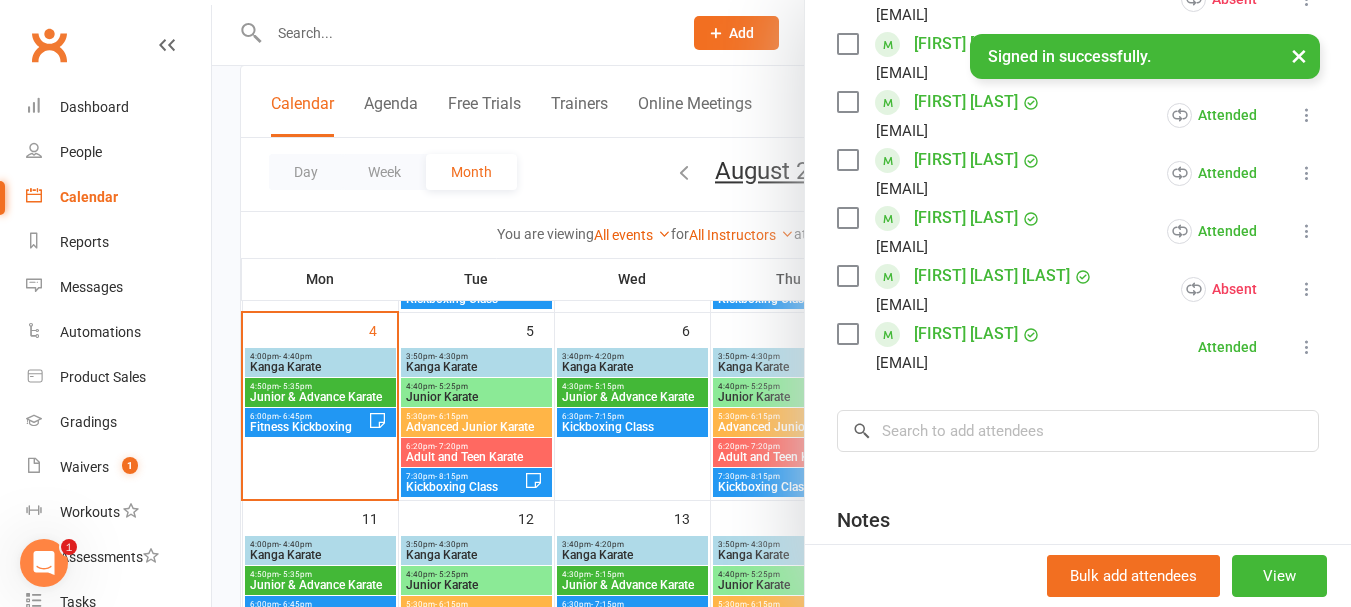 scroll, scrollTop: 958, scrollLeft: 0, axis: vertical 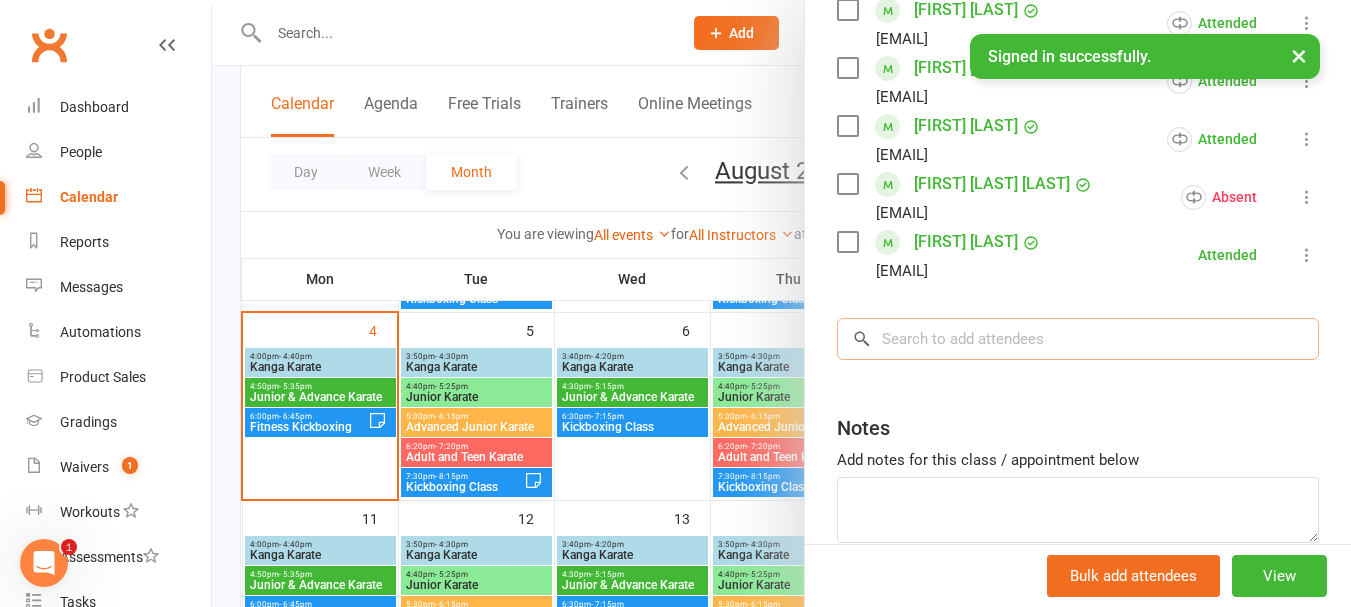 click at bounding box center (1078, 339) 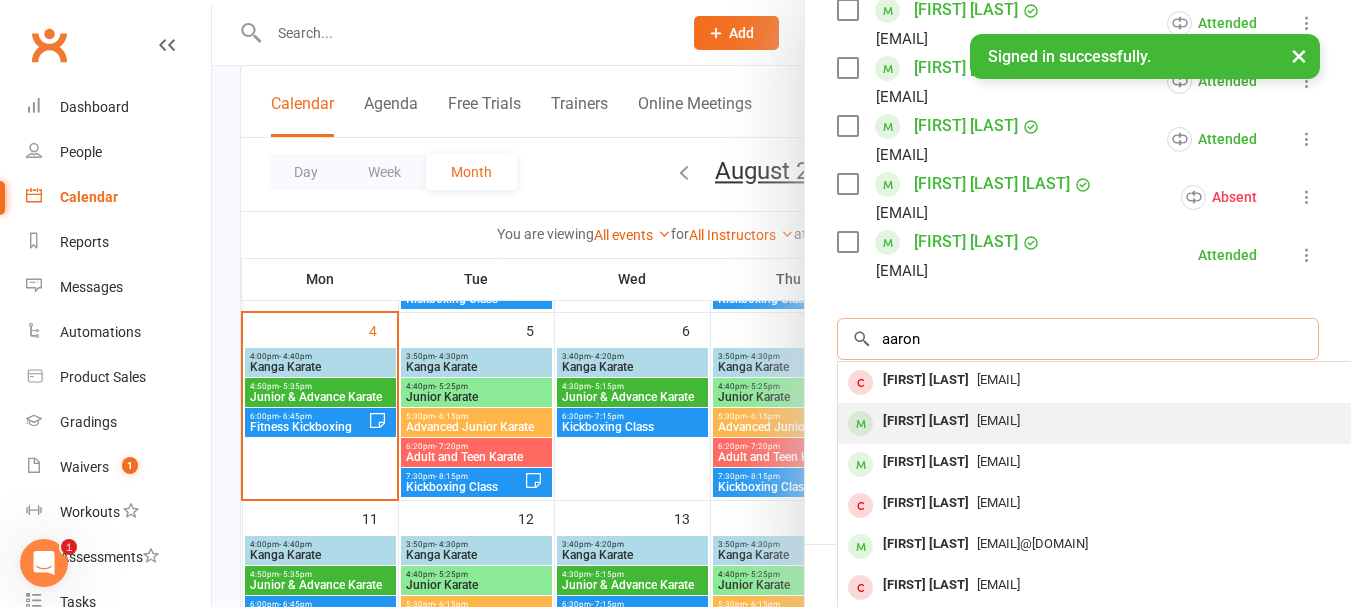 type on "aaron" 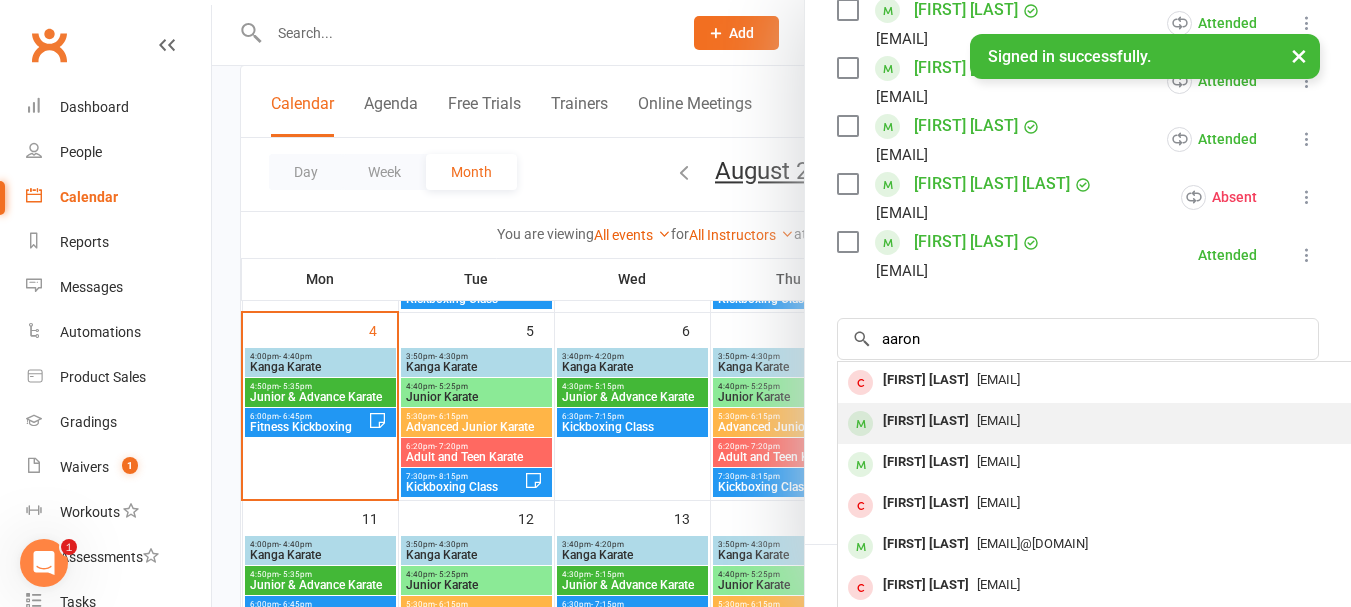 click on "[EMAIL]" at bounding box center [1137, 421] 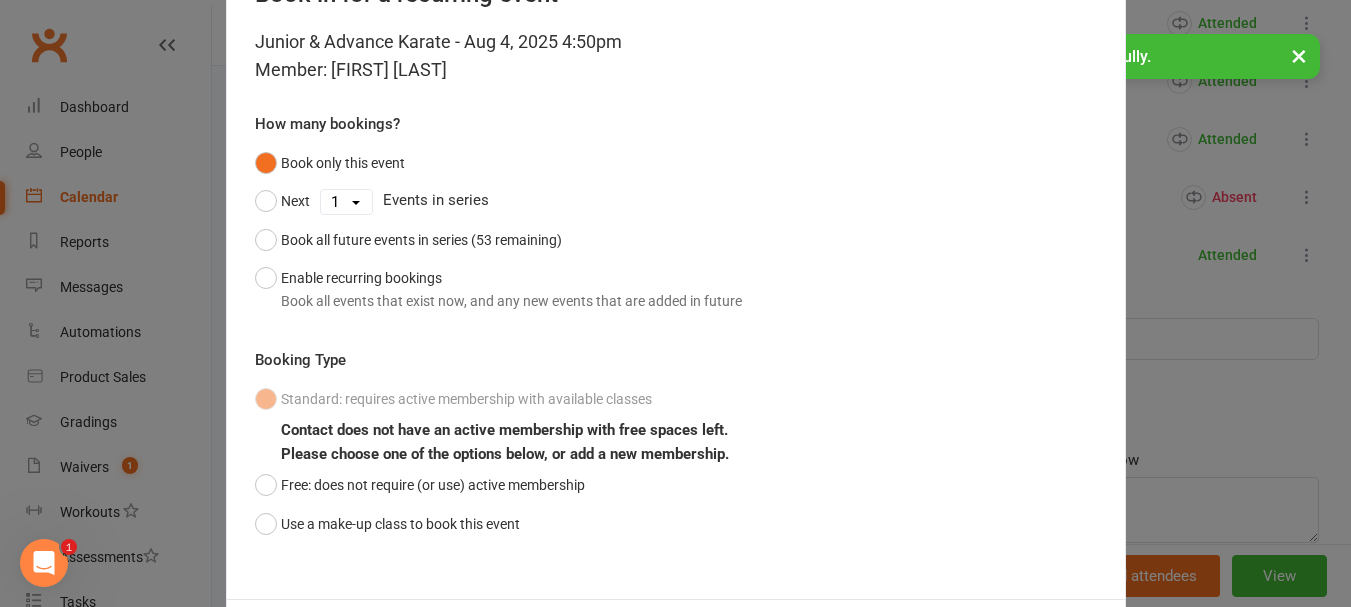 scroll, scrollTop: 176, scrollLeft: 0, axis: vertical 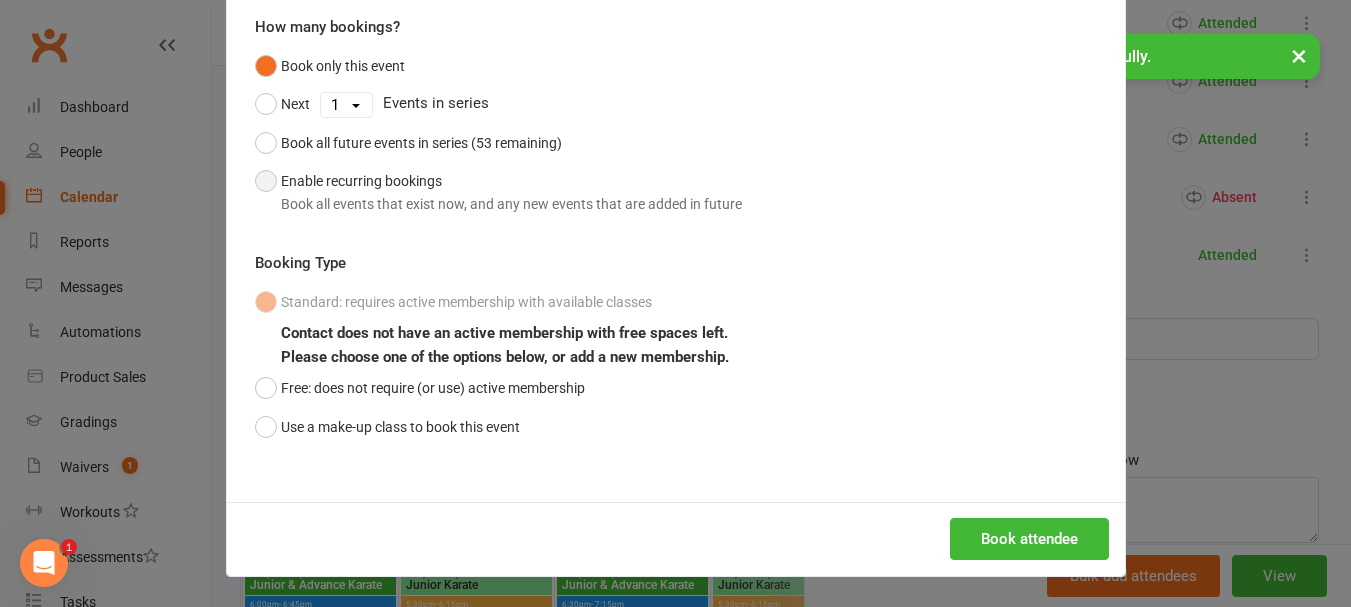 click on "Enable recurring bookings Book all events that exist now, and any new events that are added in future" at bounding box center (498, 192) 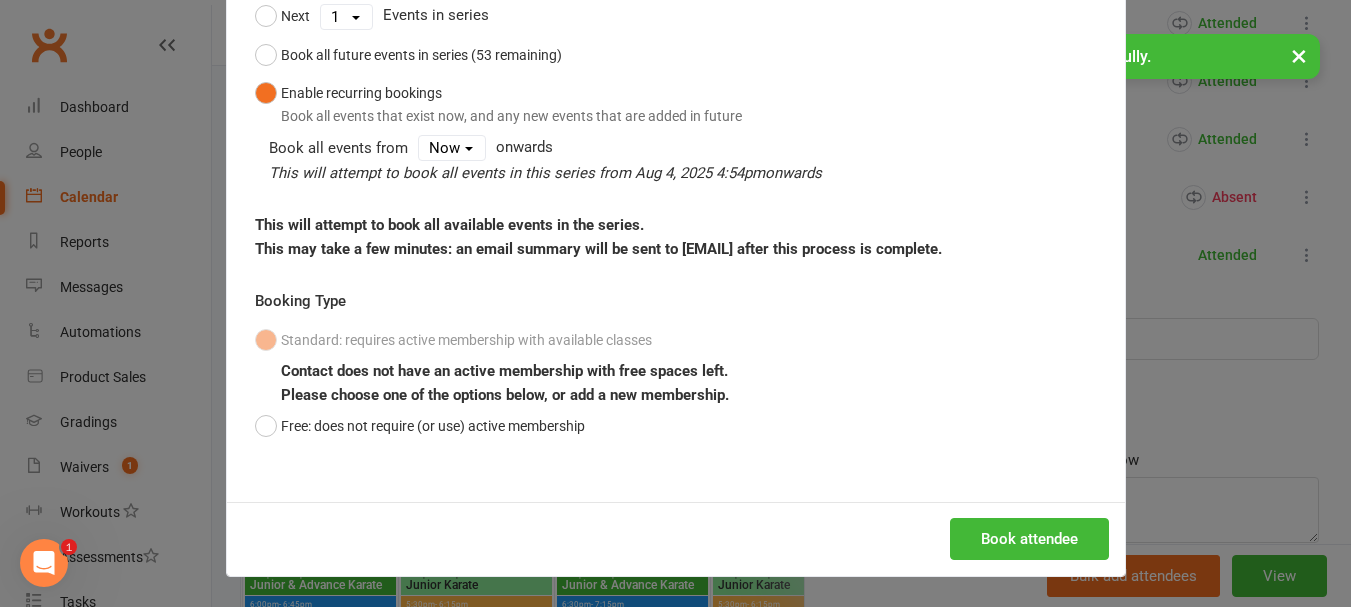 scroll, scrollTop: 164, scrollLeft: 0, axis: vertical 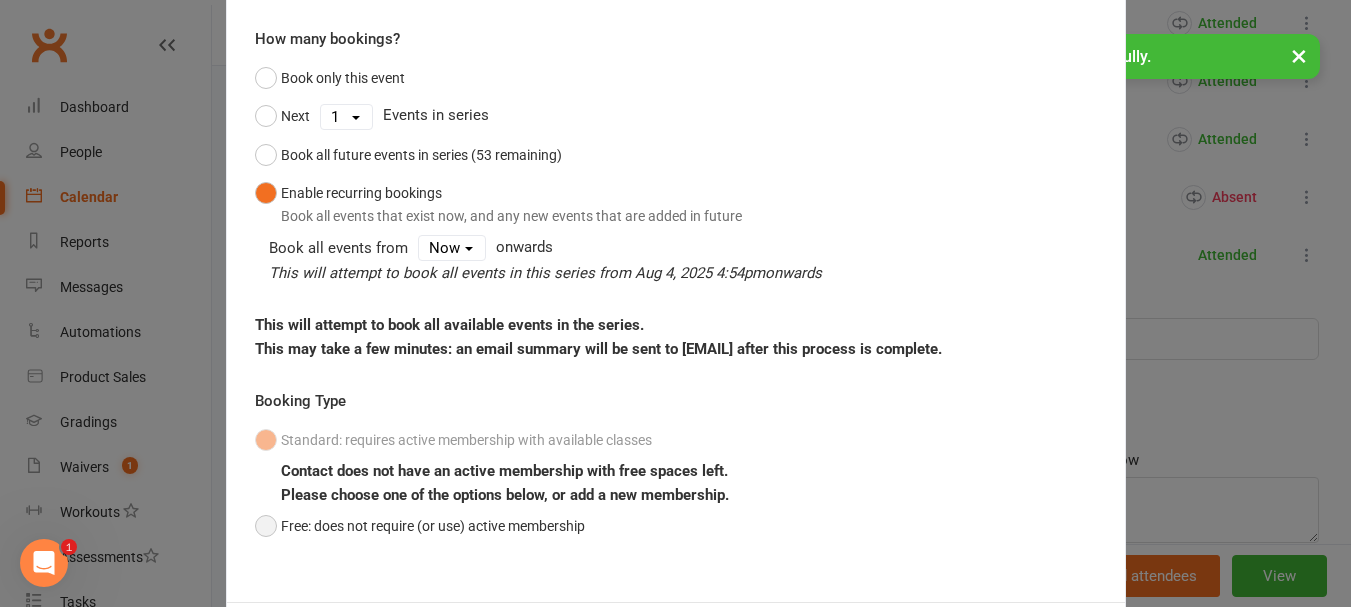 click on "Free: does not require (or use) active membership" at bounding box center [420, 526] 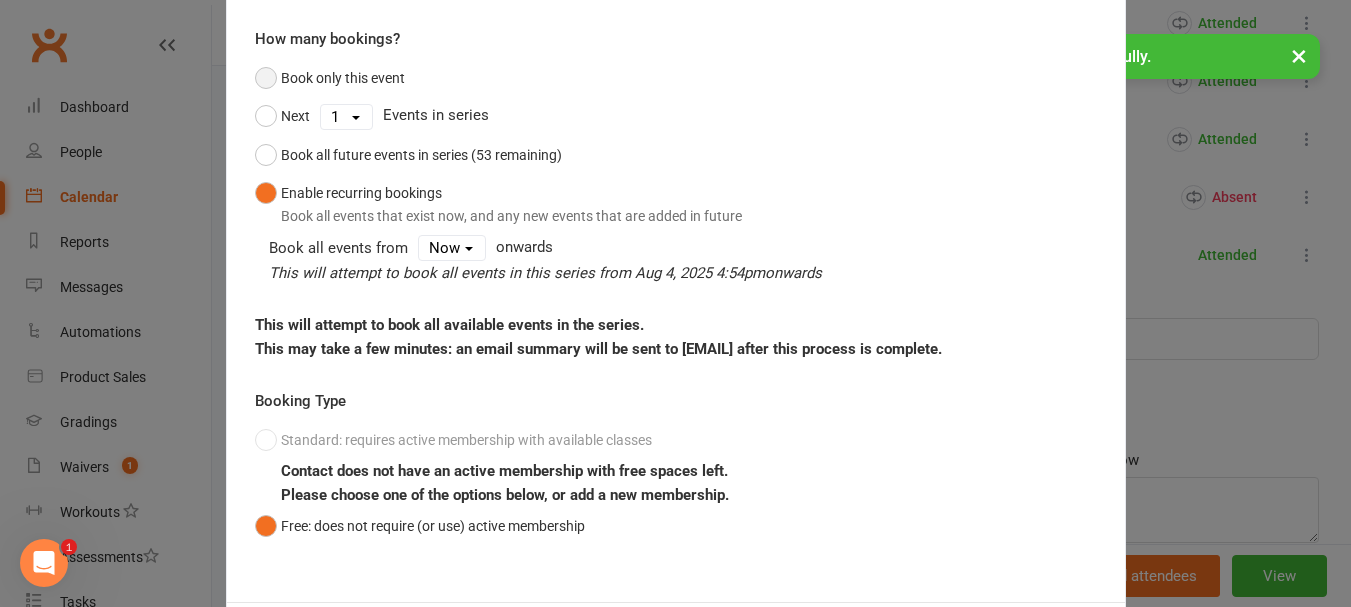click on "Book only this event" at bounding box center [330, 78] 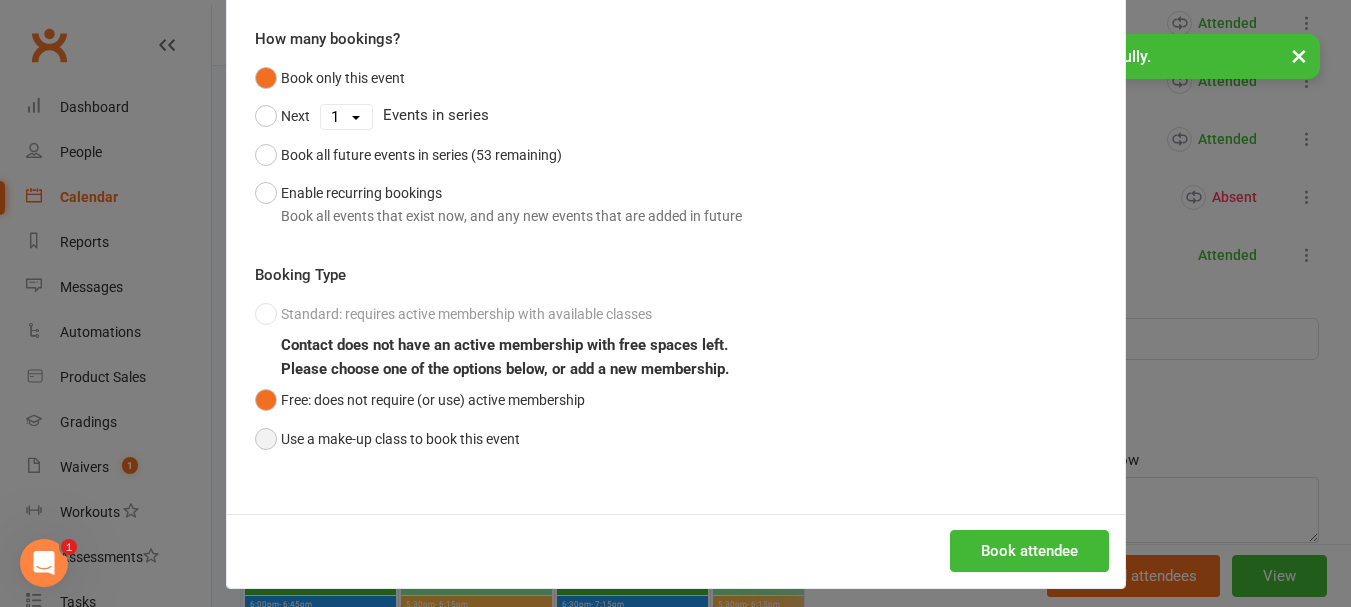 click on "Use a make-up class to book this event" at bounding box center [387, 439] 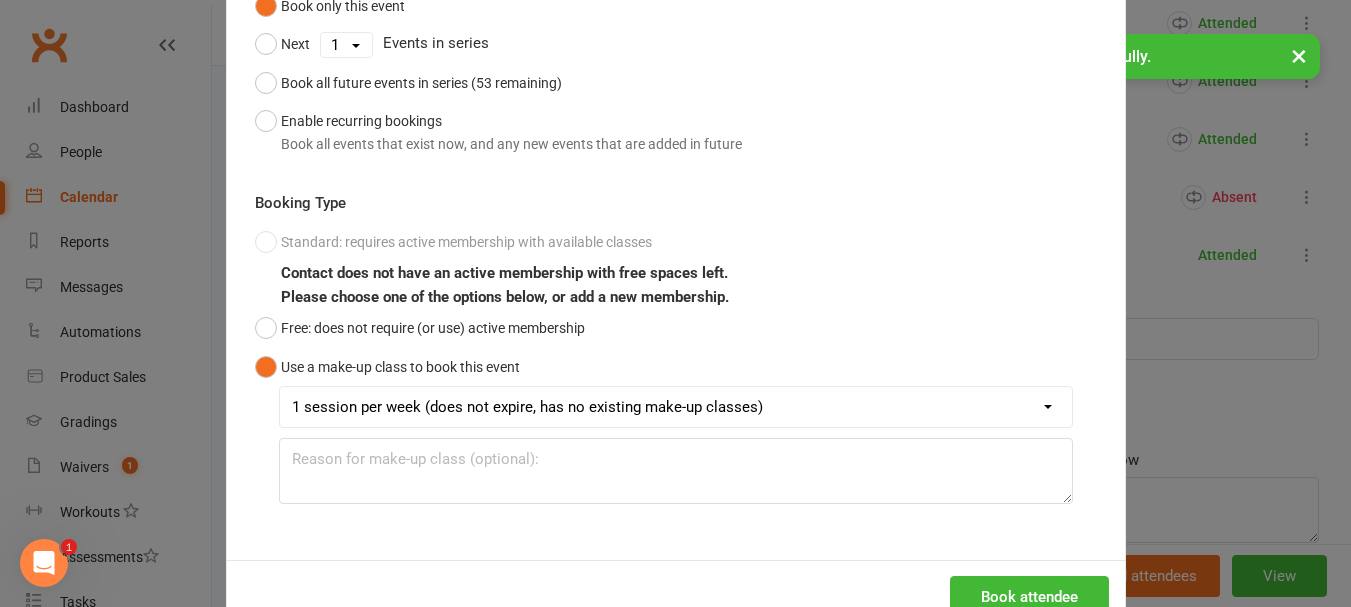 scroll, scrollTop: 294, scrollLeft: 0, axis: vertical 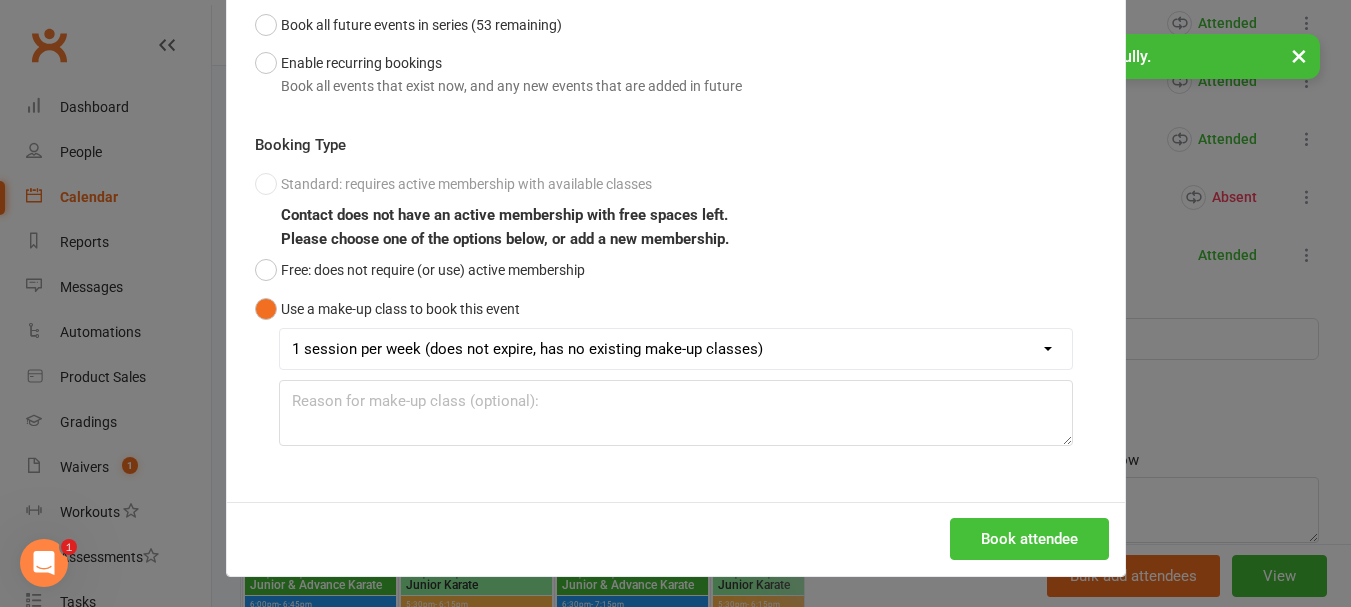 click on "Book attendee" at bounding box center [1029, 539] 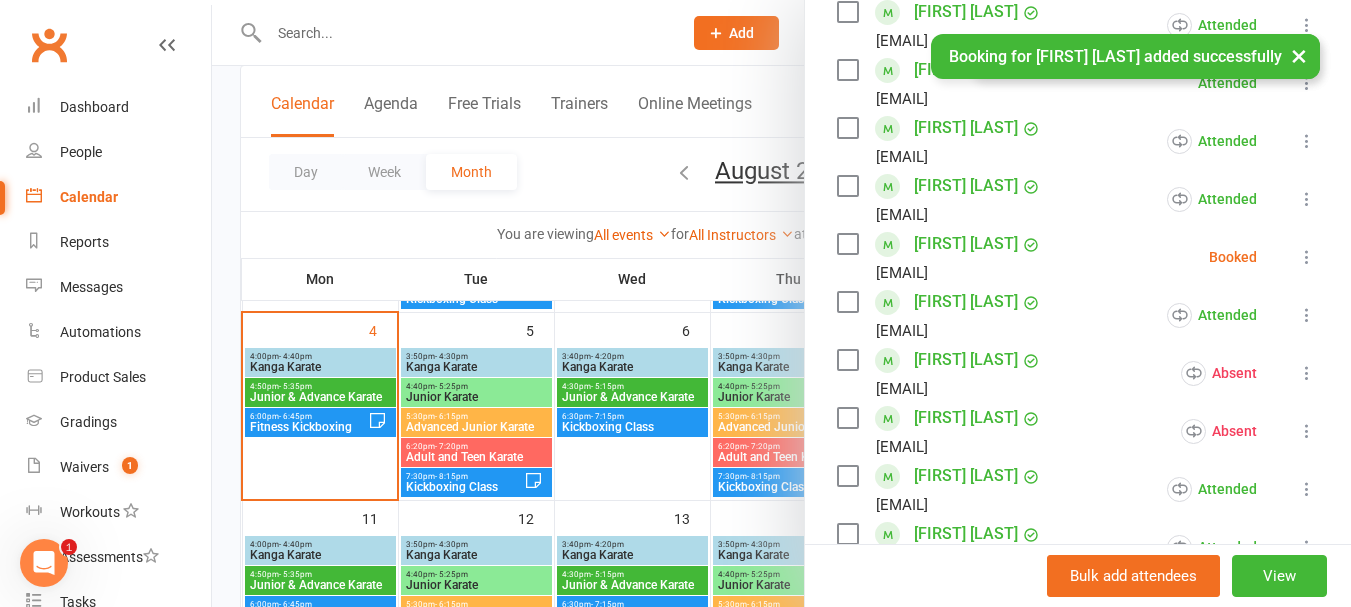 scroll, scrollTop: 516, scrollLeft: 0, axis: vertical 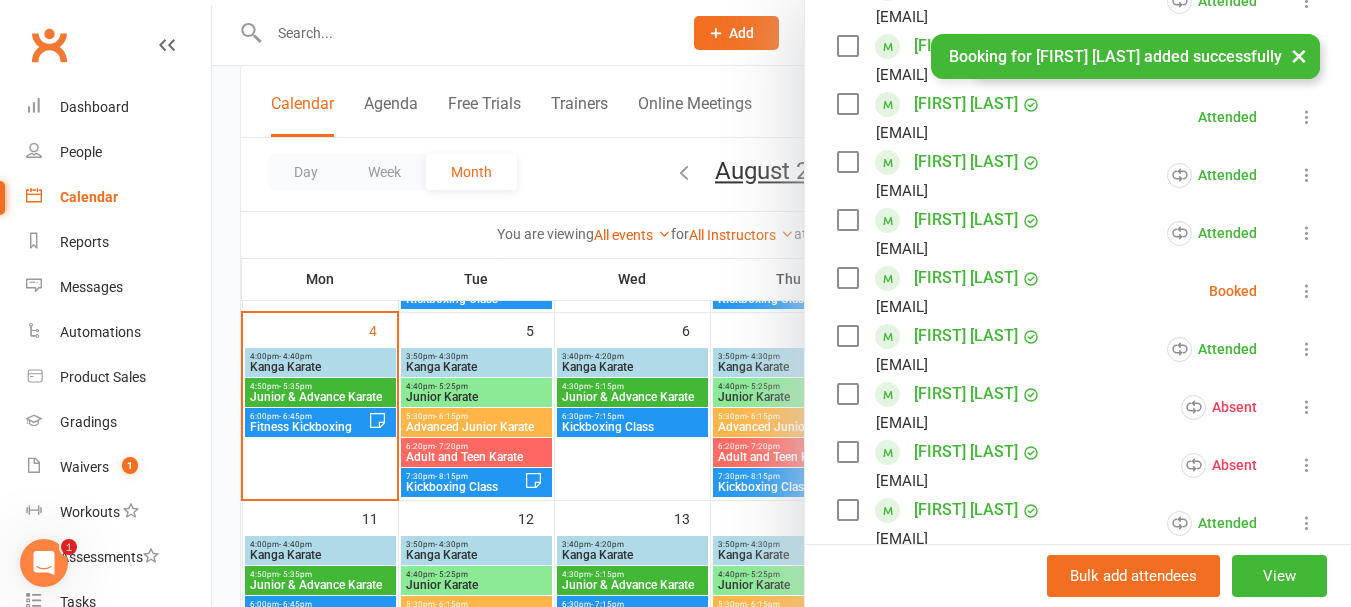 click at bounding box center (1307, 291) 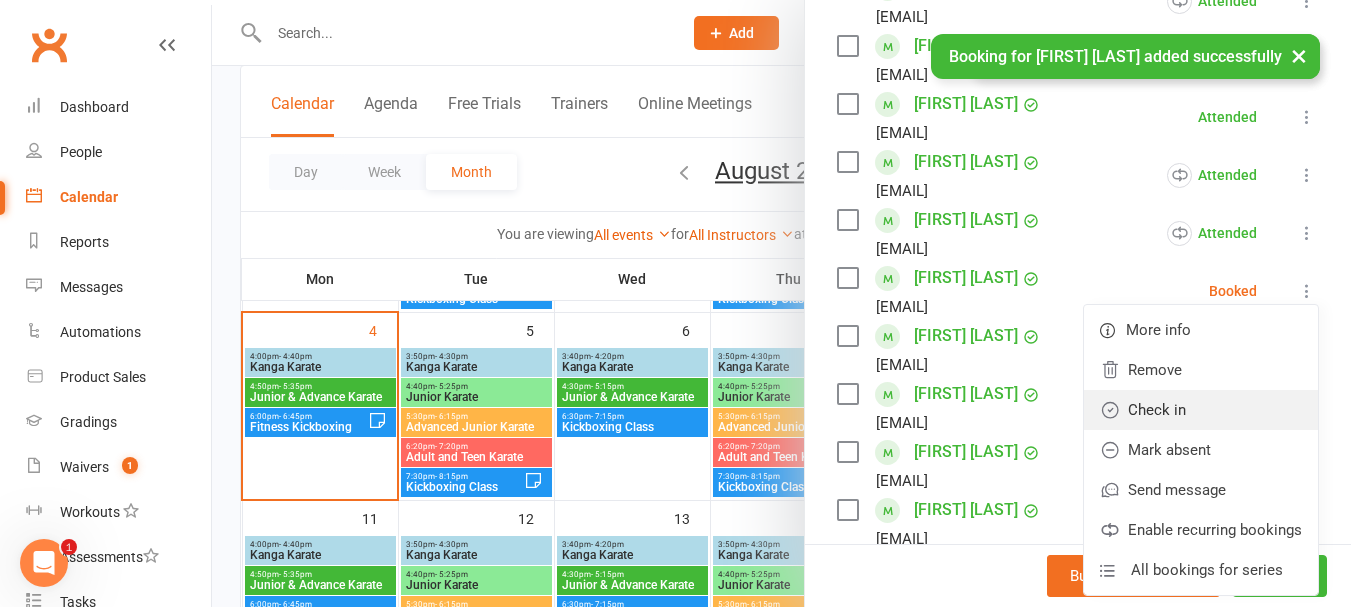 click on "Check in" at bounding box center (1201, 410) 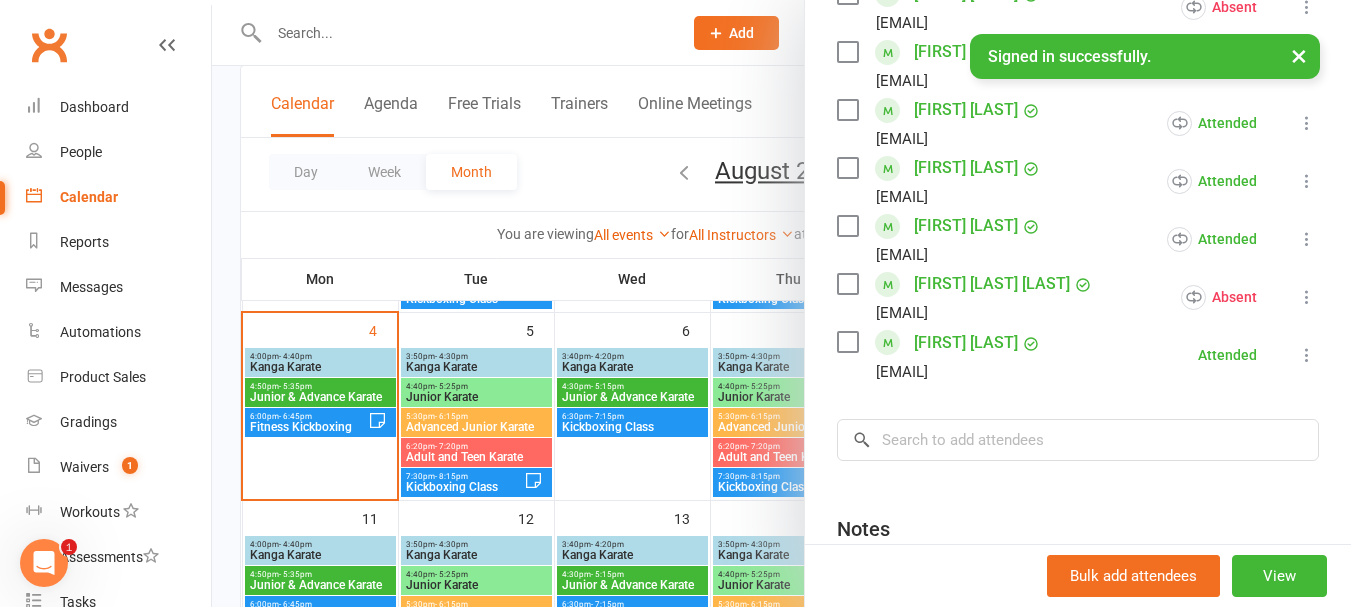 scroll, scrollTop: 1141, scrollLeft: 0, axis: vertical 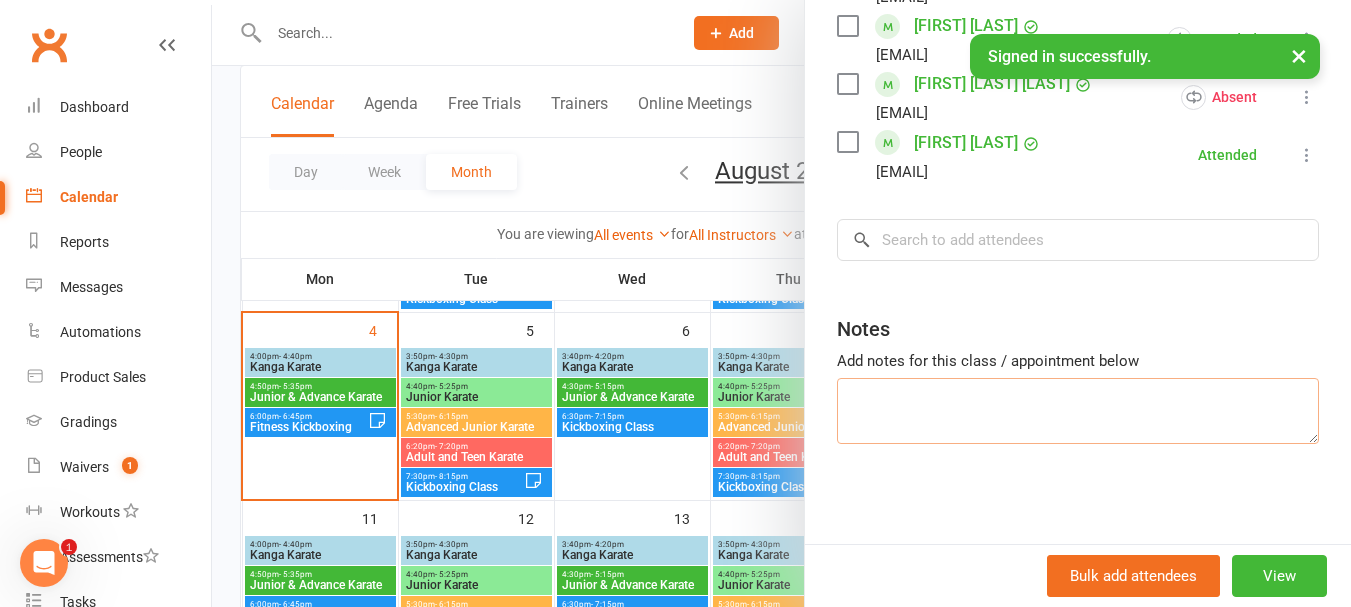 click at bounding box center (1078, 411) 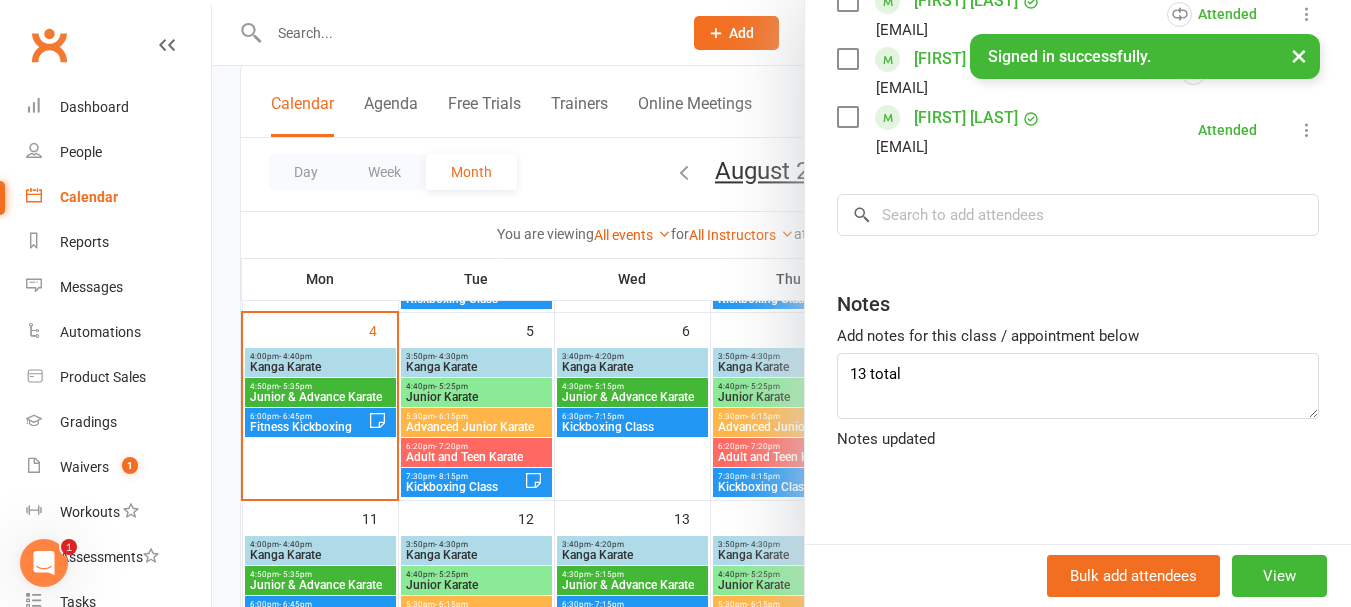 click on "Class kiosk mode  Roll call  [TIME] - [TIME], [DAY], [MONTH], [DATE], [YEAR] with [FIRST] [LAST]  at  Morley  Attendees  16  places booked 14  places available Sort by  Last name  First name  Booking created    [FIRST] [LAST]  [EMAIL] Attended More info  Remove  Mark absent  Undo check-in  Send message  All bookings for series  Deactivate recurring bookings    [FIRST] [LAST]  [EMAIL] Attended More info  Remove  Mark absent  Undo check-in  Send message  All bookings for series  Deactivate recurring bookings    [FIRST] [LAST]  [EMAIL] Attended More info  Remove  Mark absent  Undo check-in  Send message  All bookings for series  Deactivate recurring bookings    [FIRST] [LAST]  [EMAIL] Attended More info  Remove  Mark absent  Undo check-in  Send message  All bookings for series  Deactivate recurring bookings    [FIRST] [LAST]  [EMAIL] Attended More info  Remove  Mark absent  Undo check-in  Send message  Enable recurring bookings  All bookings for series" at bounding box center [1078, -253] 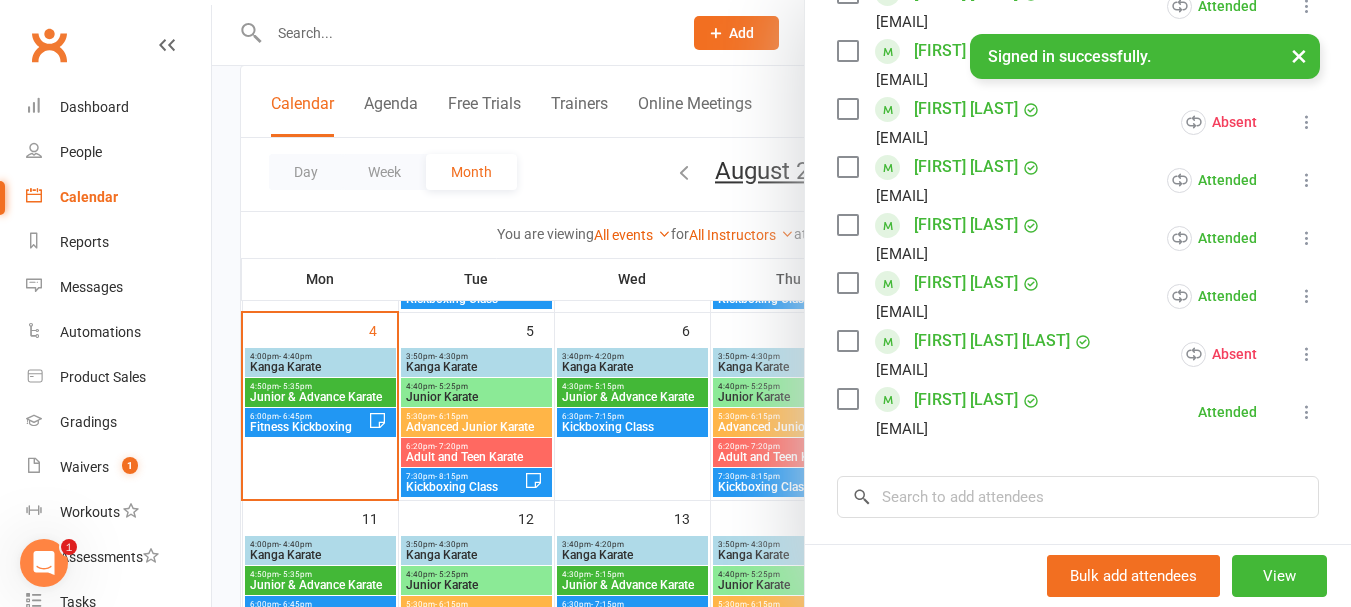 scroll, scrollTop: 1141, scrollLeft: 0, axis: vertical 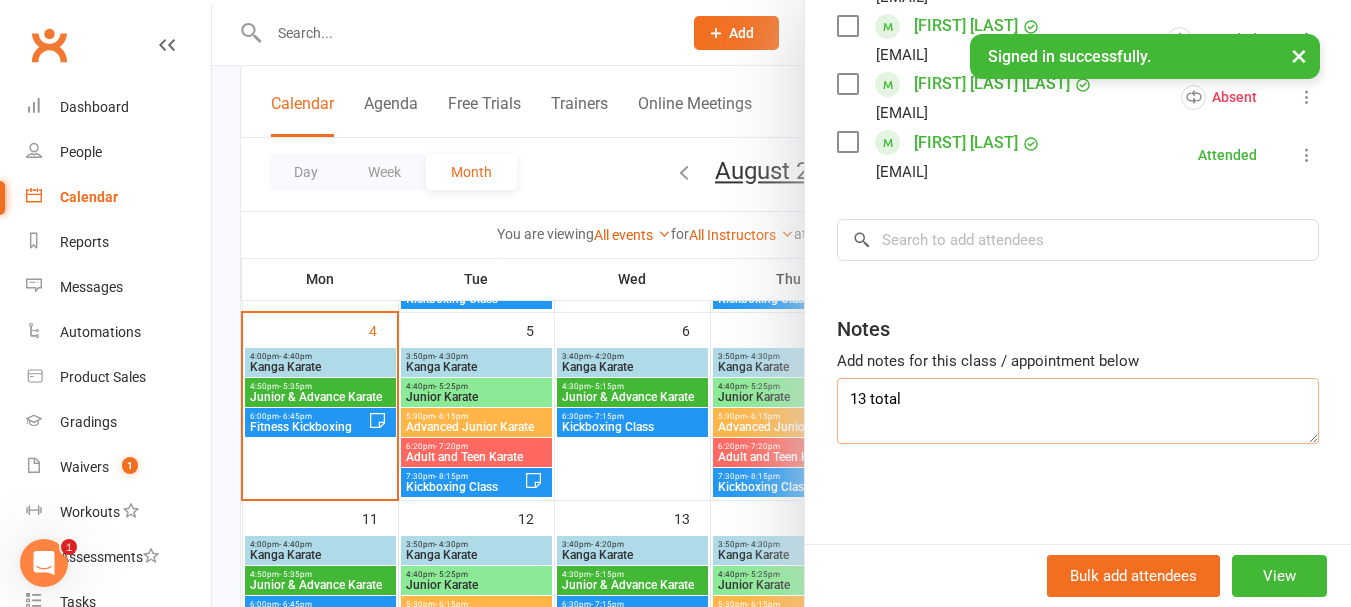 click on "13 total" at bounding box center (1078, 411) 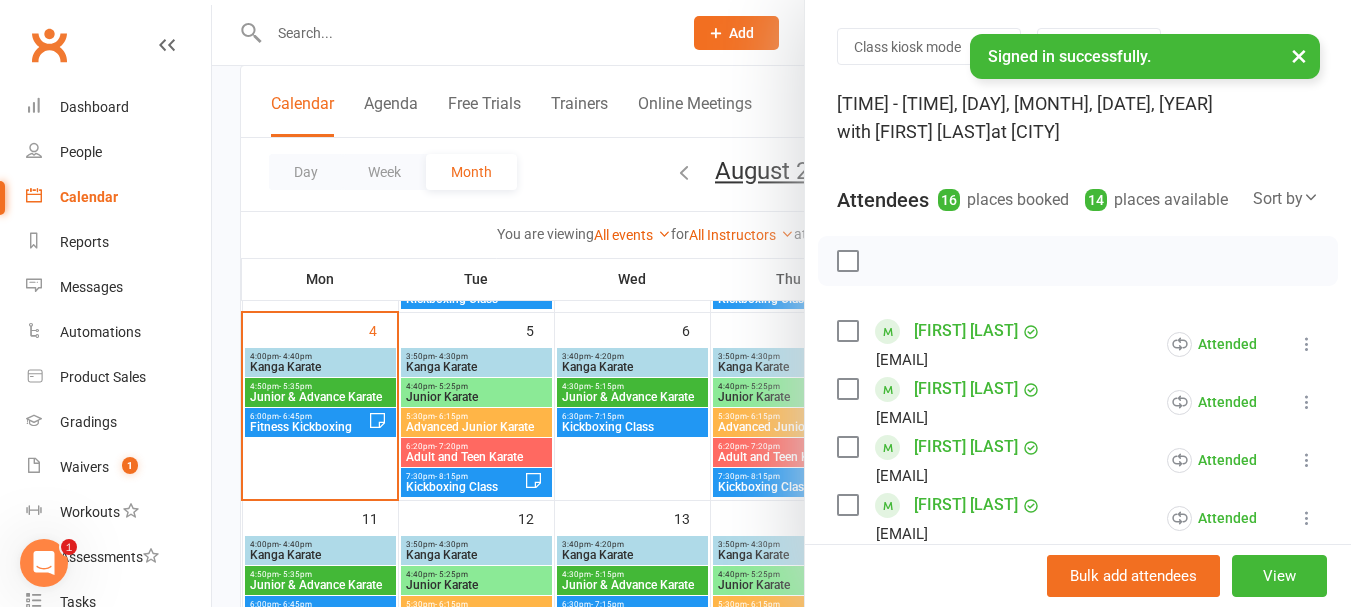 scroll, scrollTop: 0, scrollLeft: 0, axis: both 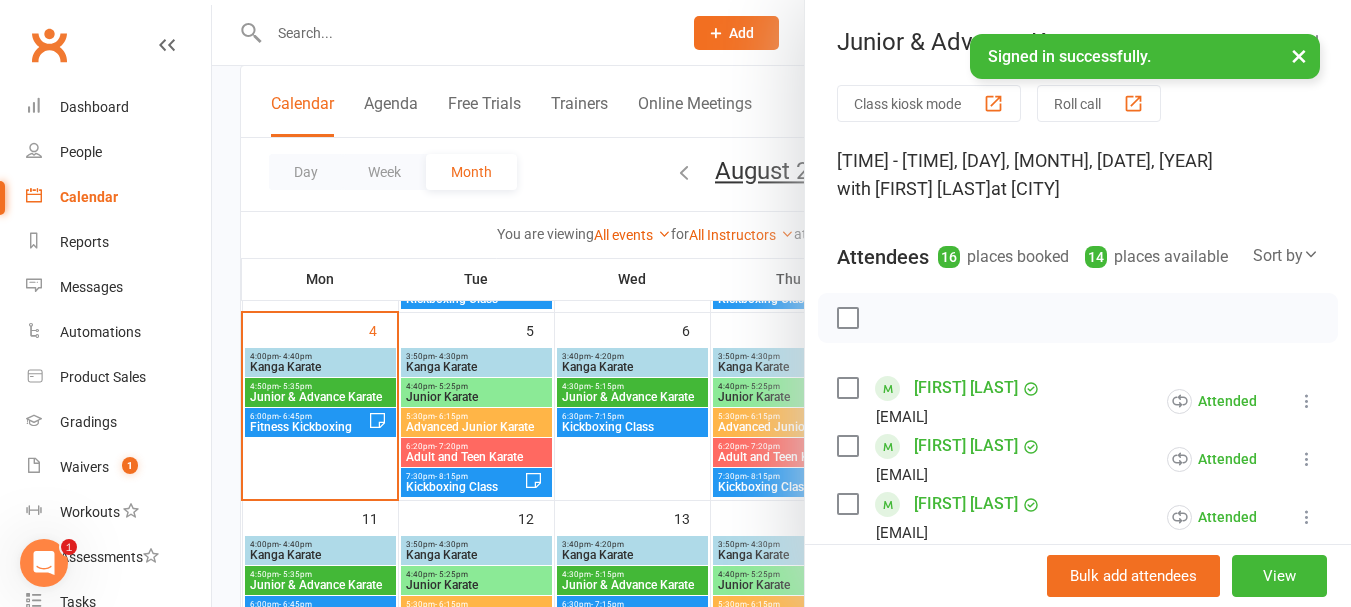type on "14 total" 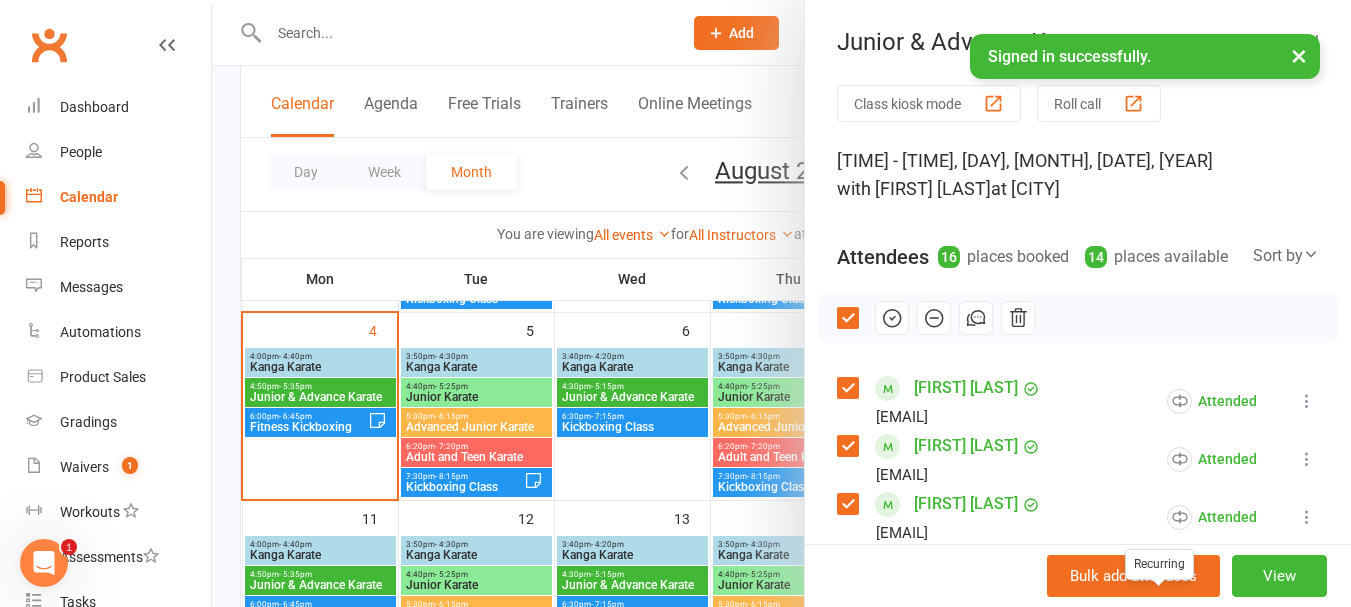 scroll, scrollTop: 500, scrollLeft: 0, axis: vertical 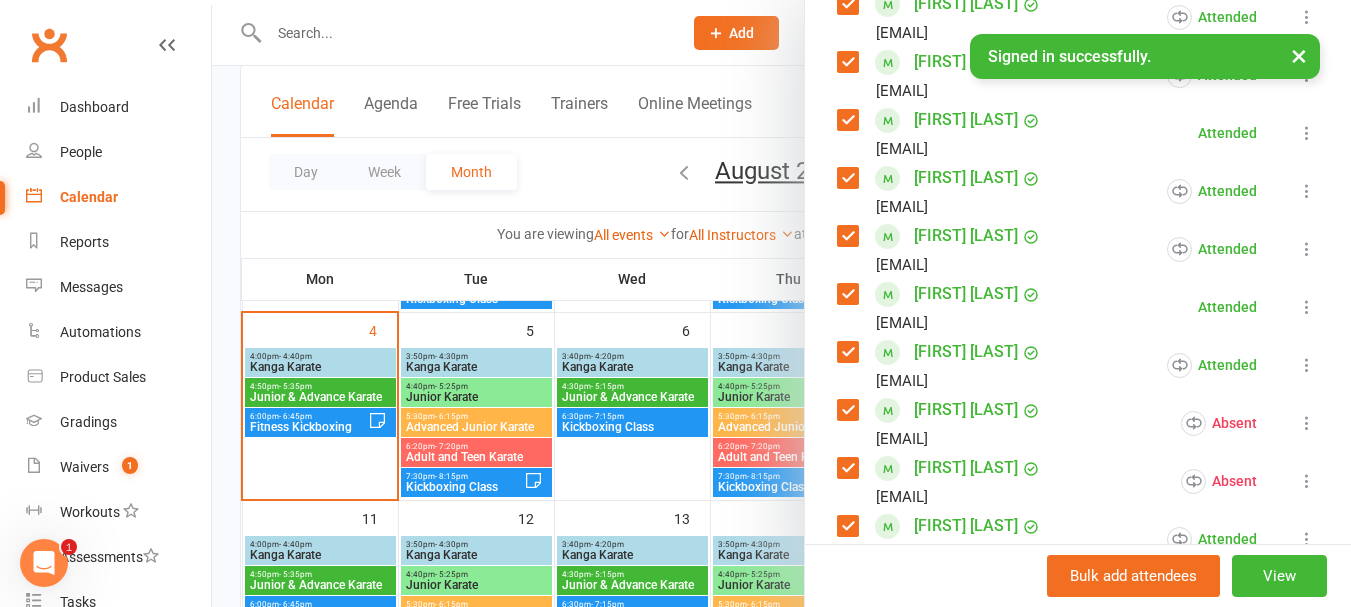 click at bounding box center [847, 410] 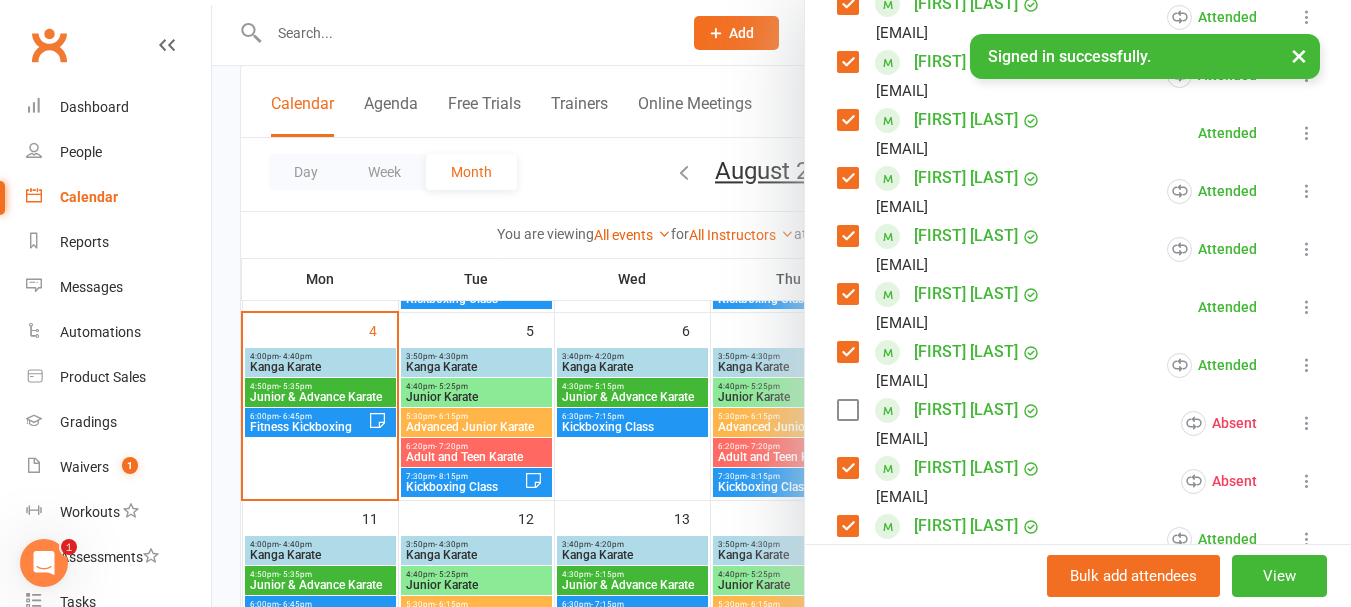 click at bounding box center [847, 468] 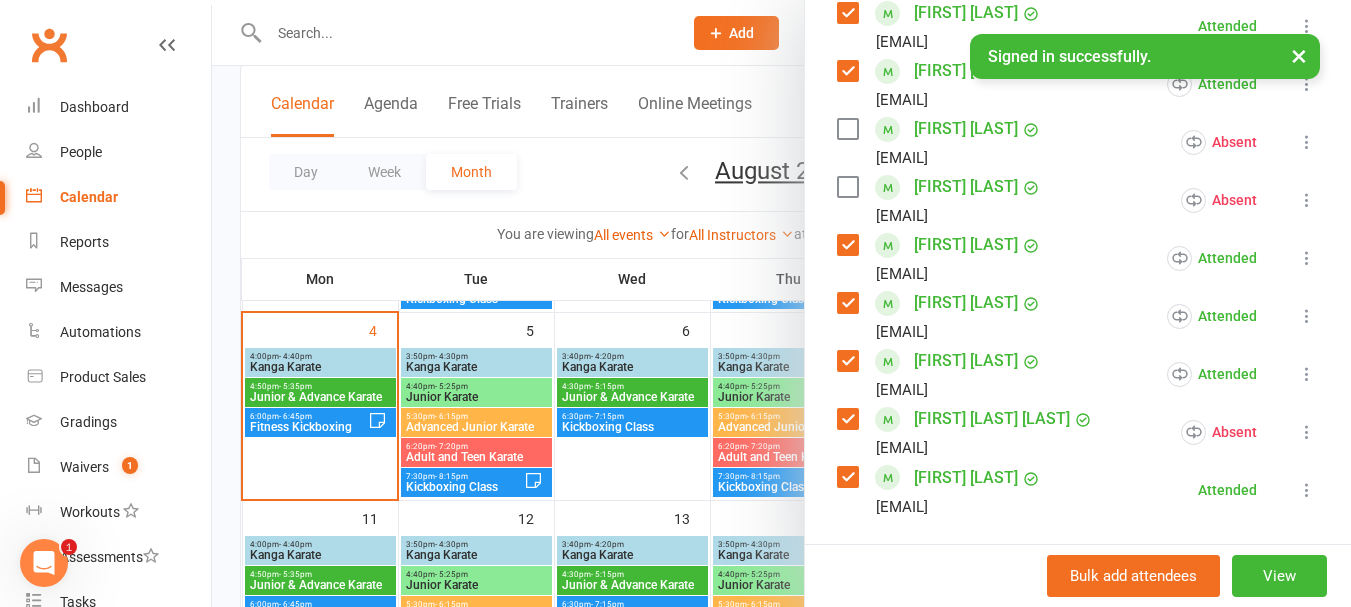 scroll, scrollTop: 800, scrollLeft: 0, axis: vertical 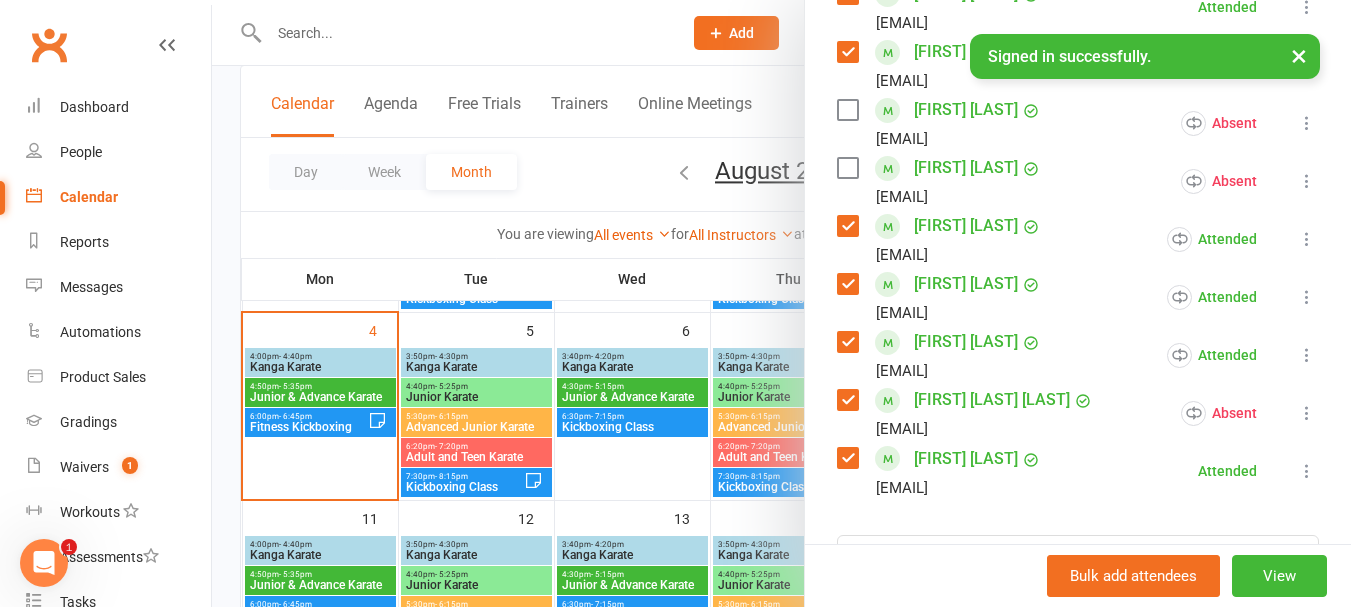 click at bounding box center (847, 400) 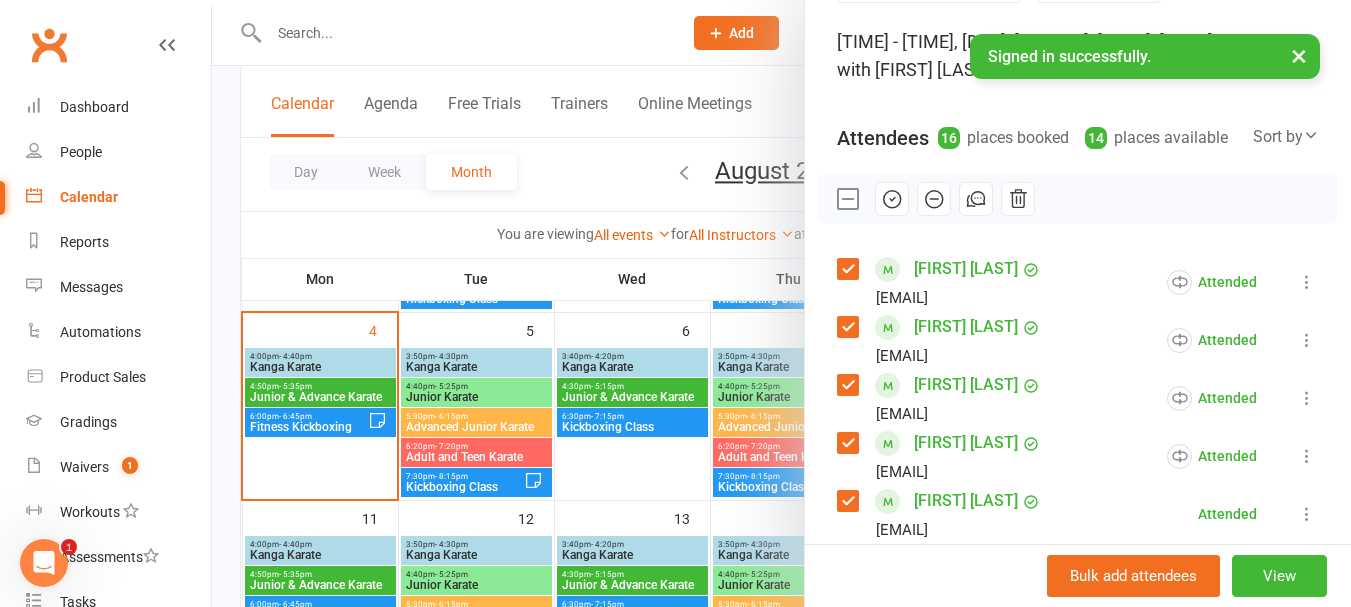 scroll, scrollTop: 0, scrollLeft: 0, axis: both 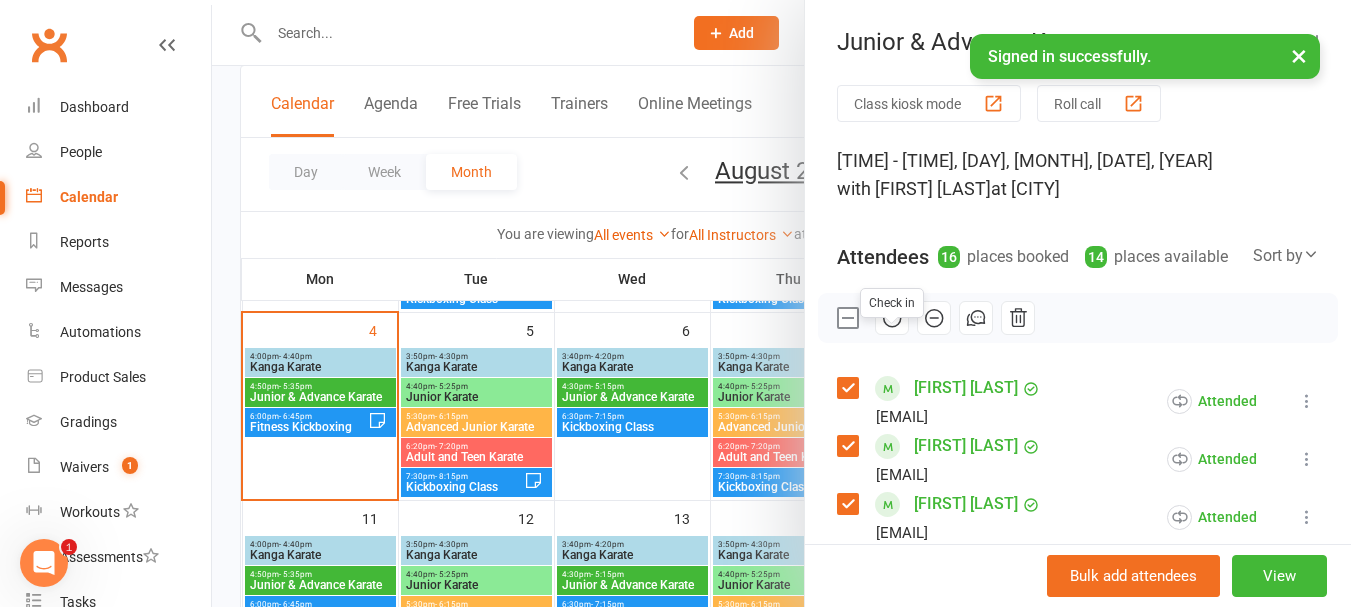 click 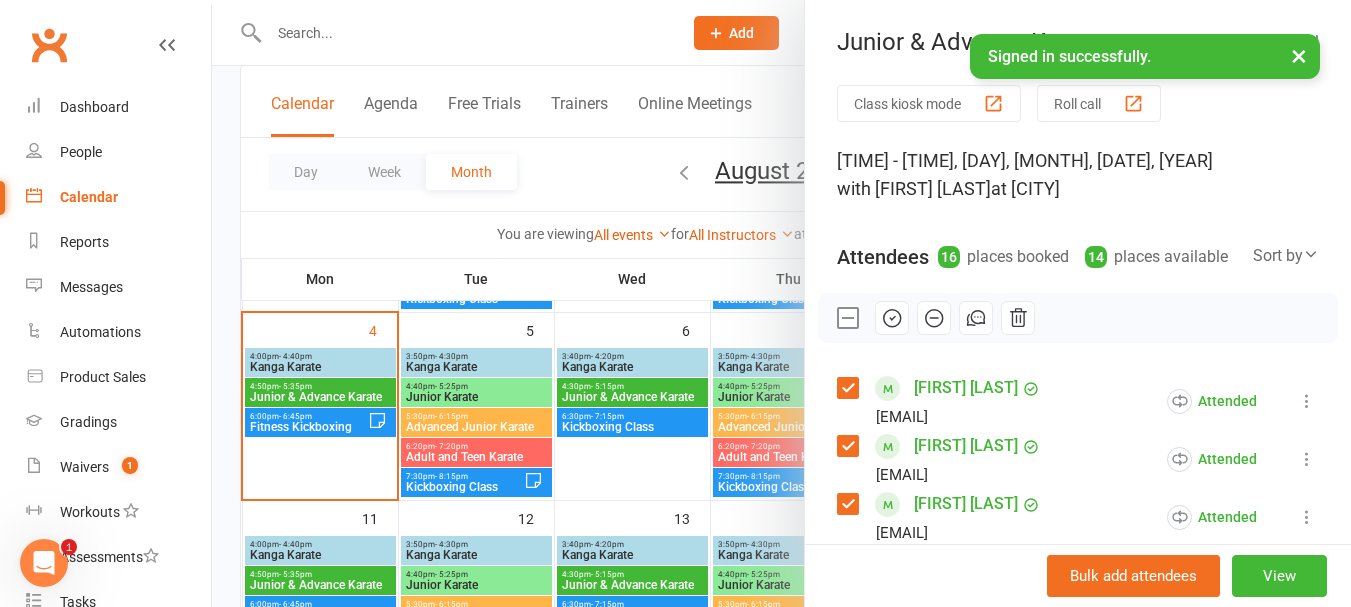 click at bounding box center (847, 318) 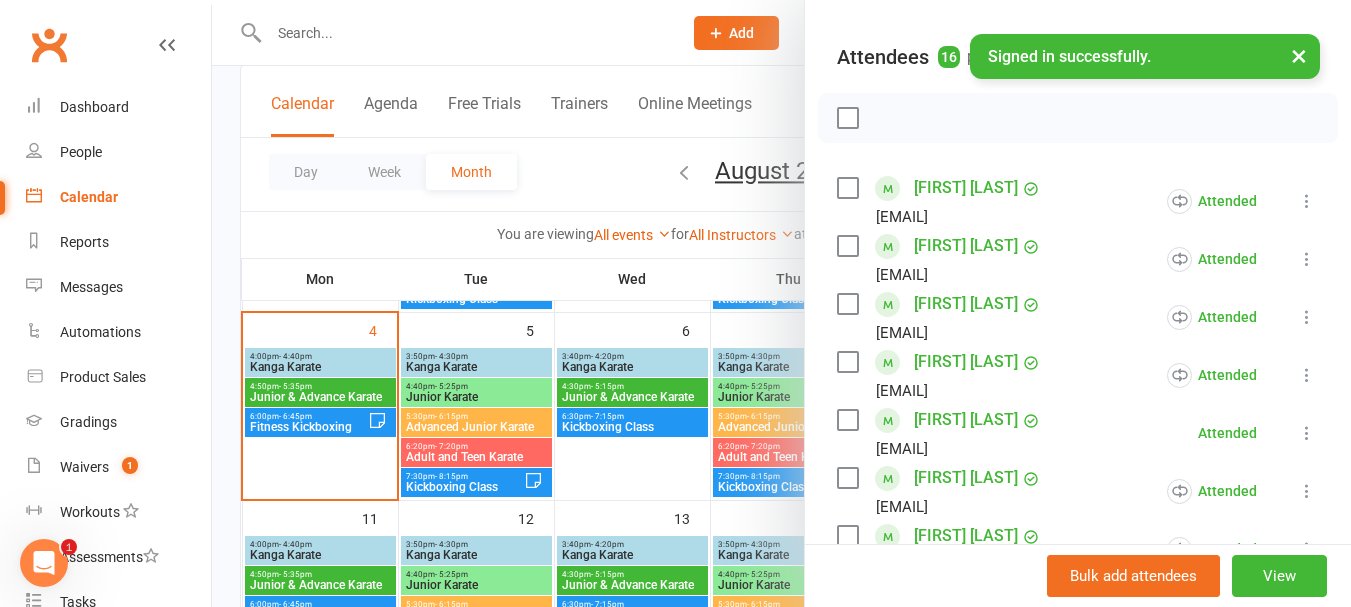scroll, scrollTop: 1000, scrollLeft: 0, axis: vertical 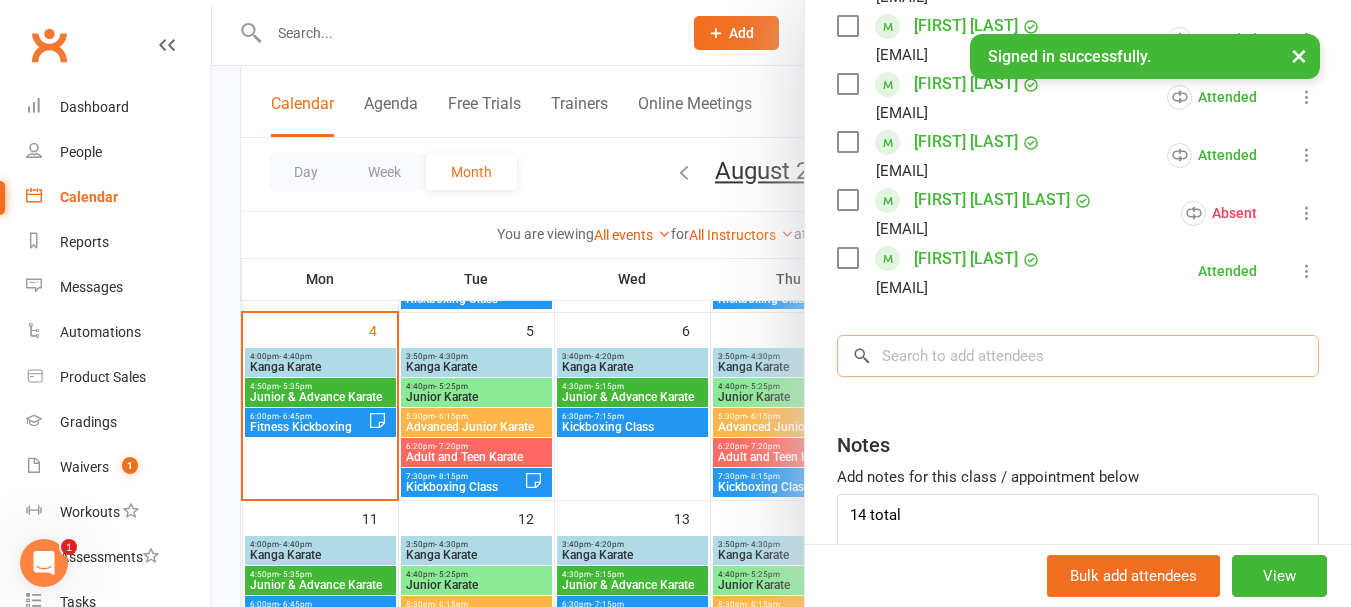 drag, startPoint x: 936, startPoint y: 389, endPoint x: 943, endPoint y: 377, distance: 13.892444 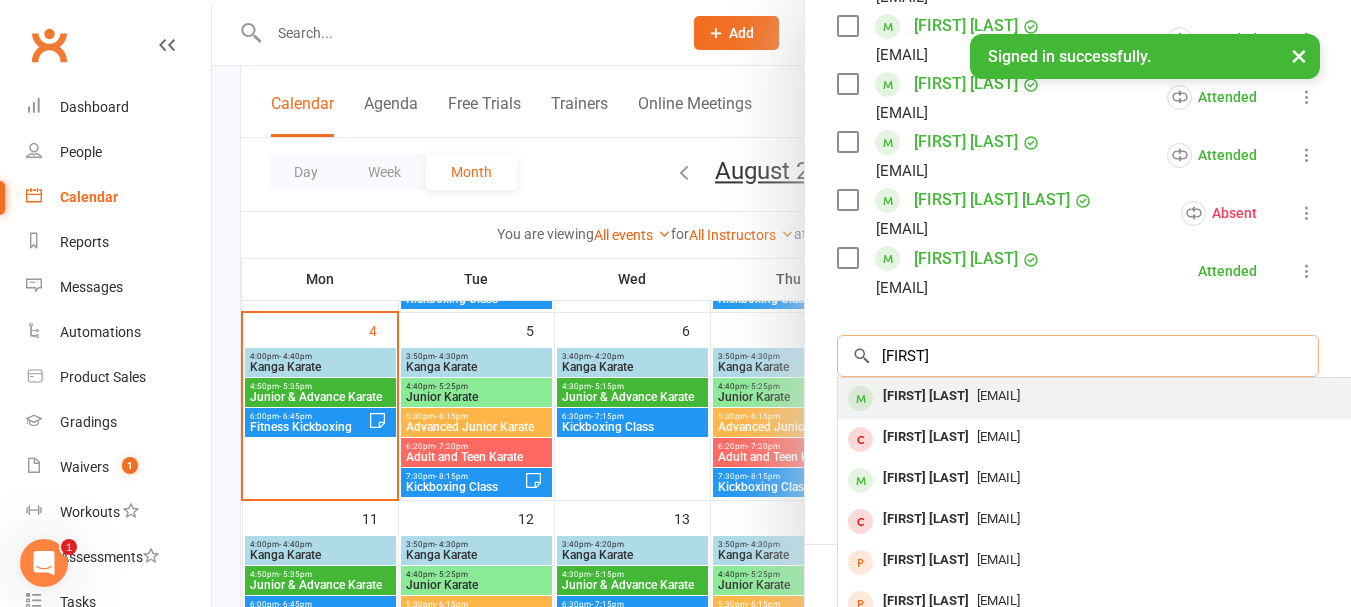 type on "[FIRST]" 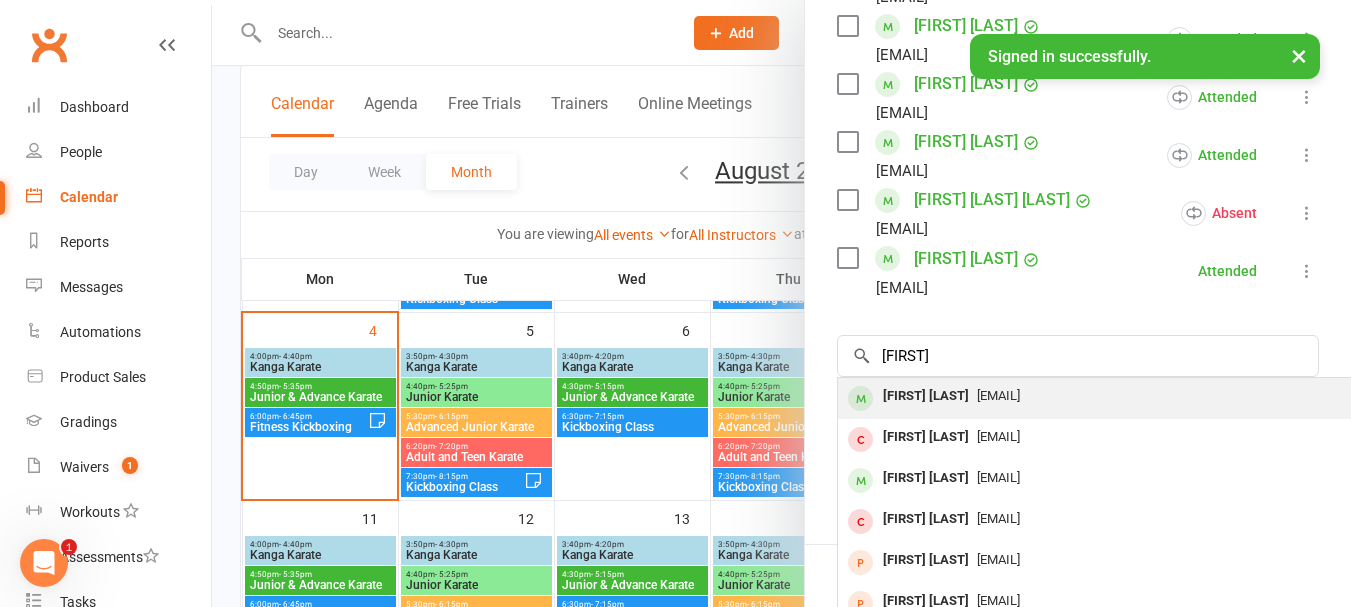 click on "[EMAIL]" at bounding box center (998, 395) 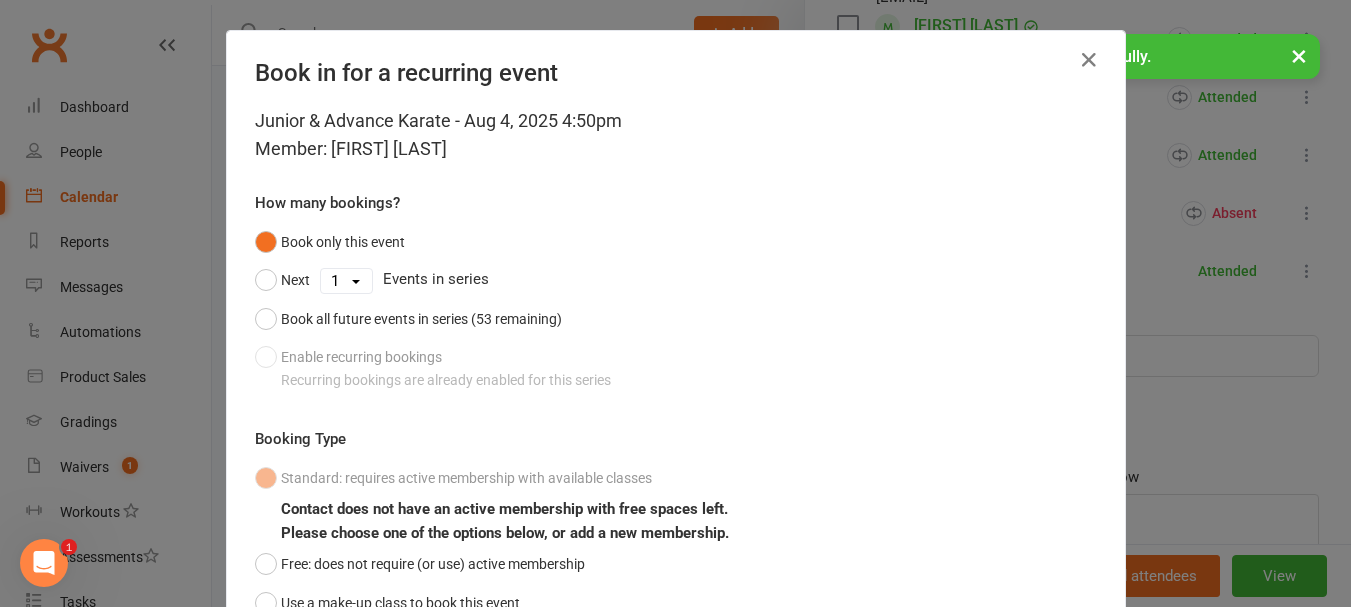 scroll, scrollTop: 176, scrollLeft: 0, axis: vertical 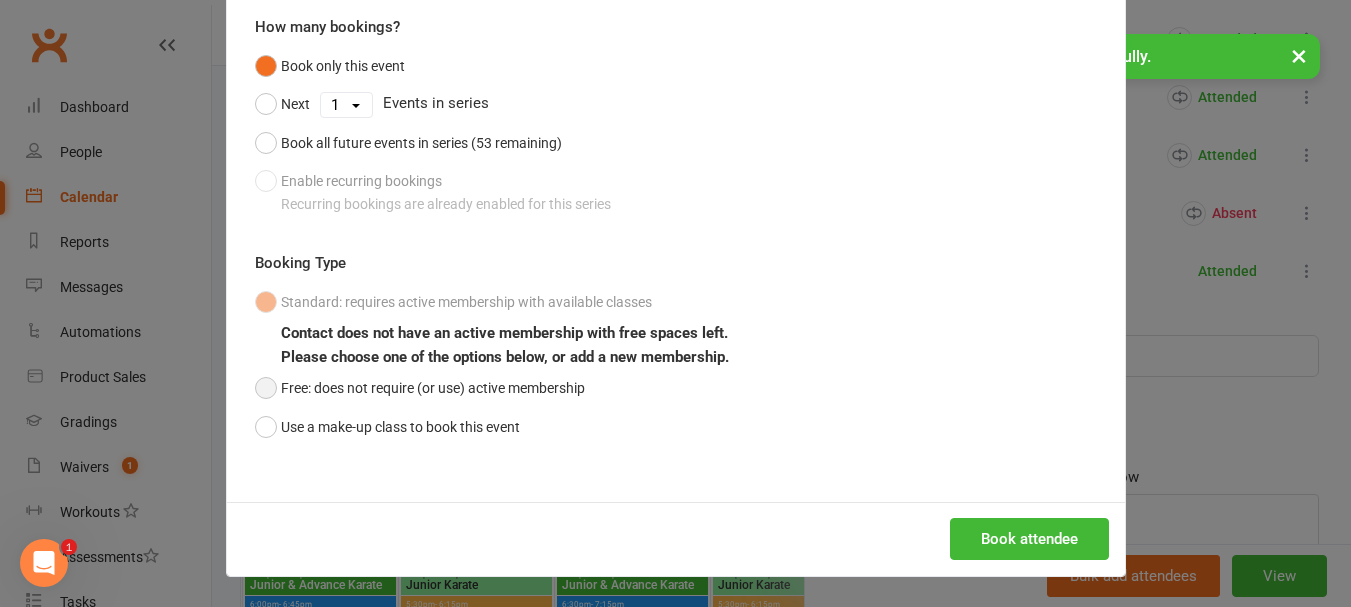 click on "Free: does not require (or use) active membership" at bounding box center (420, 388) 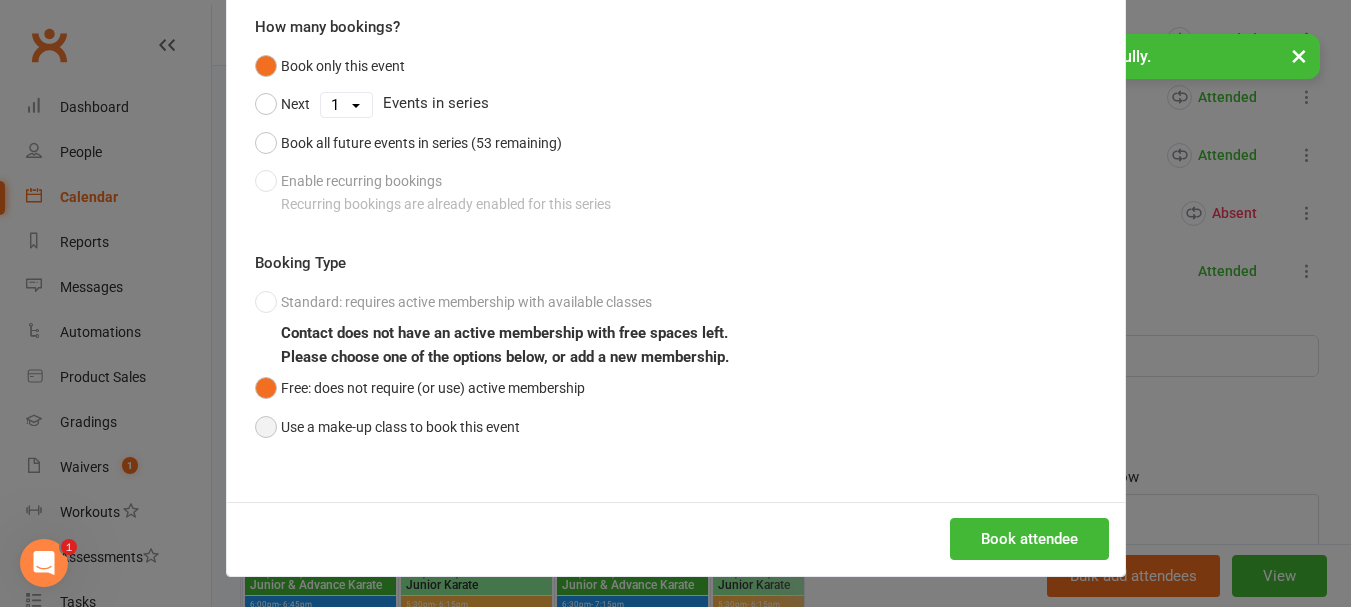 click on "Use a make-up class to book this event" at bounding box center (387, 427) 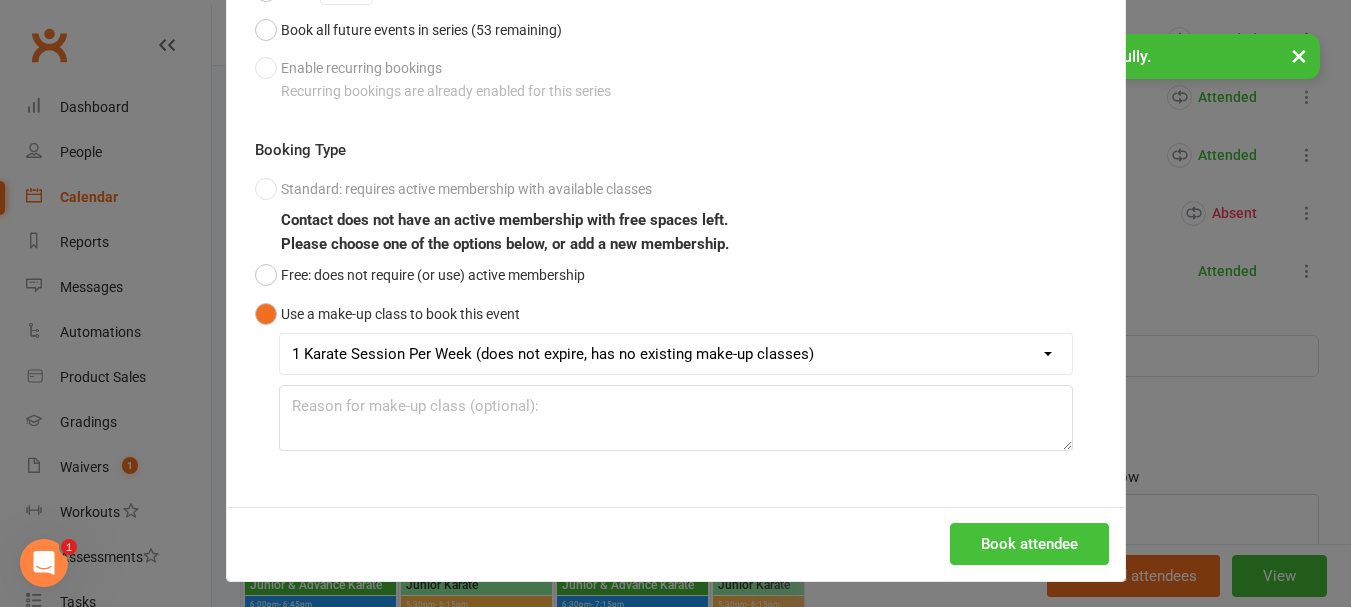 scroll, scrollTop: 294, scrollLeft: 0, axis: vertical 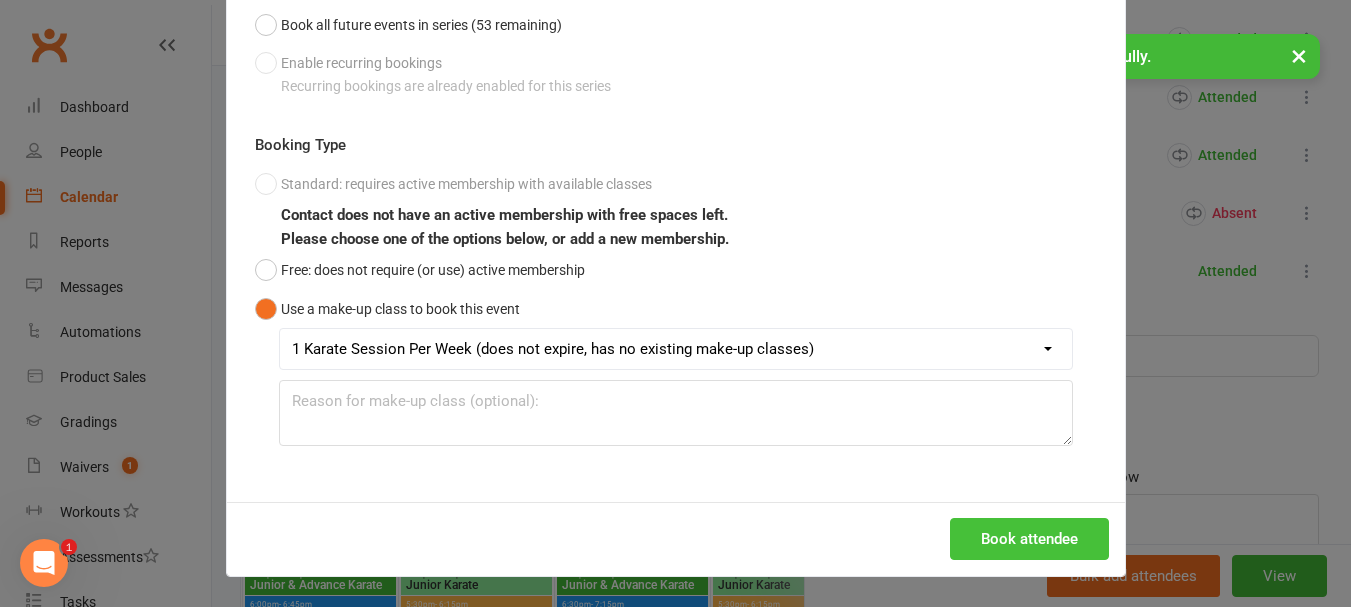 click on "Book attendee" at bounding box center (1029, 539) 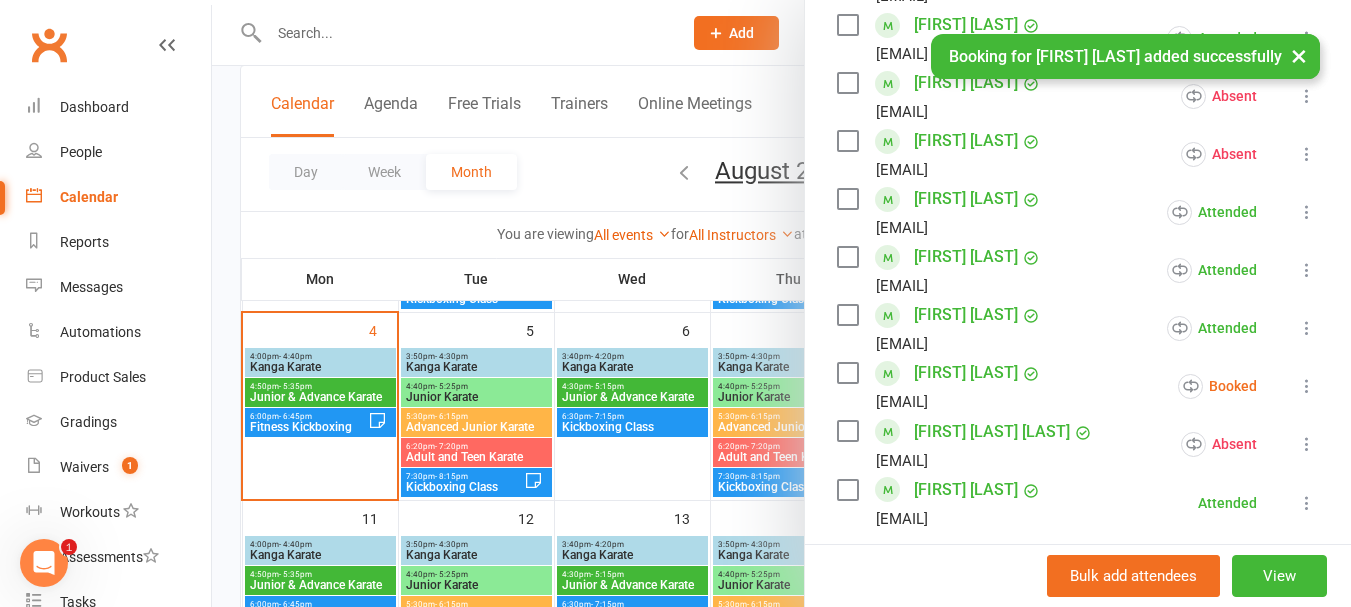 scroll, scrollTop: 900, scrollLeft: 0, axis: vertical 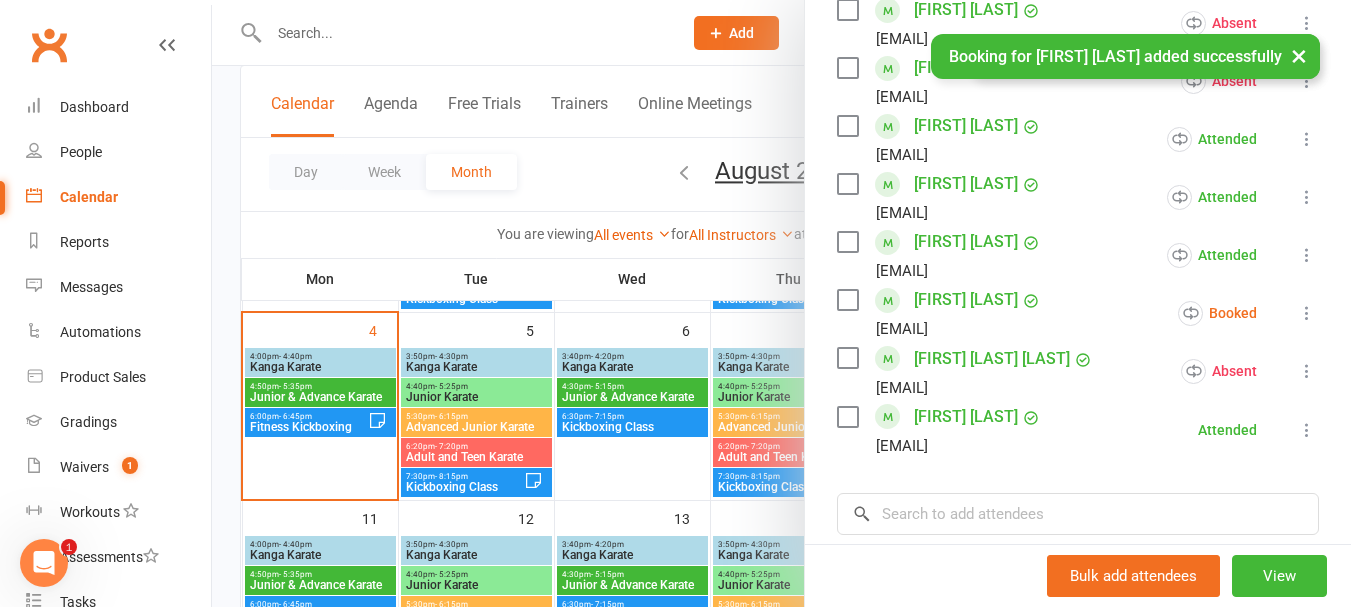 click at bounding box center (1307, 313) 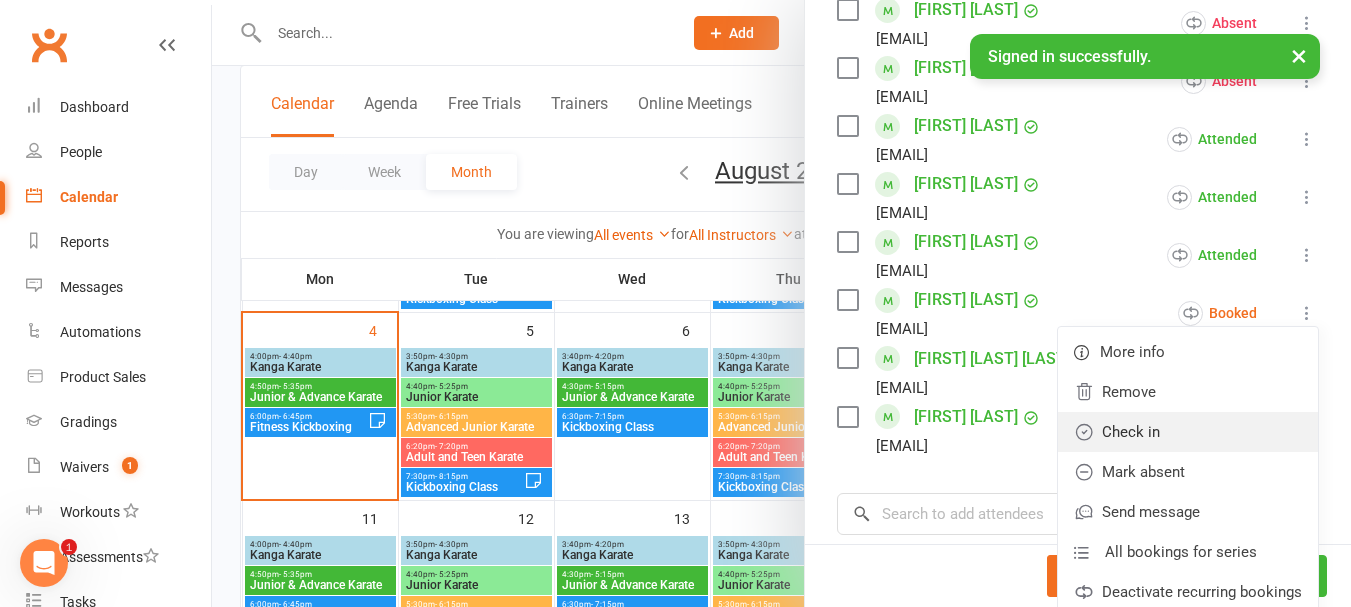 click on "Check in" at bounding box center (1188, 432) 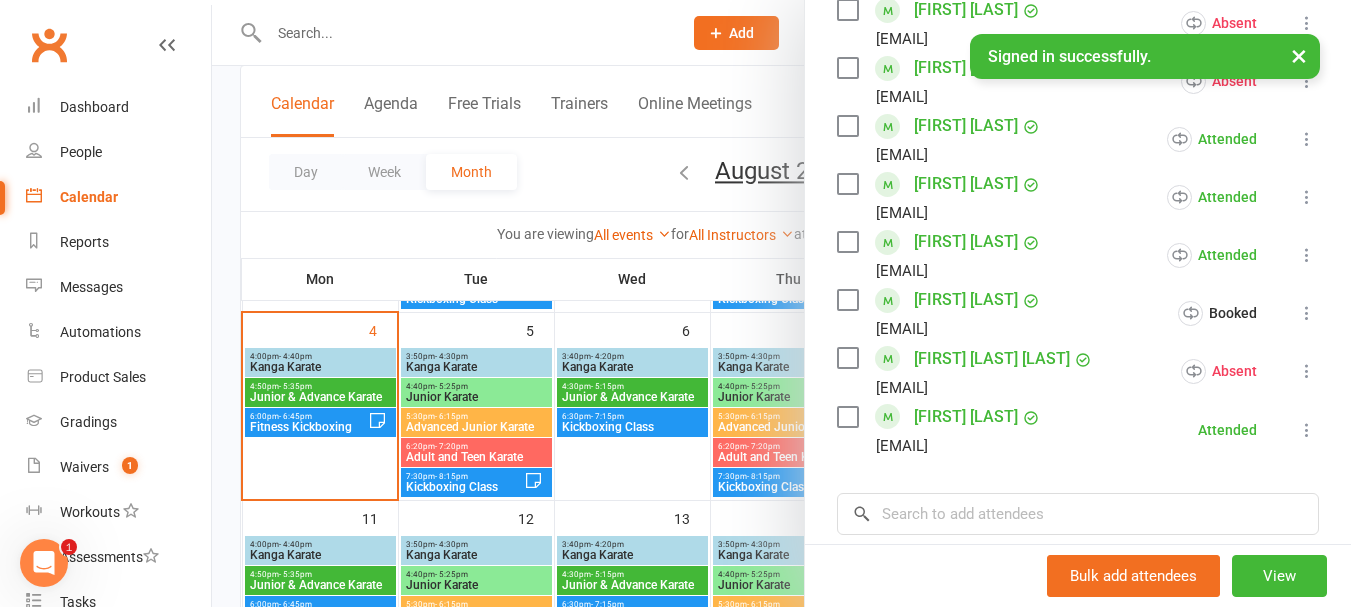 scroll, scrollTop: 1199, scrollLeft: 0, axis: vertical 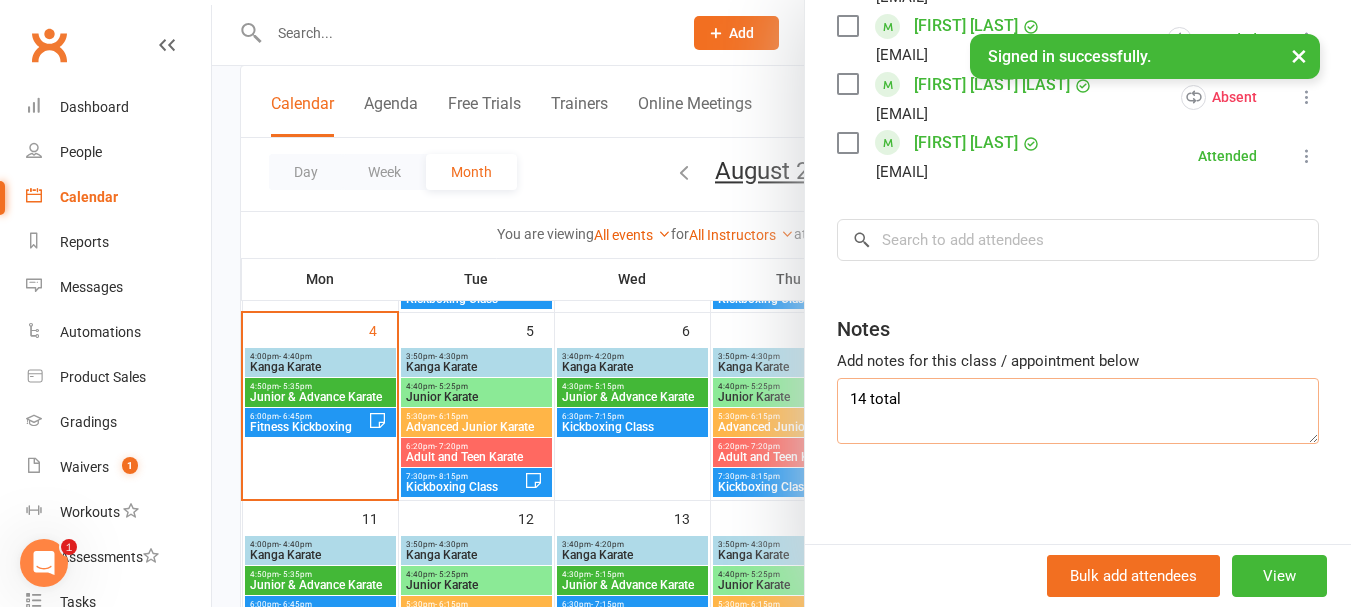drag, startPoint x: 991, startPoint y: 410, endPoint x: 583, endPoint y: 427, distance: 408.354 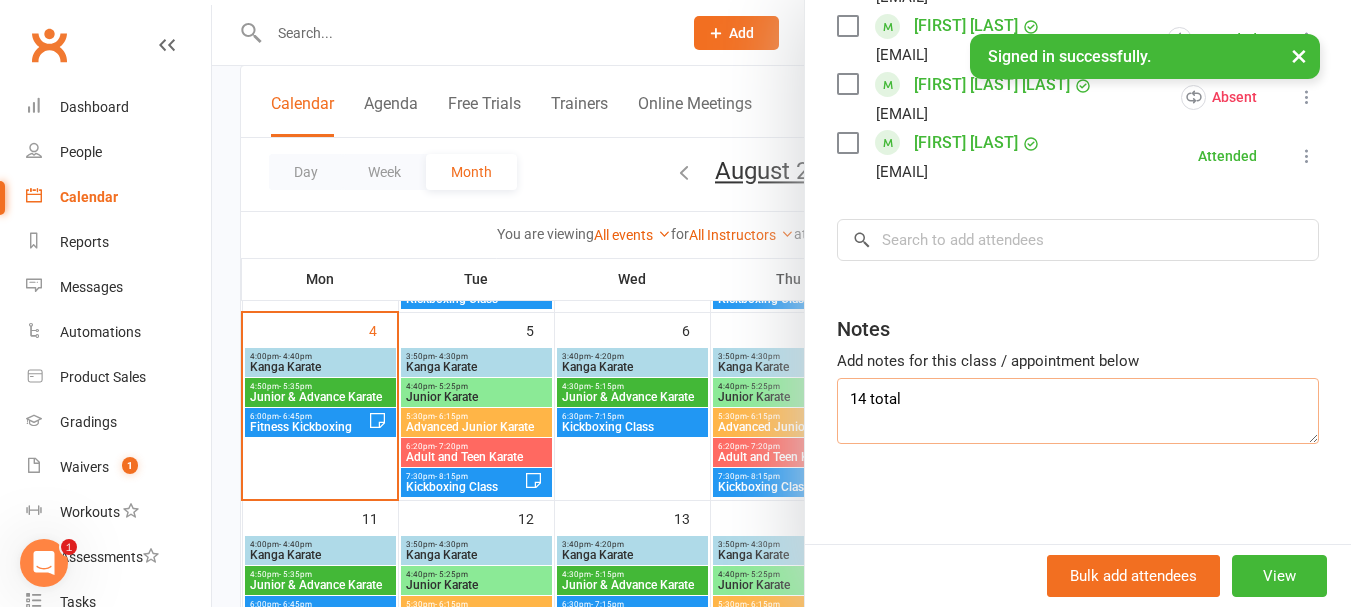 click on "Junior & Advance Karate Class kiosk mode  Roll call  4:50 PM - 5:35 PM, Monday, August, 4, 2025 with [FIRST] [LAST]  at  Morley  Attendees  17  places booked 13  places available Sort by  Last name  First name  Booking created    Leo Burdon  [EMAIL] Attended More info  Remove  Mark absent  Undo check-in  Send message  All bookings for series  Deactivate recurring bookings    Ben Dargie  [EMAIL] Attended More info  Remove  Mark absent  Undo check-in  Send message  All bookings for series  Deactivate recurring bookings    Daniel Eldhose  [EMAIL] Attended More info  Remove  Mark absent  Undo check-in  Send message  All bookings for series  Deactivate recurring bookings    Namal Fatima  [EMAIL] Attended More info  Remove  Mark absent  Undo check-in  Send message  All bookings for series  Deactivate recurring bookings    Noah Foley  [EMAIL] Attended More info  Remove  Mark absent  Undo check-in  Send message  Enable recurring bookings    Zac Hameed Ullah" at bounding box center [781, 0] 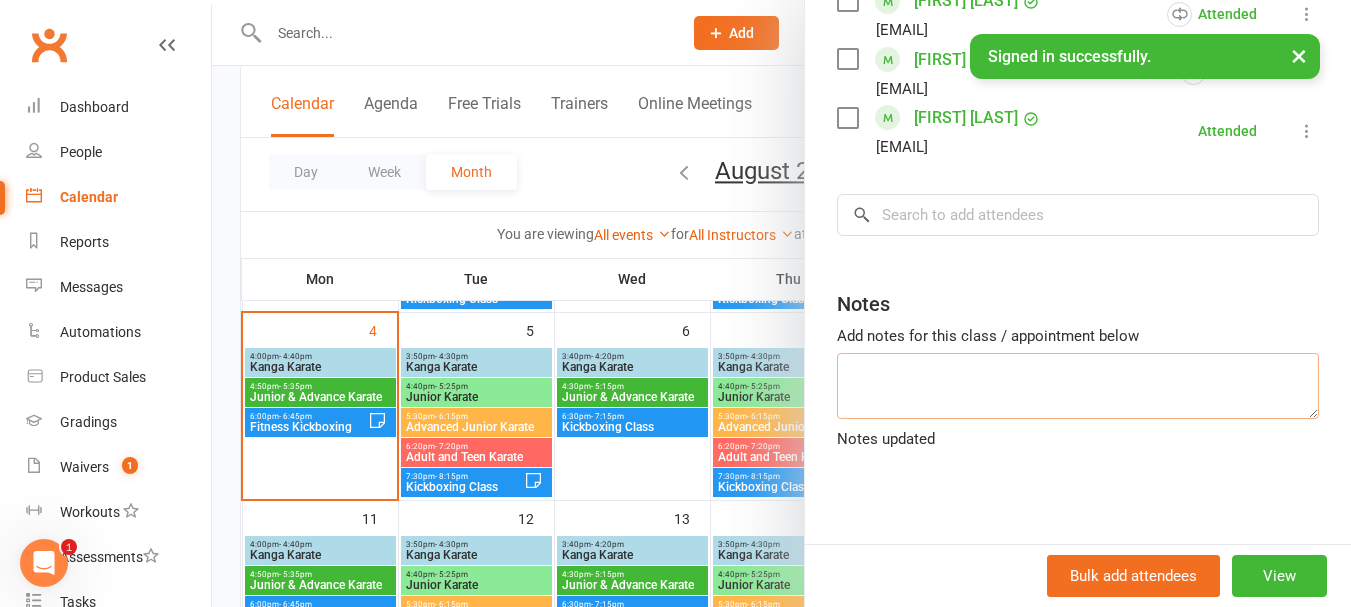 type 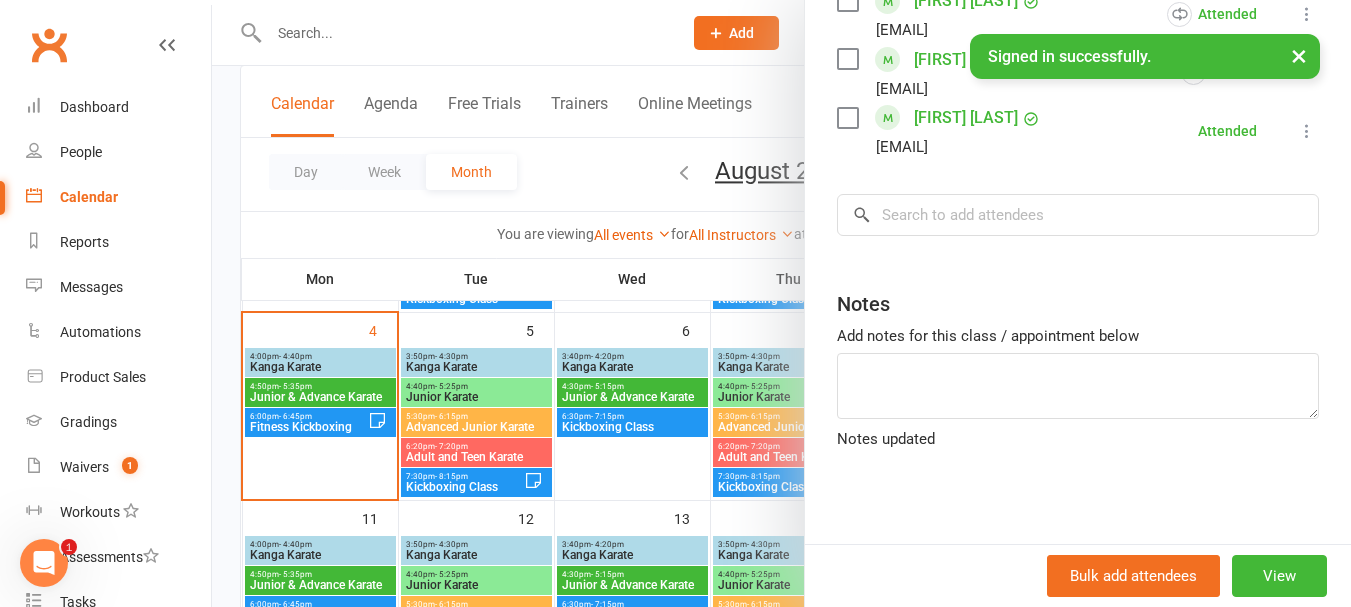 click at bounding box center (781, 303) 